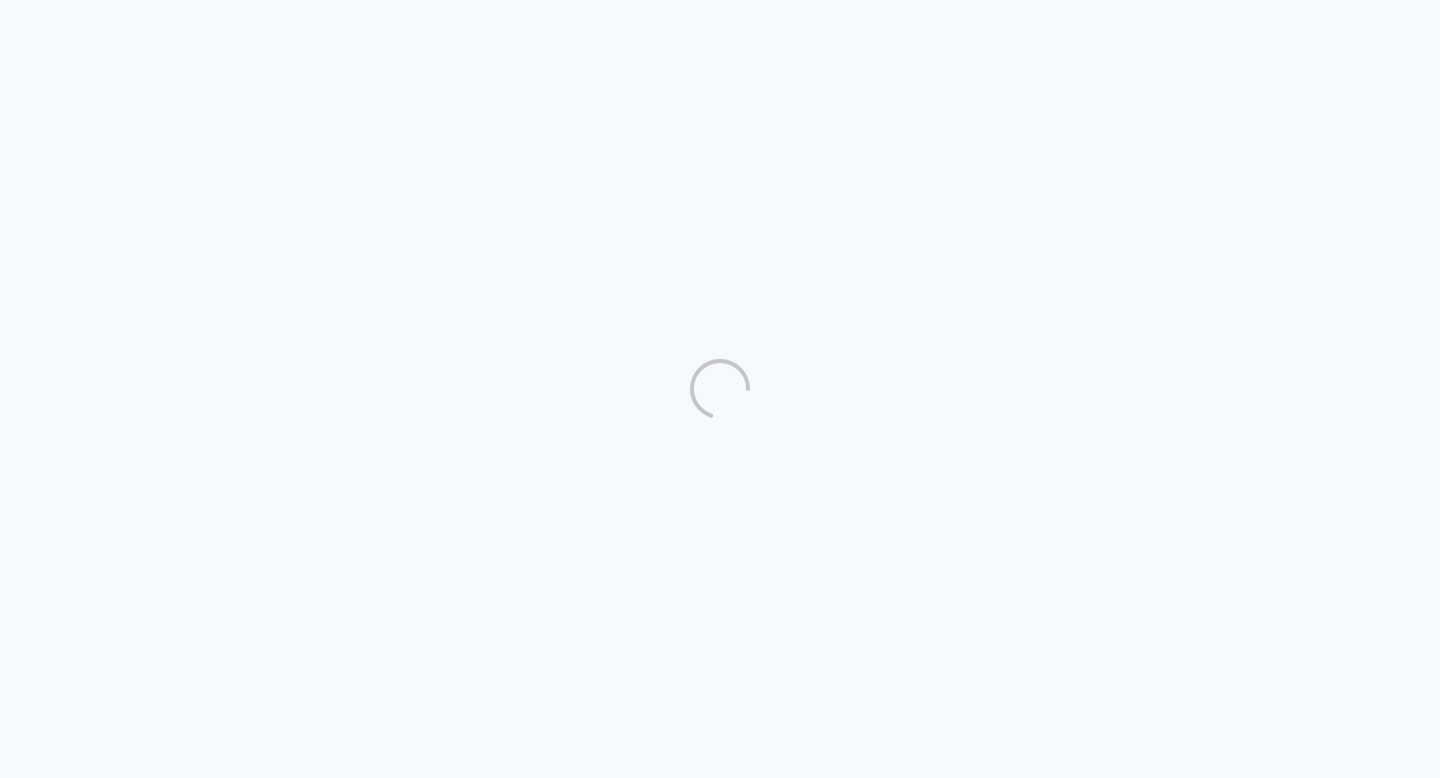 scroll, scrollTop: 0, scrollLeft: 0, axis: both 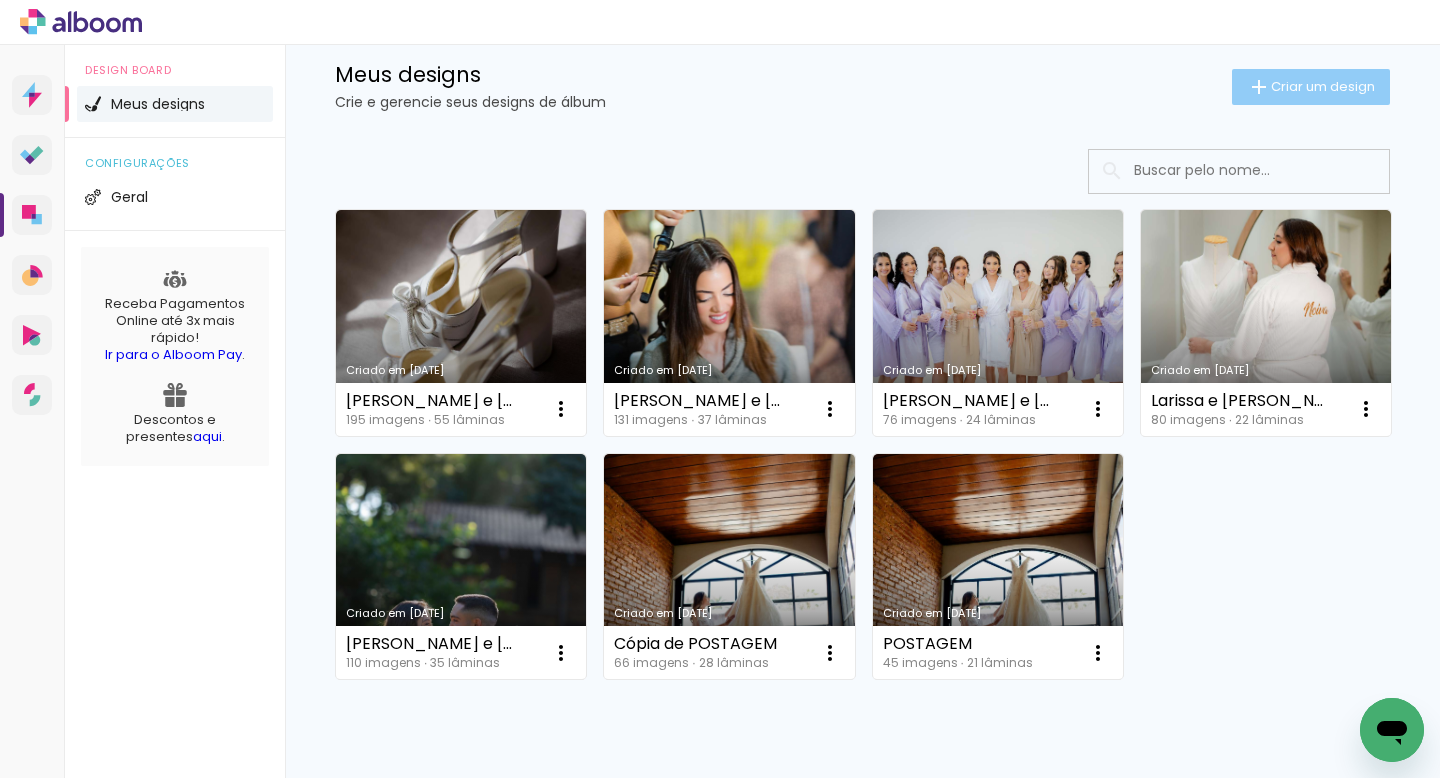 click on "Criar um design" 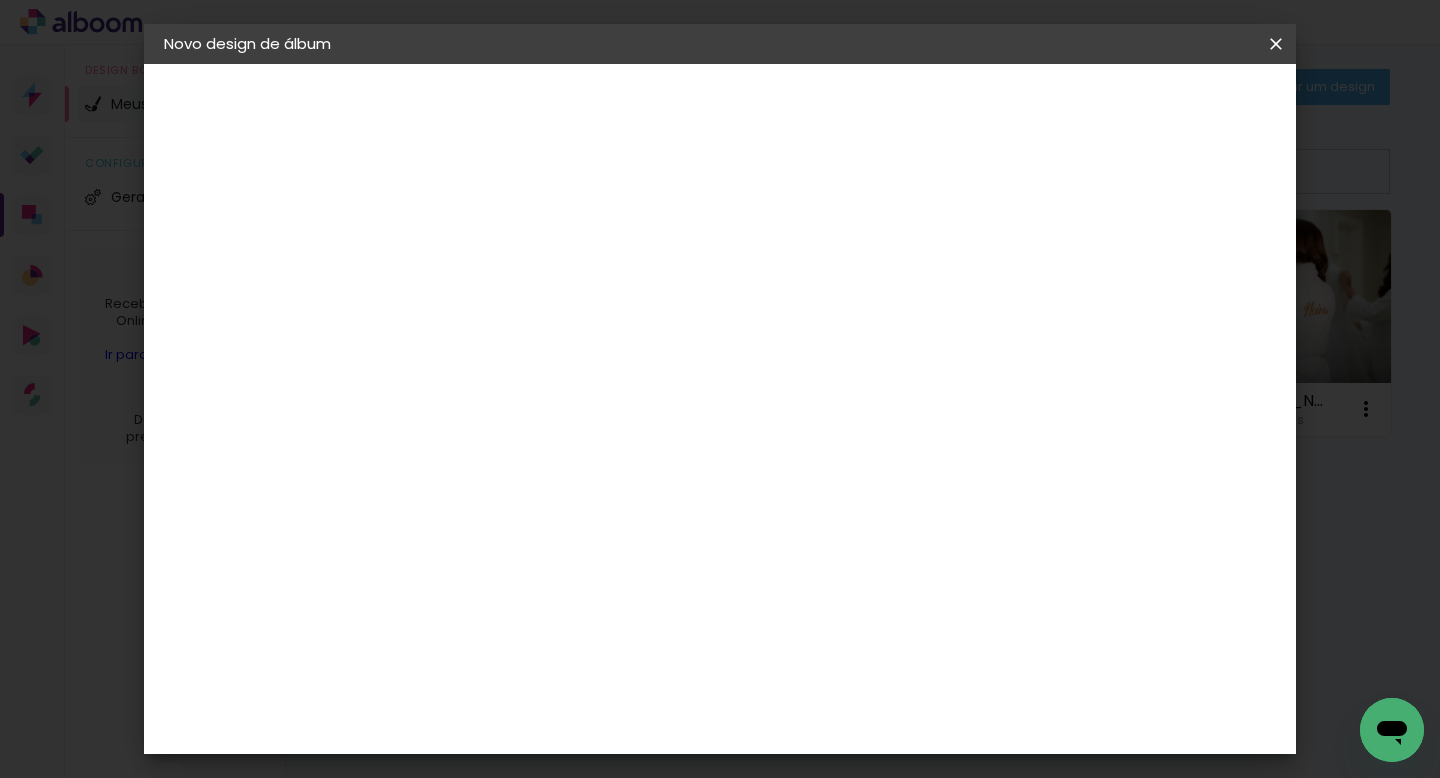 click at bounding box center (491, 268) 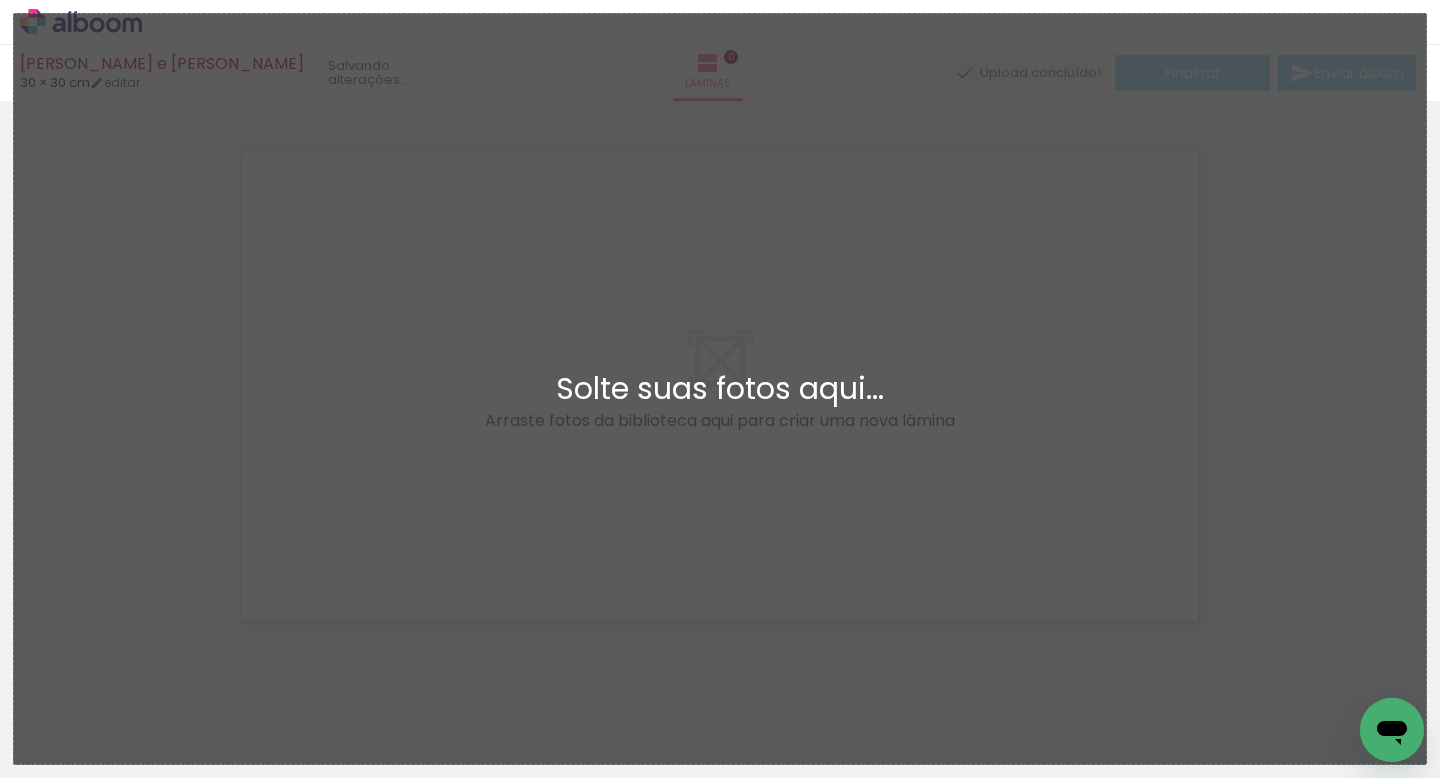 scroll, scrollTop: 25, scrollLeft: 0, axis: vertical 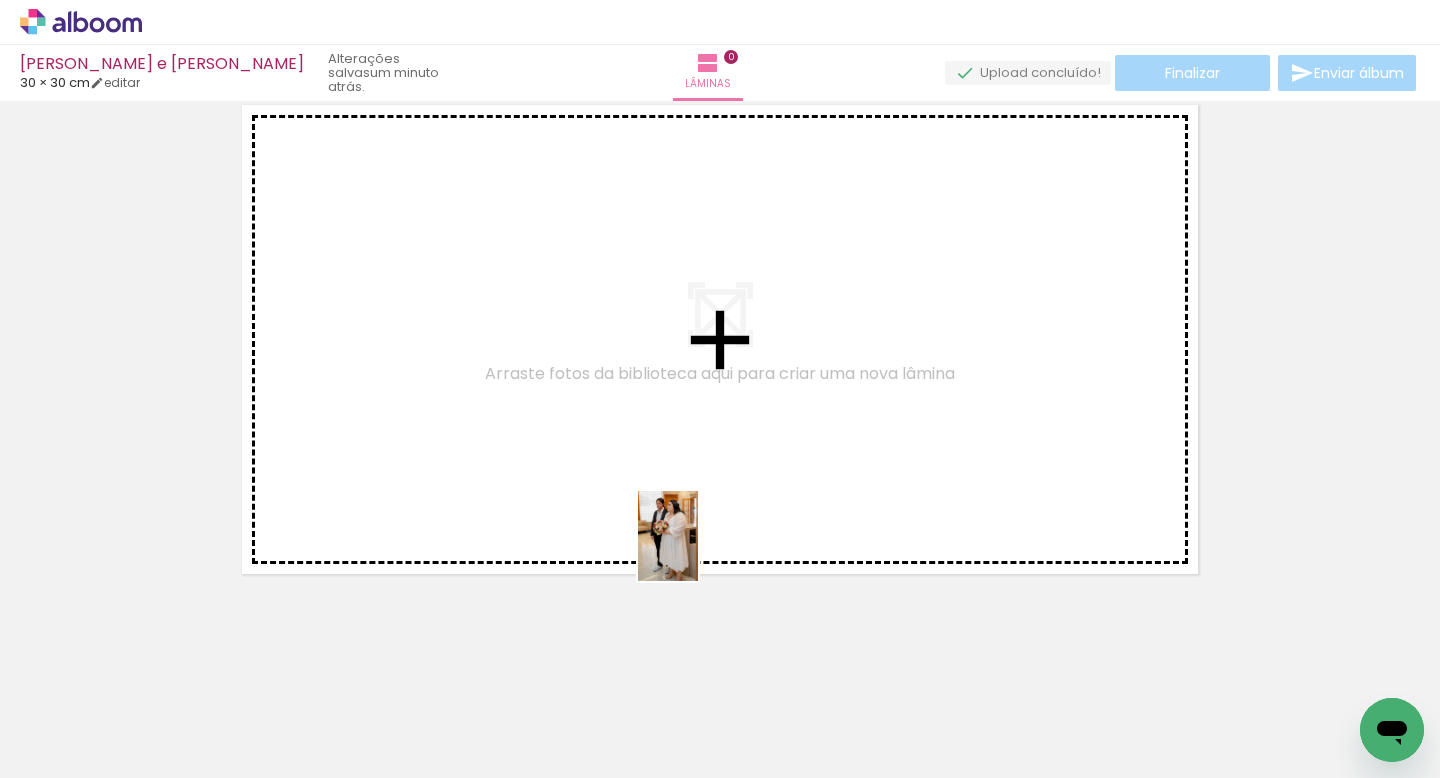drag, startPoint x: 214, startPoint y: 727, endPoint x: 711, endPoint y: 545, distance: 529.27594 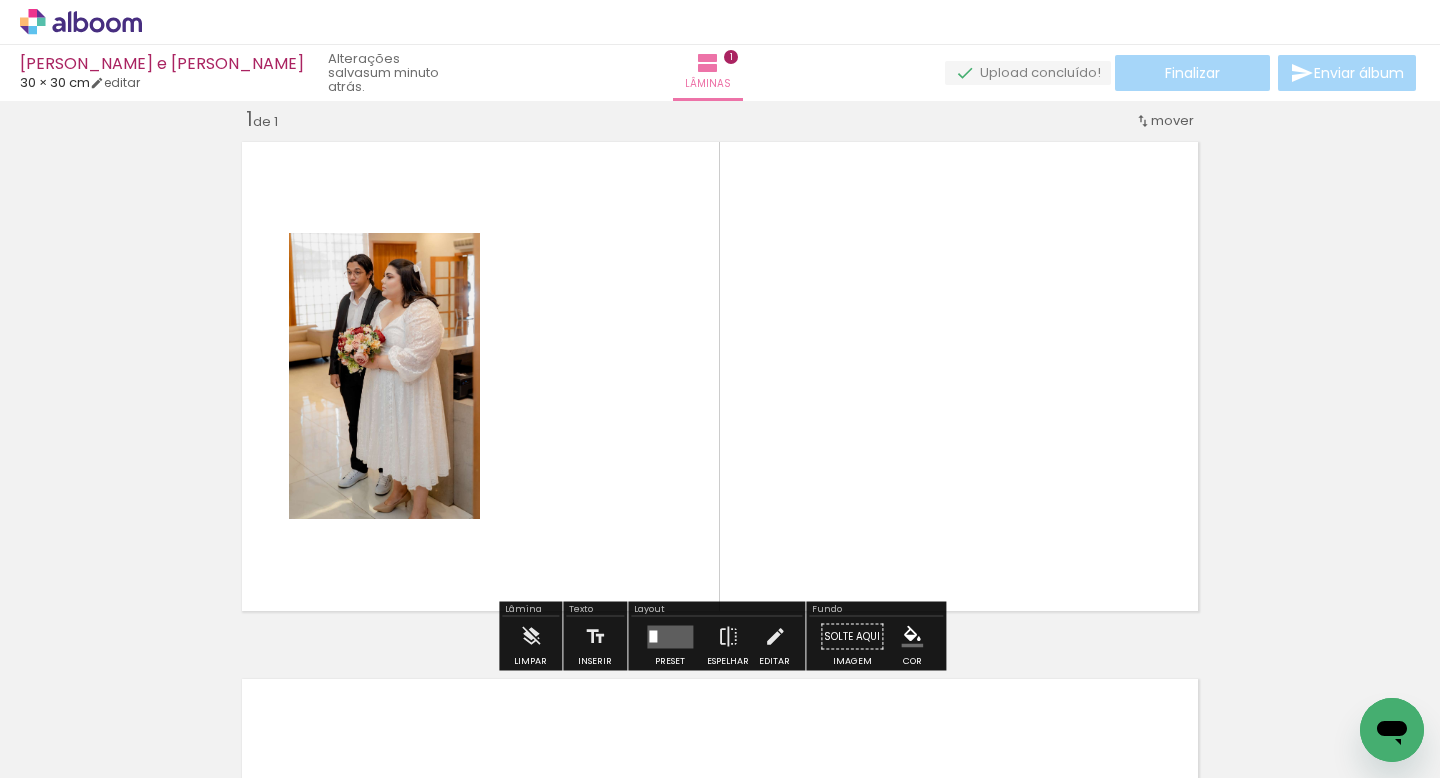 scroll, scrollTop: 25, scrollLeft: 0, axis: vertical 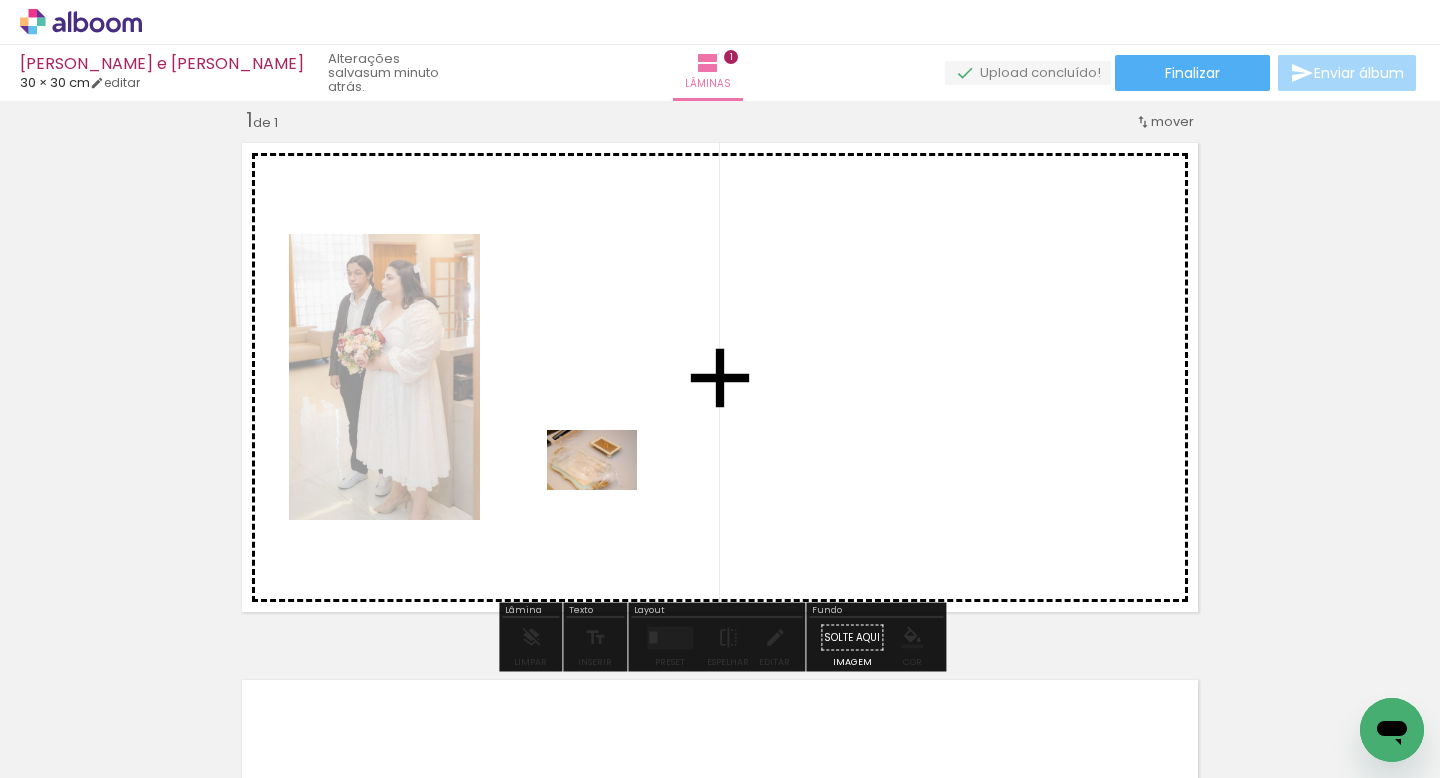 drag, startPoint x: 346, startPoint y: 727, endPoint x: 616, endPoint y: 476, distance: 368.64752 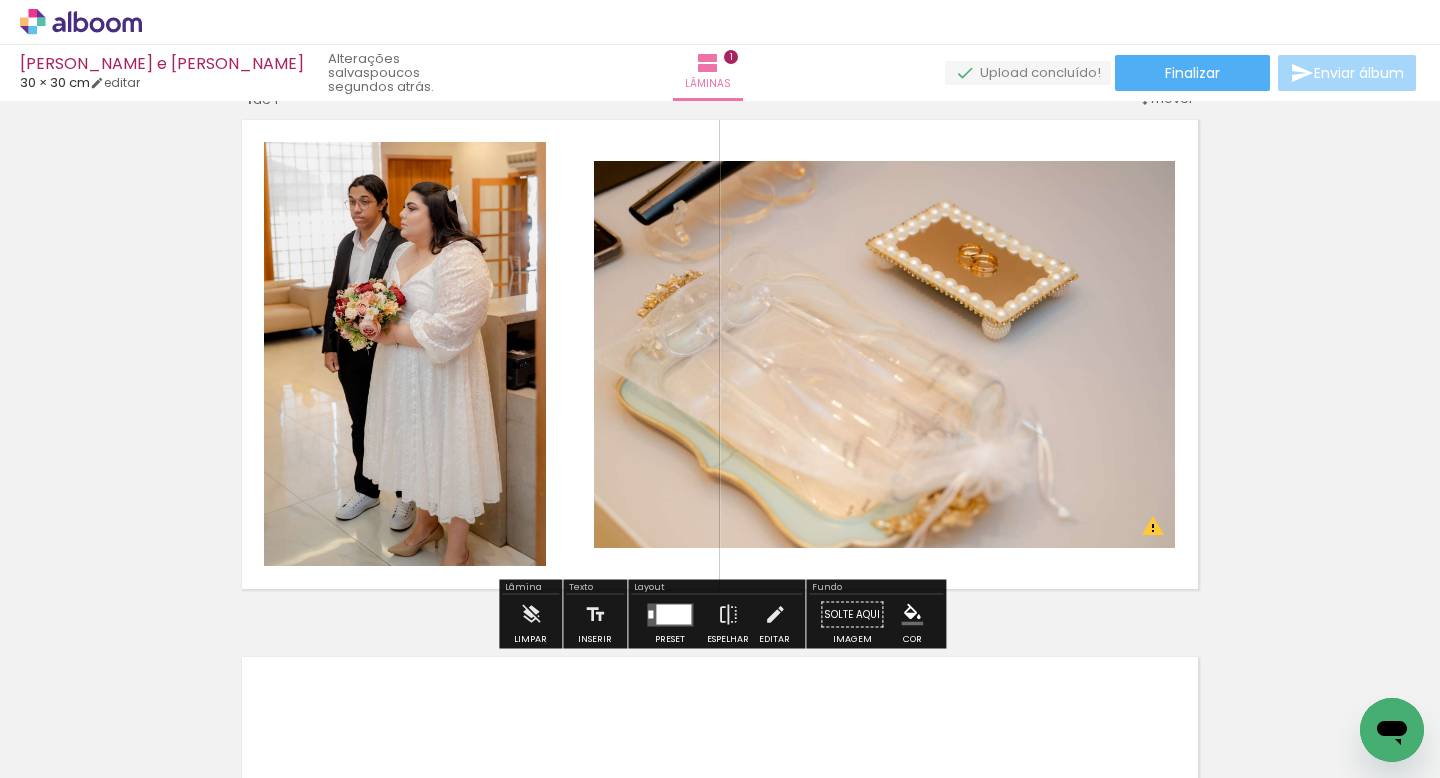 scroll, scrollTop: 50, scrollLeft: 0, axis: vertical 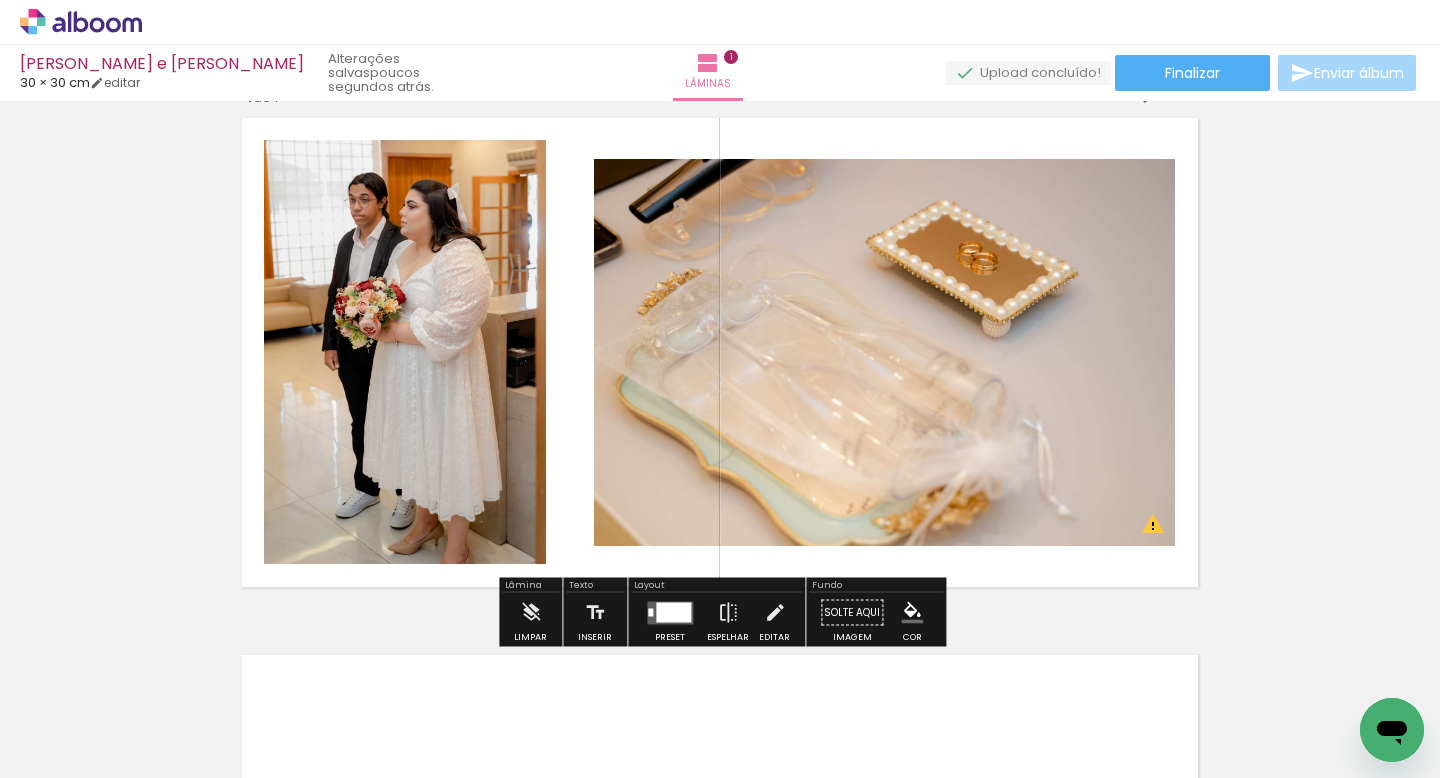 click at bounding box center [673, 612] 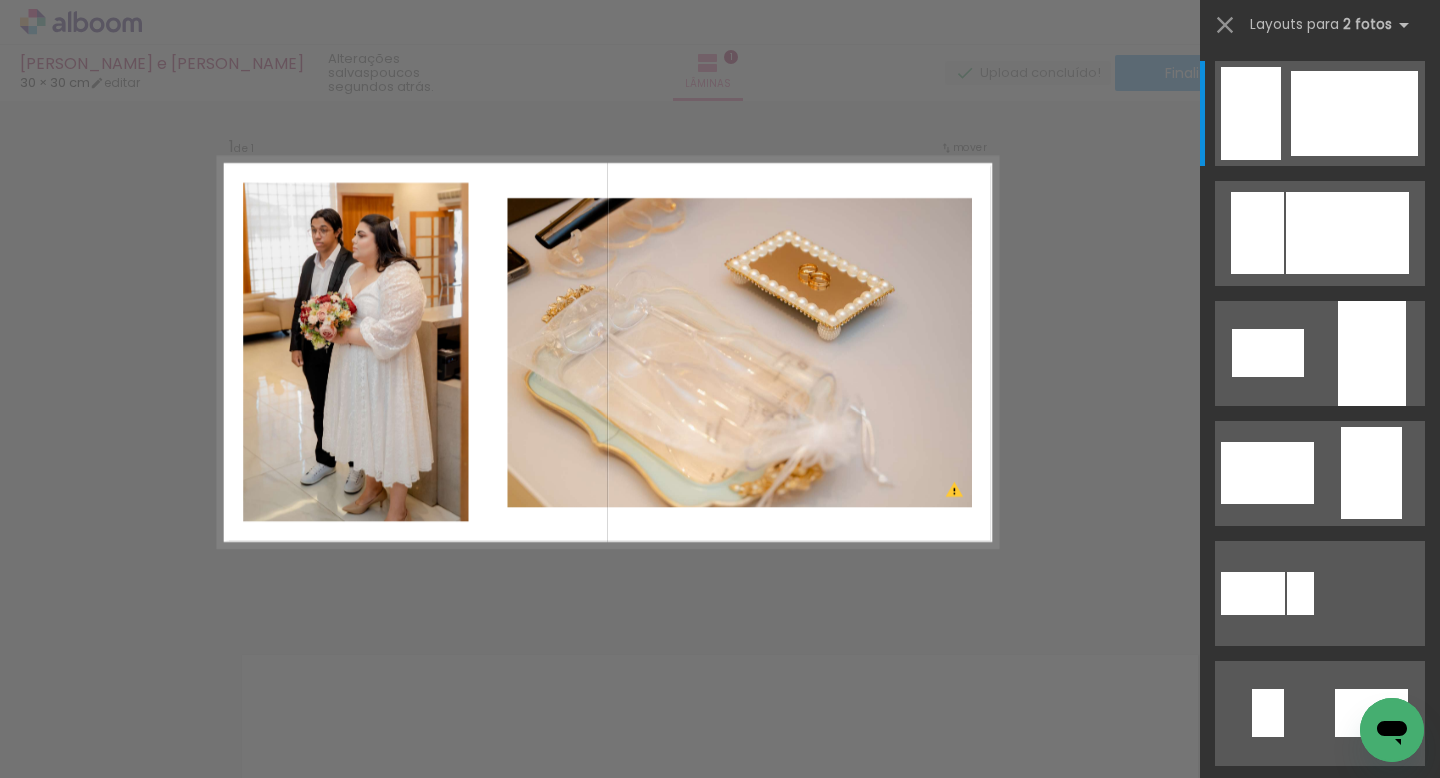 scroll, scrollTop: 25, scrollLeft: 0, axis: vertical 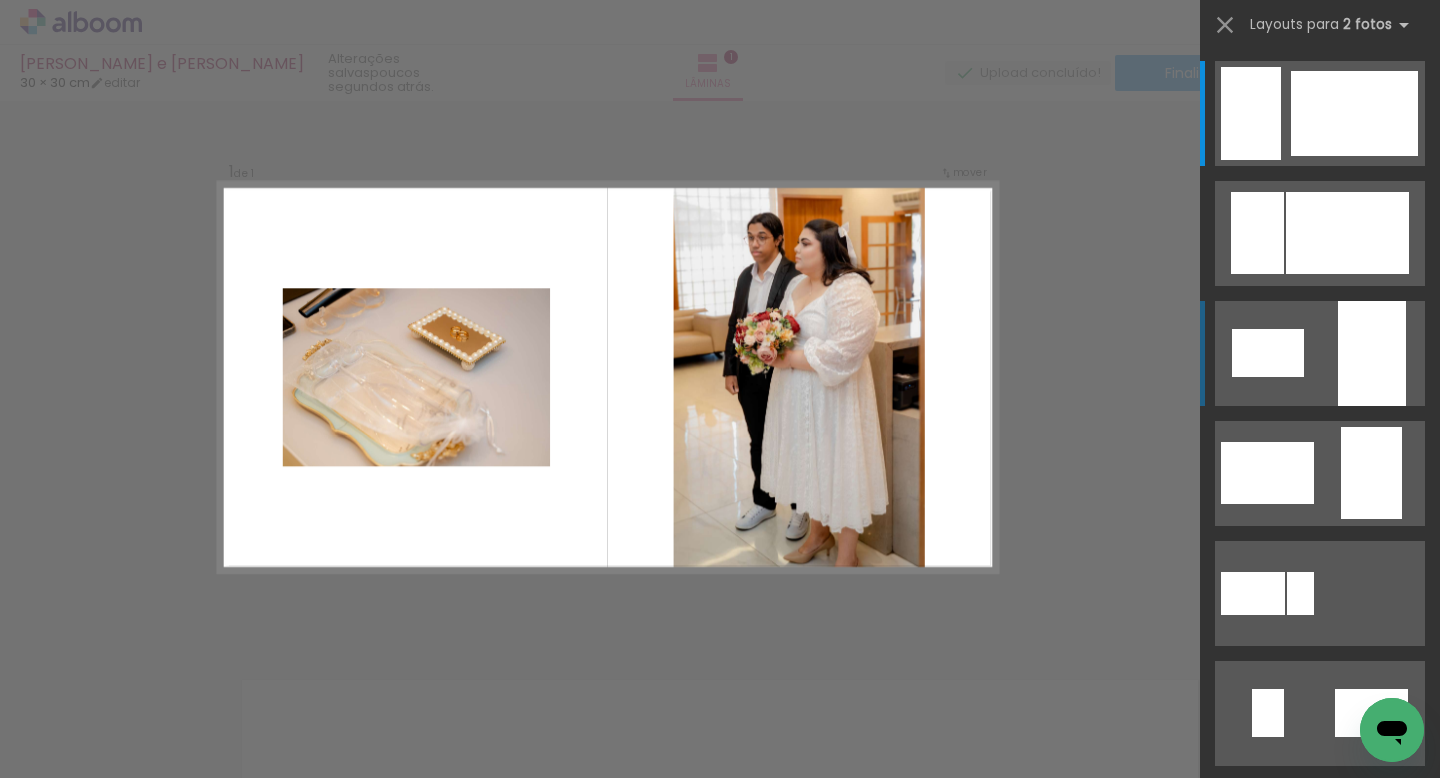click at bounding box center (1251, 113) 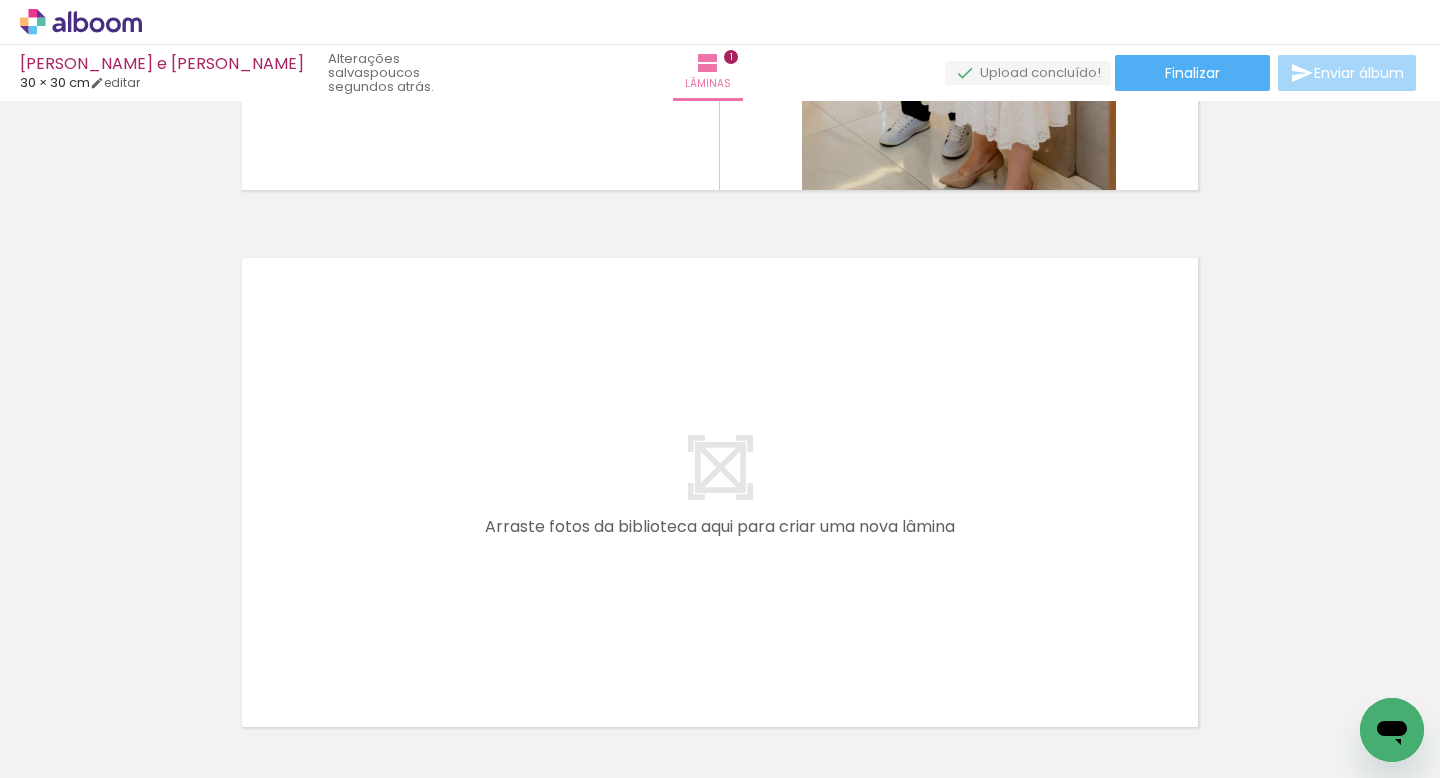 scroll, scrollTop: 463, scrollLeft: 0, axis: vertical 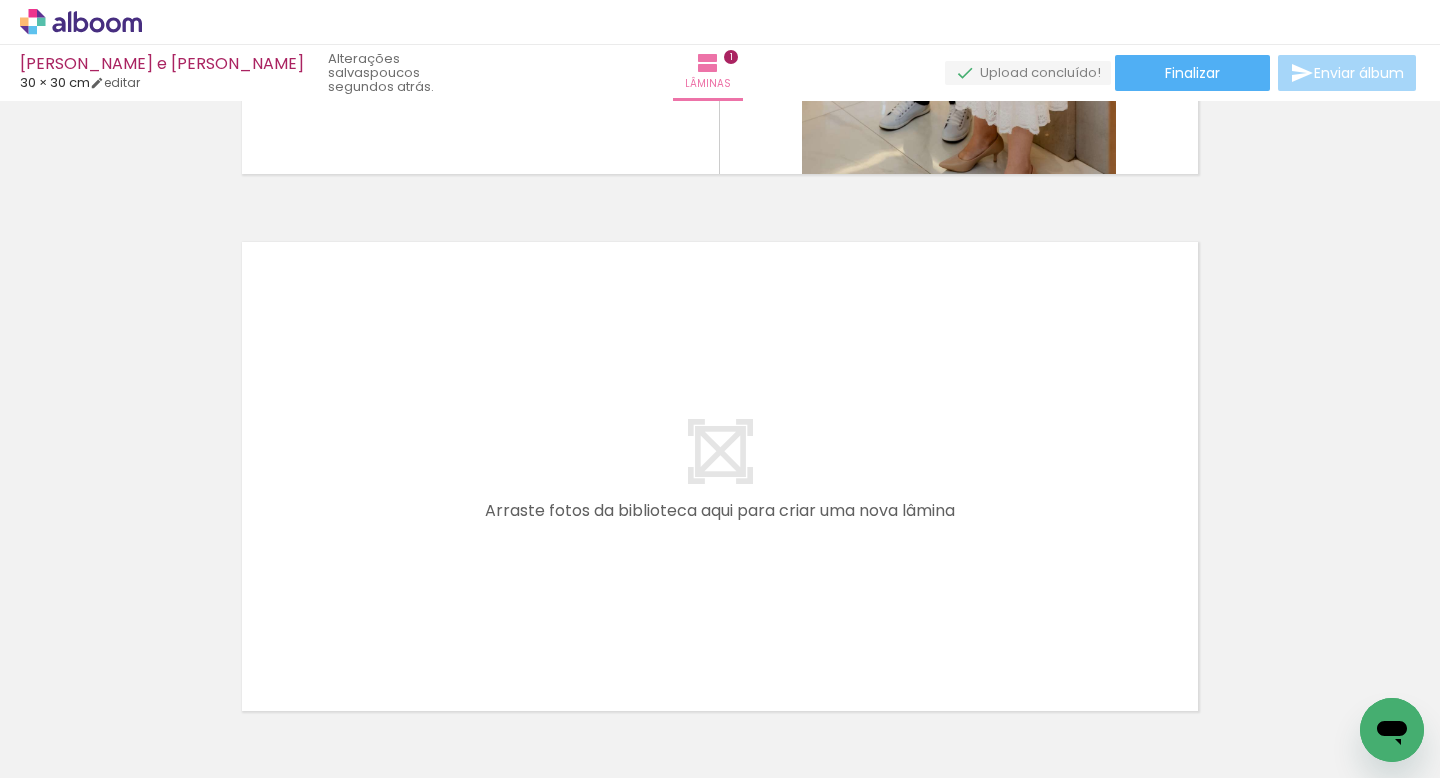 drag, startPoint x: 450, startPoint y: 724, endPoint x: 490, endPoint y: 443, distance: 283.8327 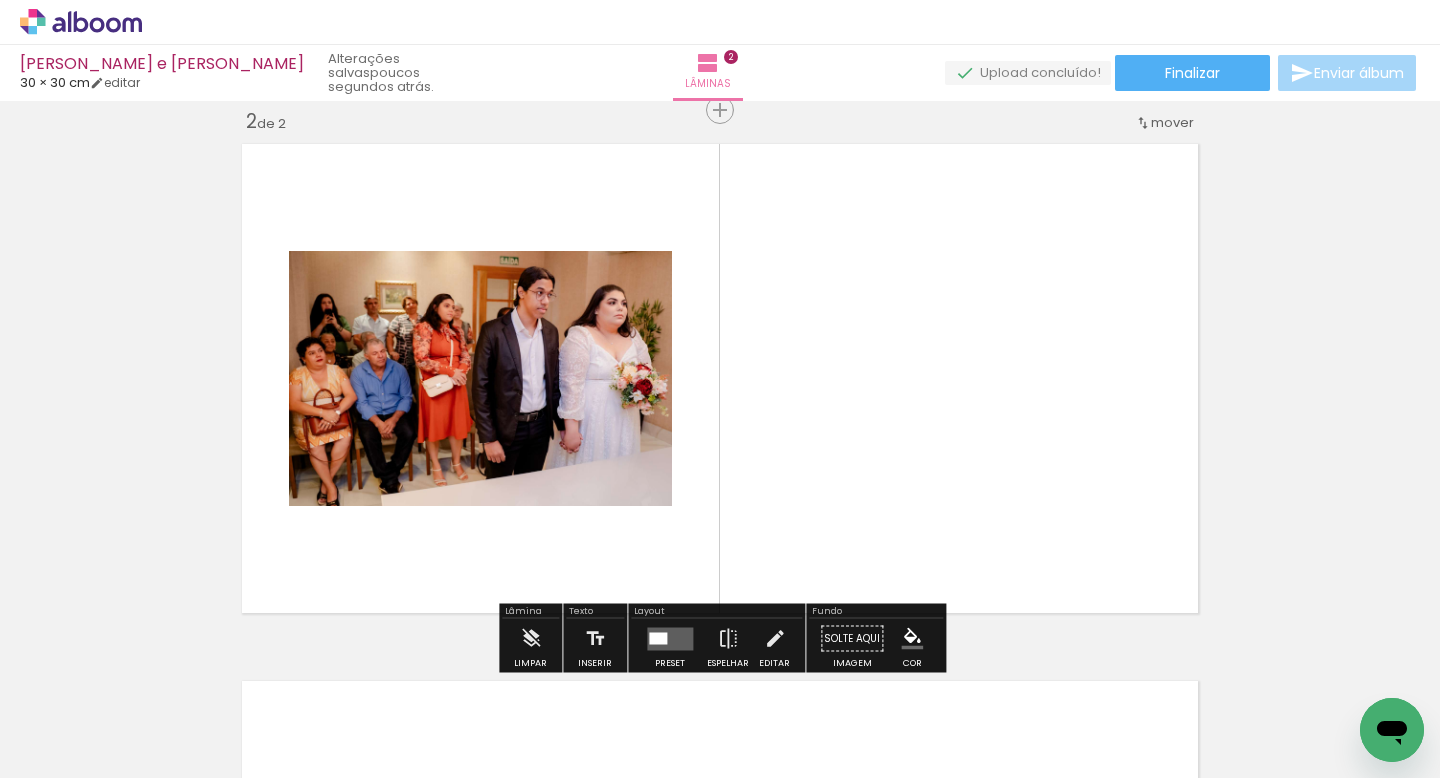 scroll, scrollTop: 562, scrollLeft: 0, axis: vertical 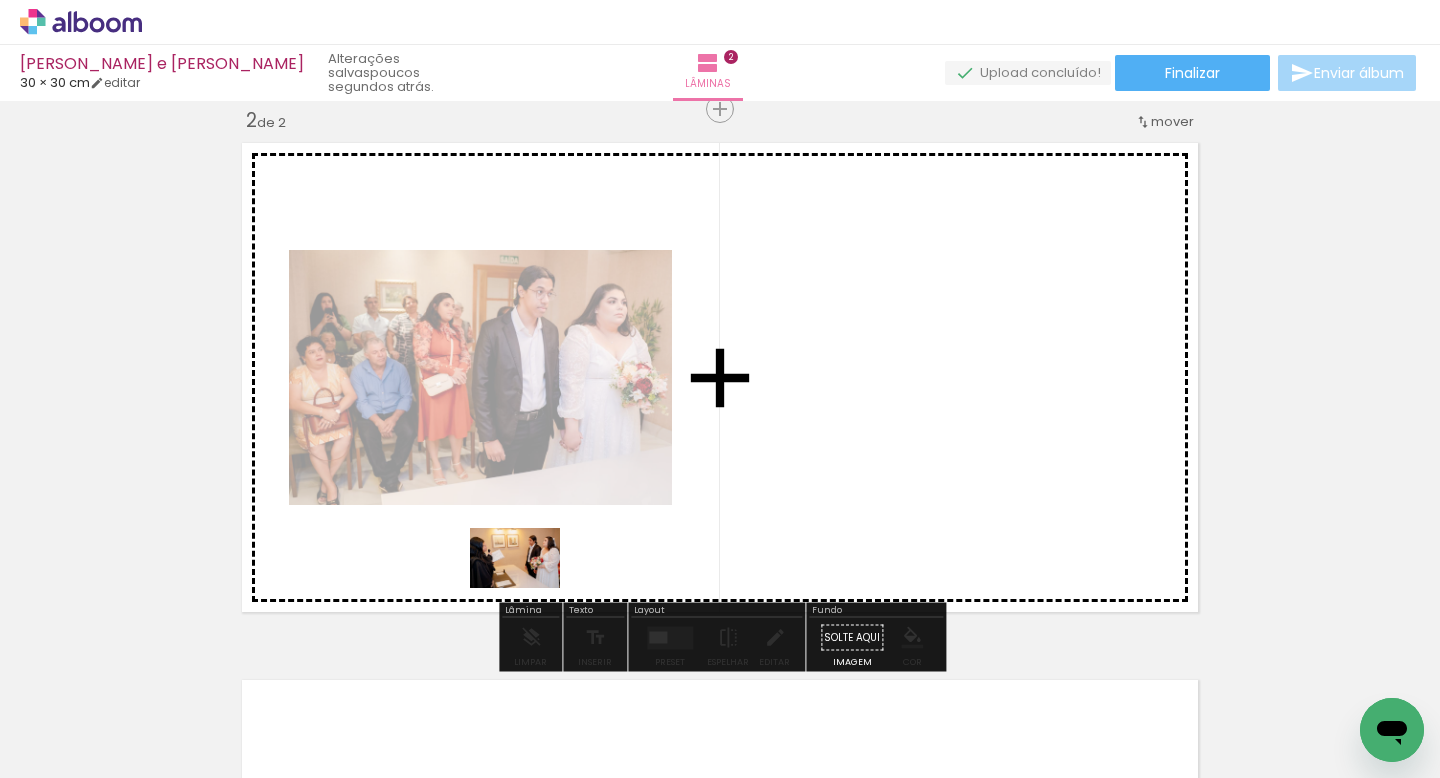 drag, startPoint x: 532, startPoint y: 714, endPoint x: 530, endPoint y: 591, distance: 123.01626 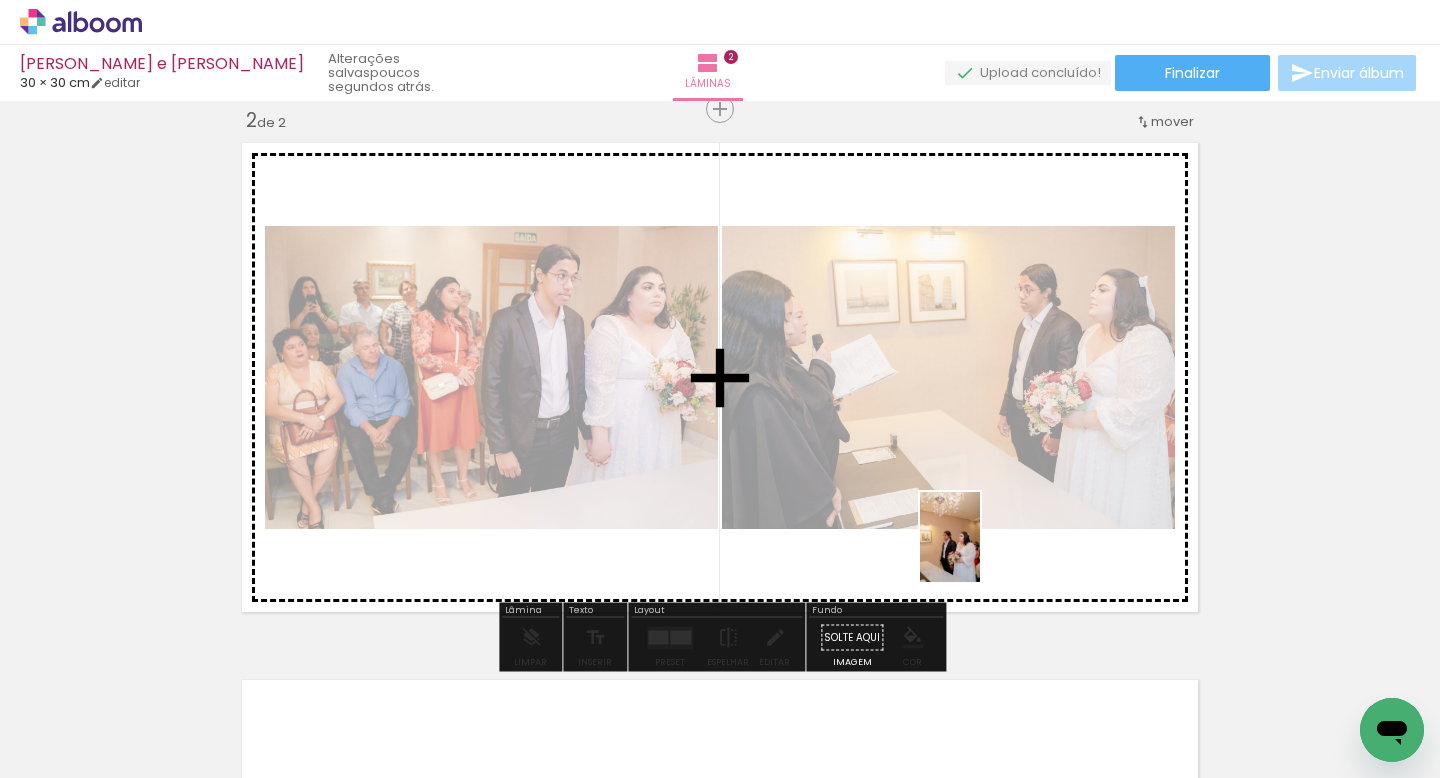 drag, startPoint x: 680, startPoint y: 722, endPoint x: 980, endPoint y: 552, distance: 344.8188 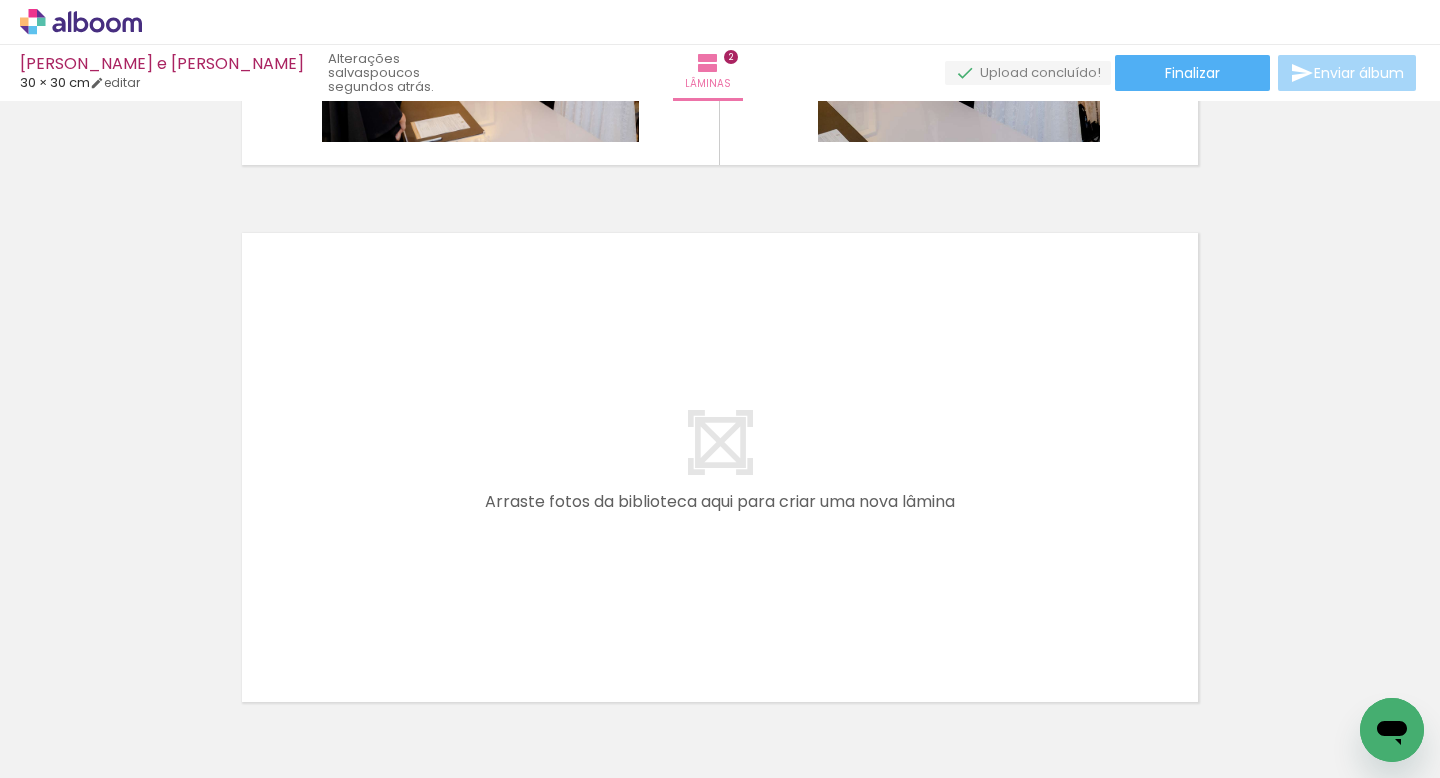 scroll, scrollTop: 1016, scrollLeft: 0, axis: vertical 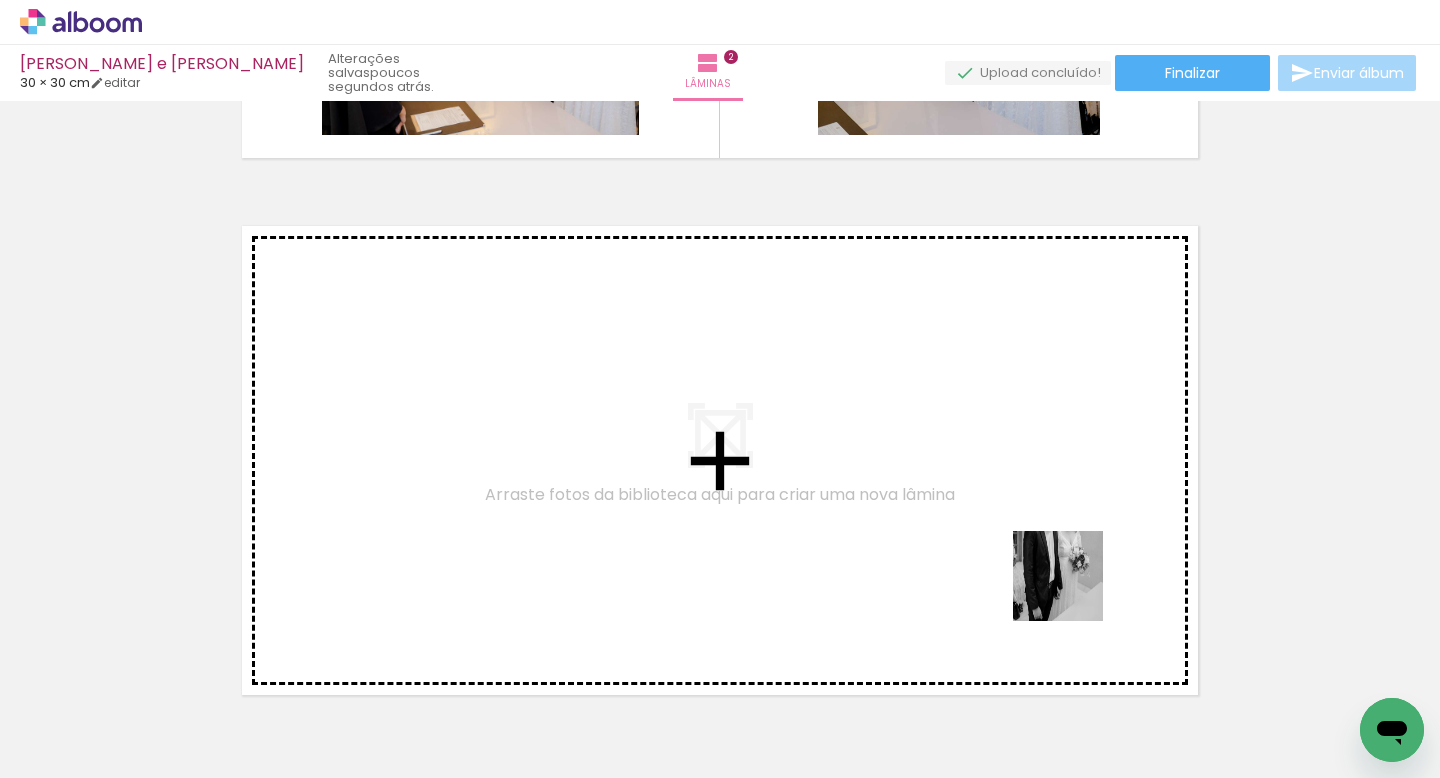 click at bounding box center [720, 389] 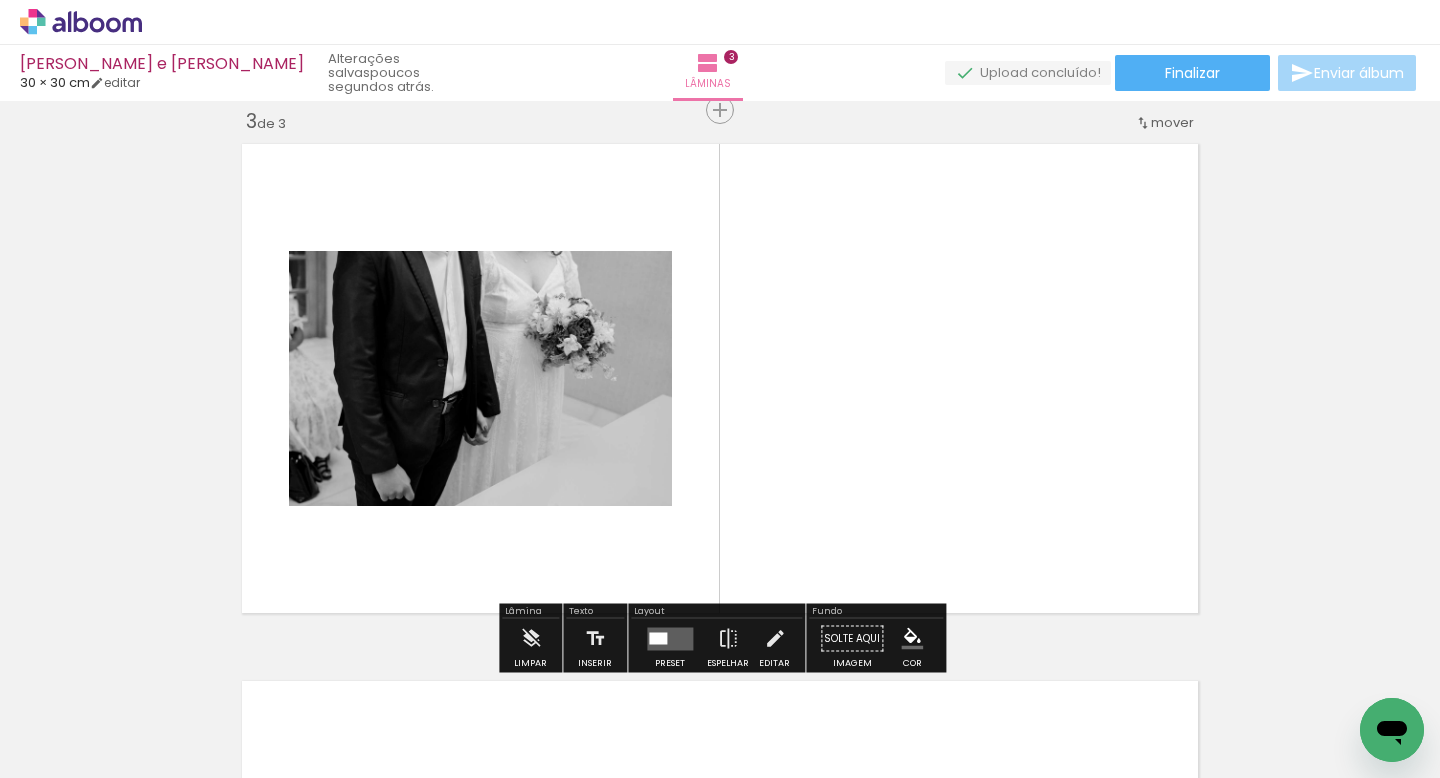 scroll, scrollTop: 1099, scrollLeft: 0, axis: vertical 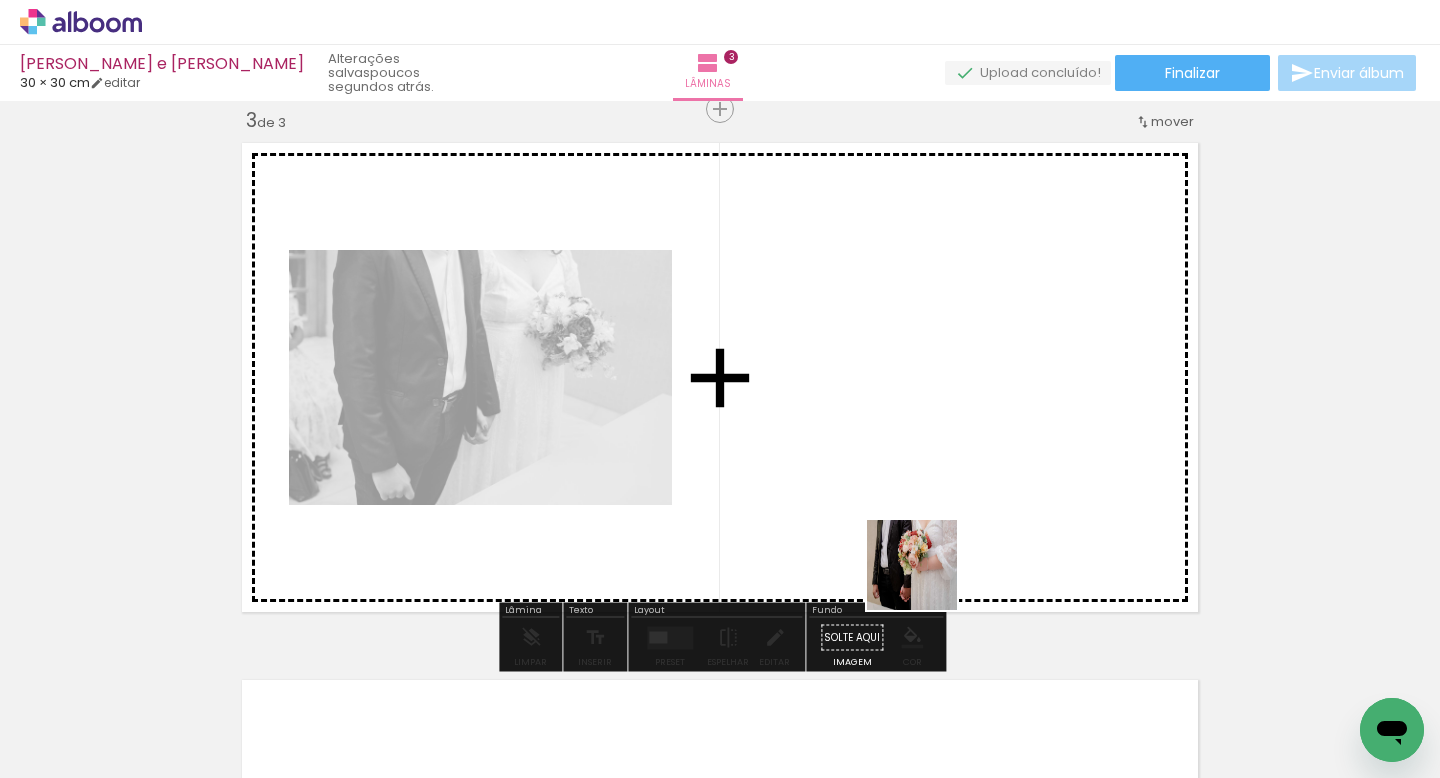 drag, startPoint x: 898, startPoint y: 726, endPoint x: 927, endPoint y: 576, distance: 152.77762 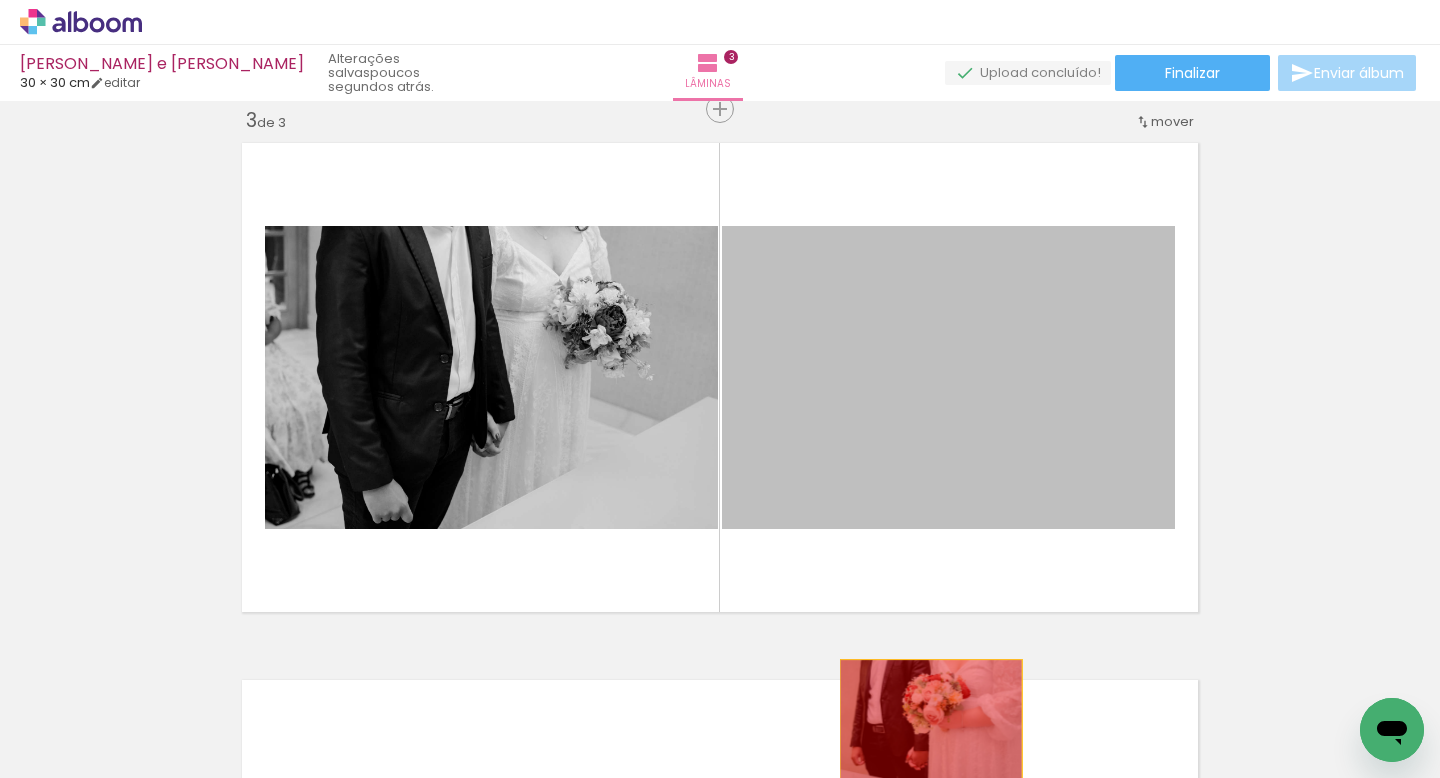 drag, startPoint x: 1020, startPoint y: 451, endPoint x: 927, endPoint y: 728, distance: 292.19513 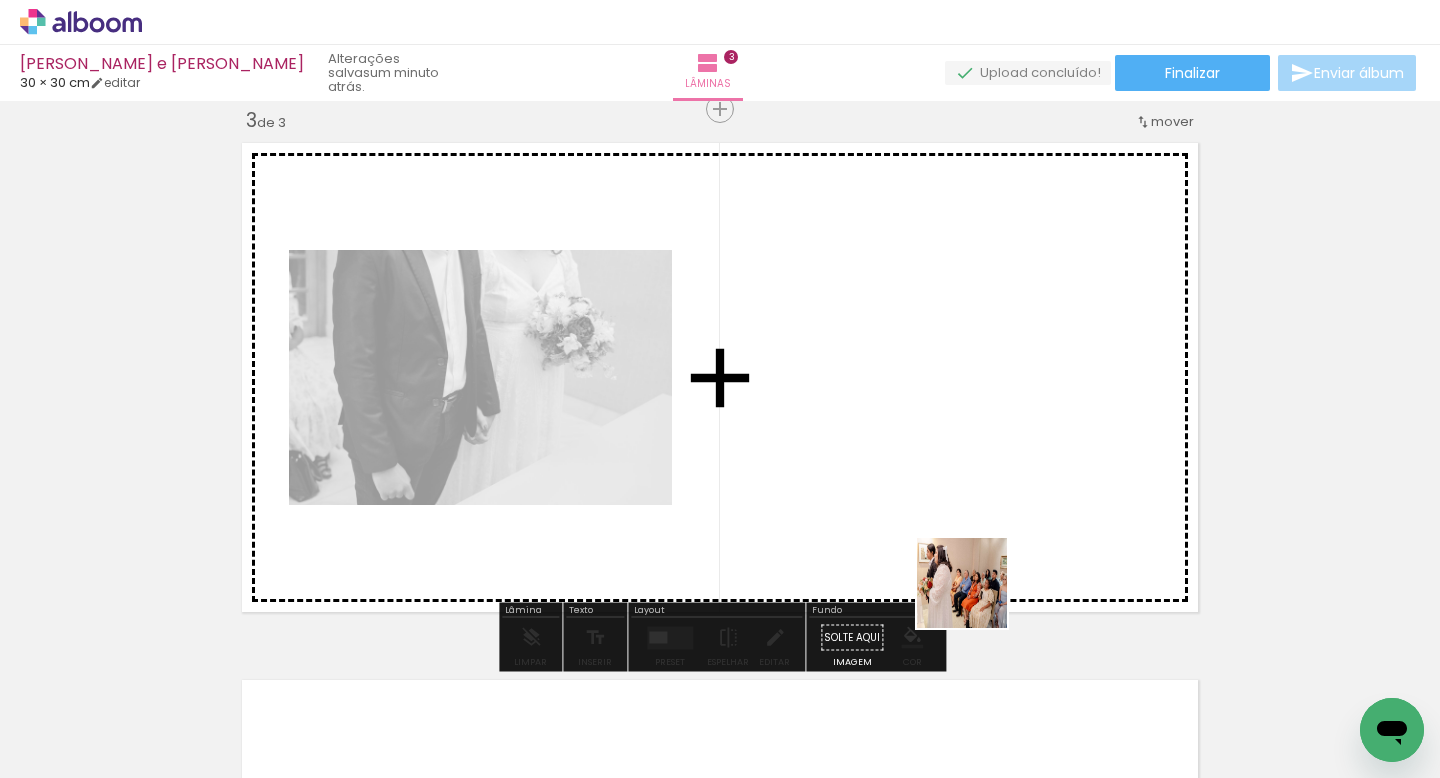 drag, startPoint x: 976, startPoint y: 722, endPoint x: 976, endPoint y: 540, distance: 182 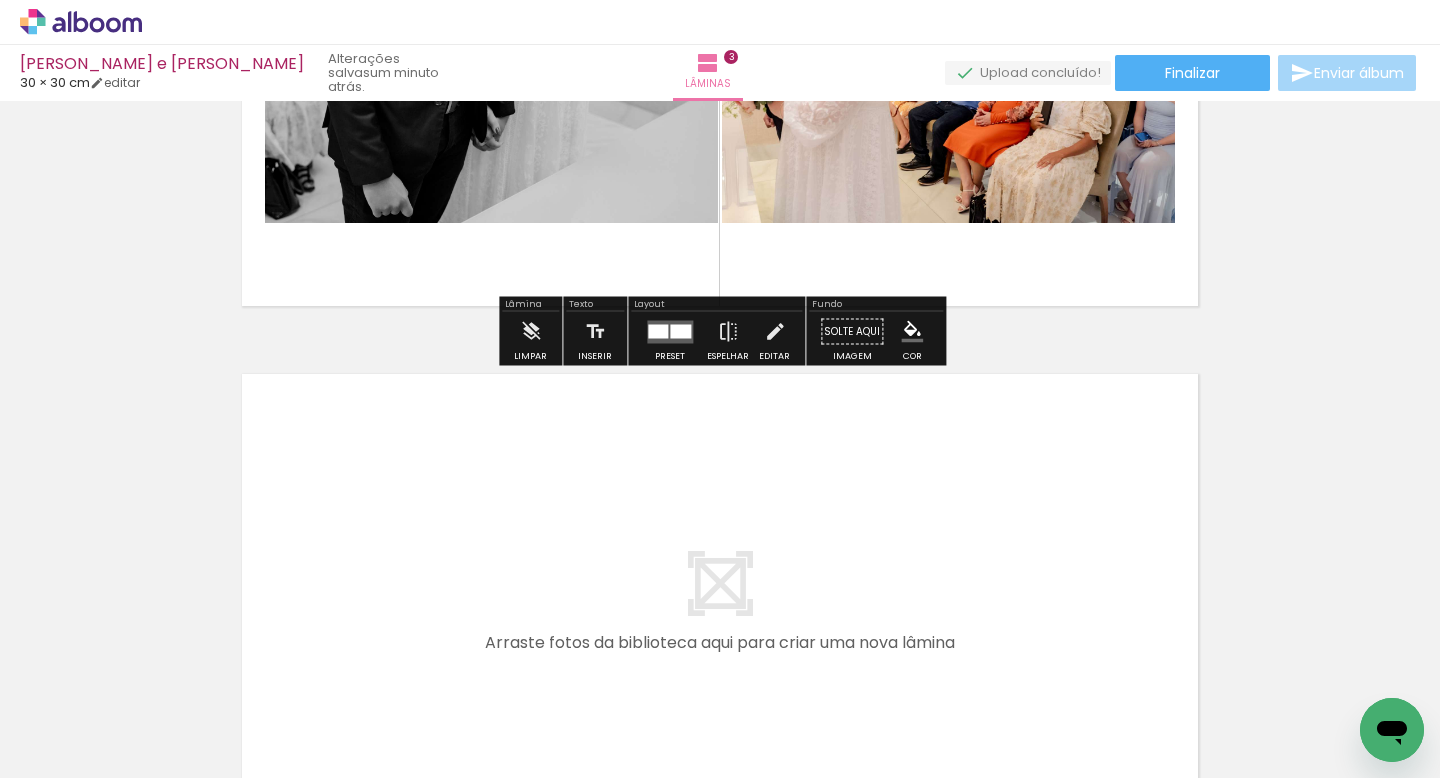 scroll, scrollTop: 1416, scrollLeft: 0, axis: vertical 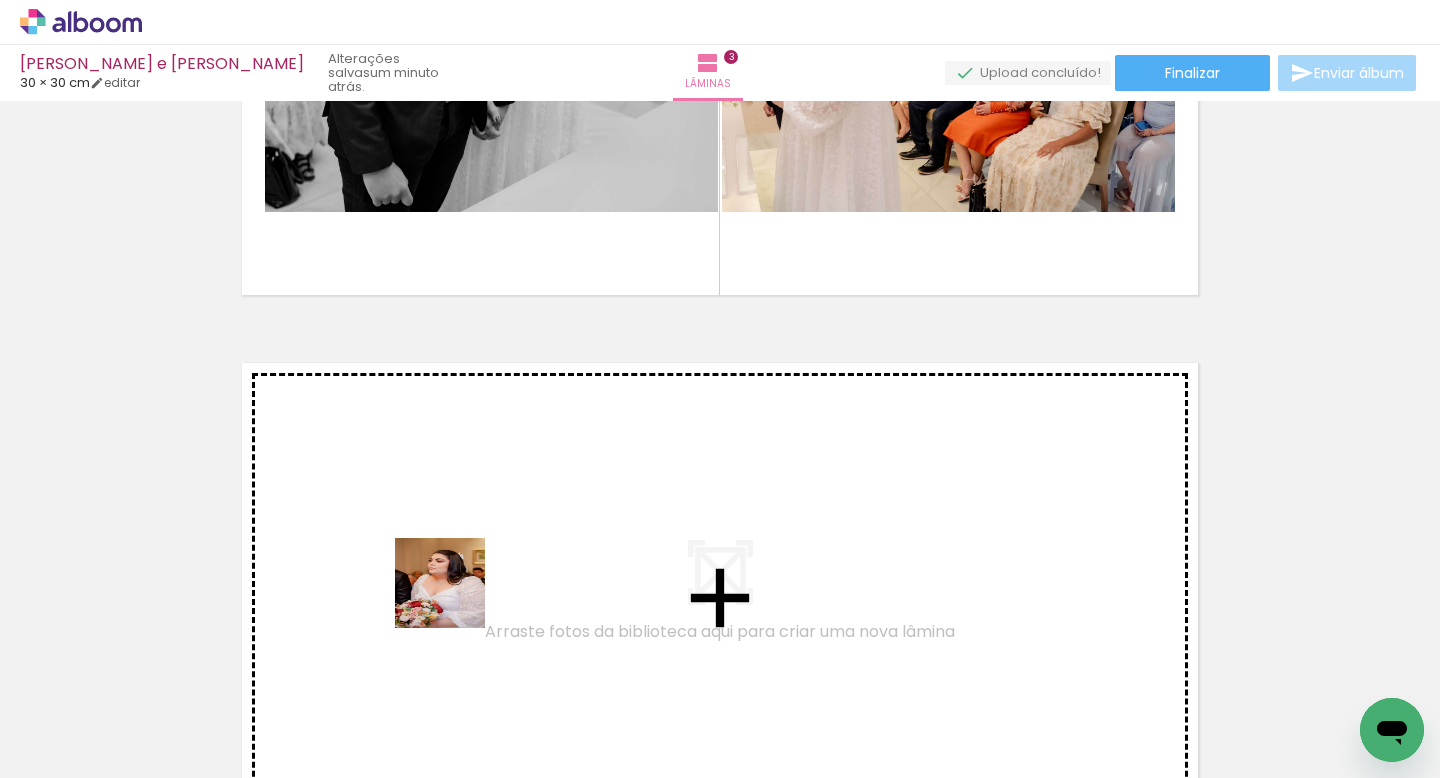 drag, startPoint x: 453, startPoint y: 734, endPoint x: 456, endPoint y: 569, distance: 165.02727 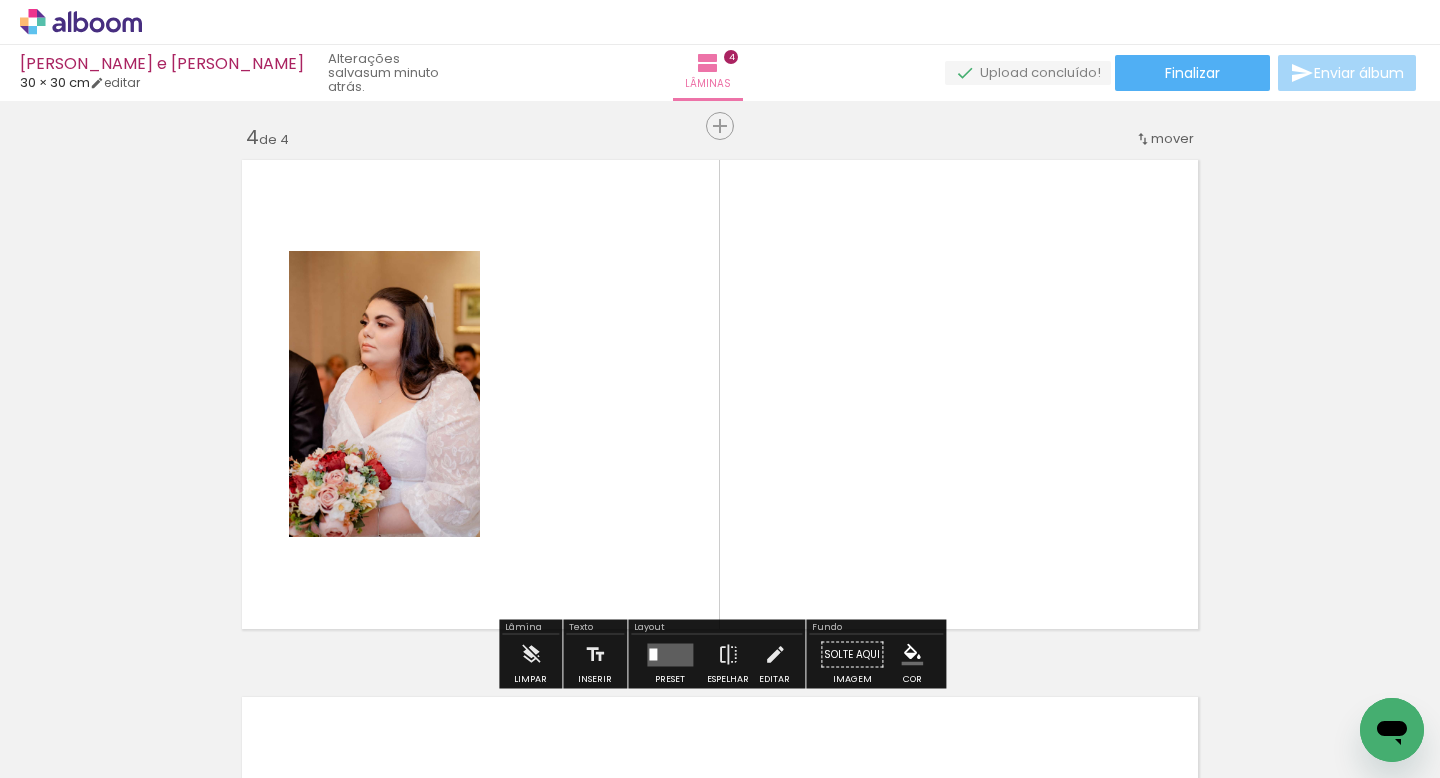 scroll, scrollTop: 1636, scrollLeft: 0, axis: vertical 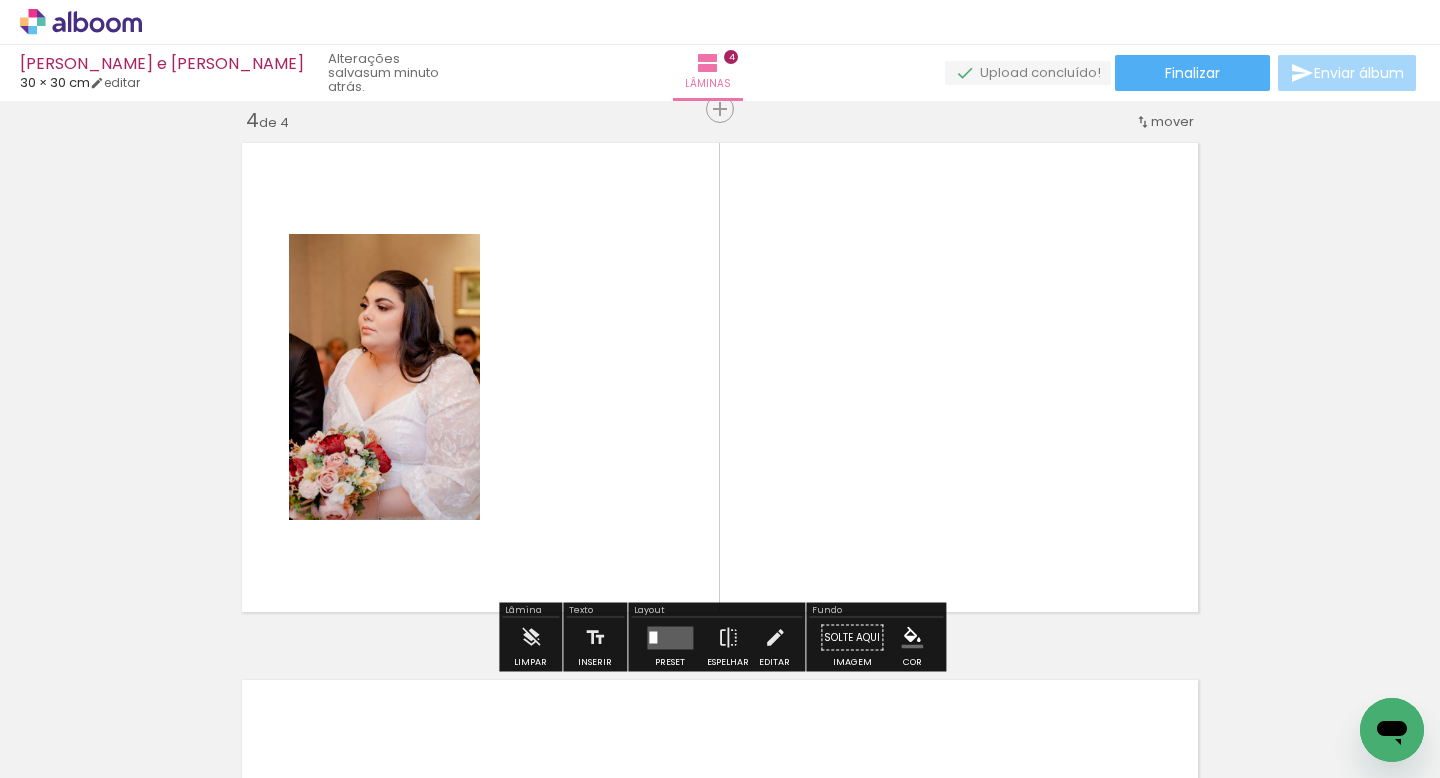 drag, startPoint x: 576, startPoint y: 716, endPoint x: 595, endPoint y: 546, distance: 171.05847 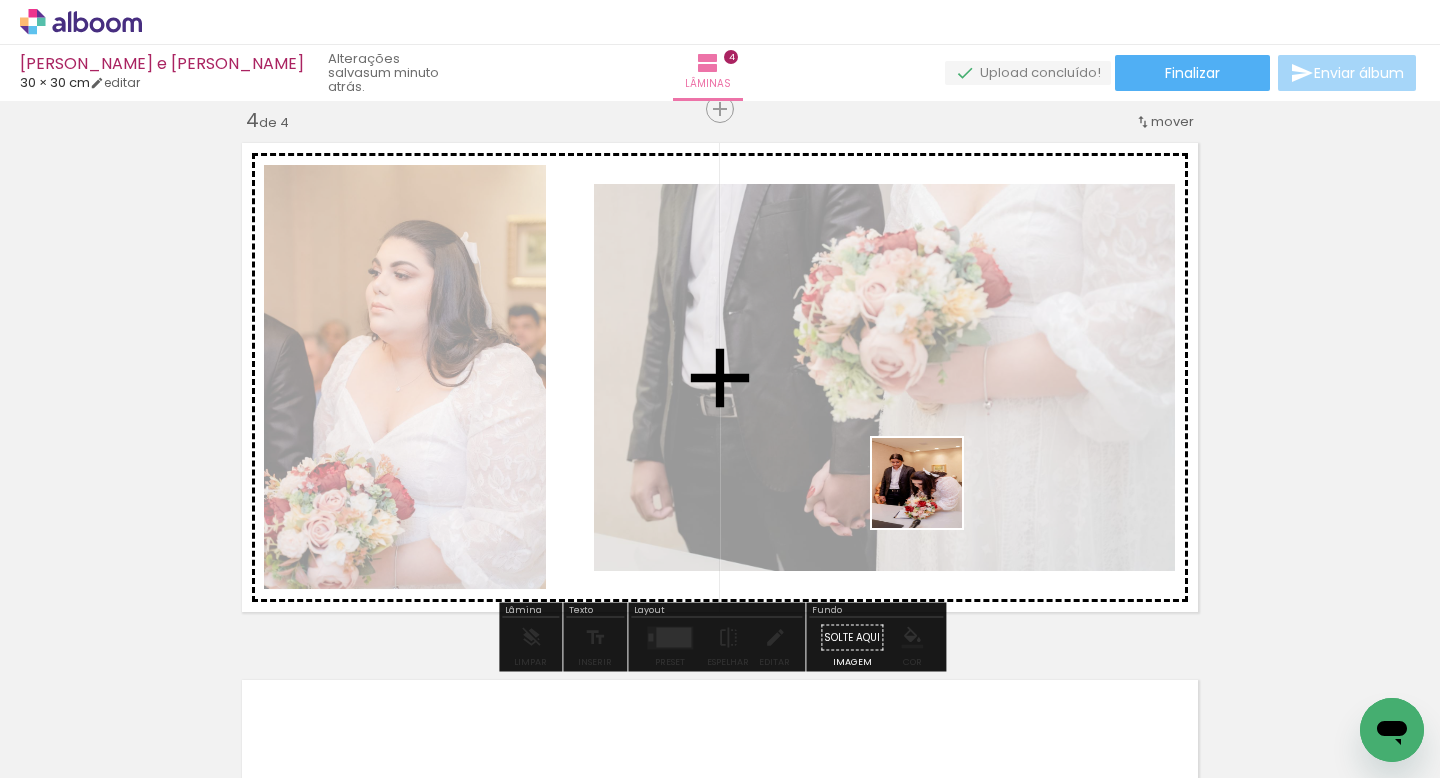 drag, startPoint x: 920, startPoint y: 705, endPoint x: 932, endPoint y: 497, distance: 208.34587 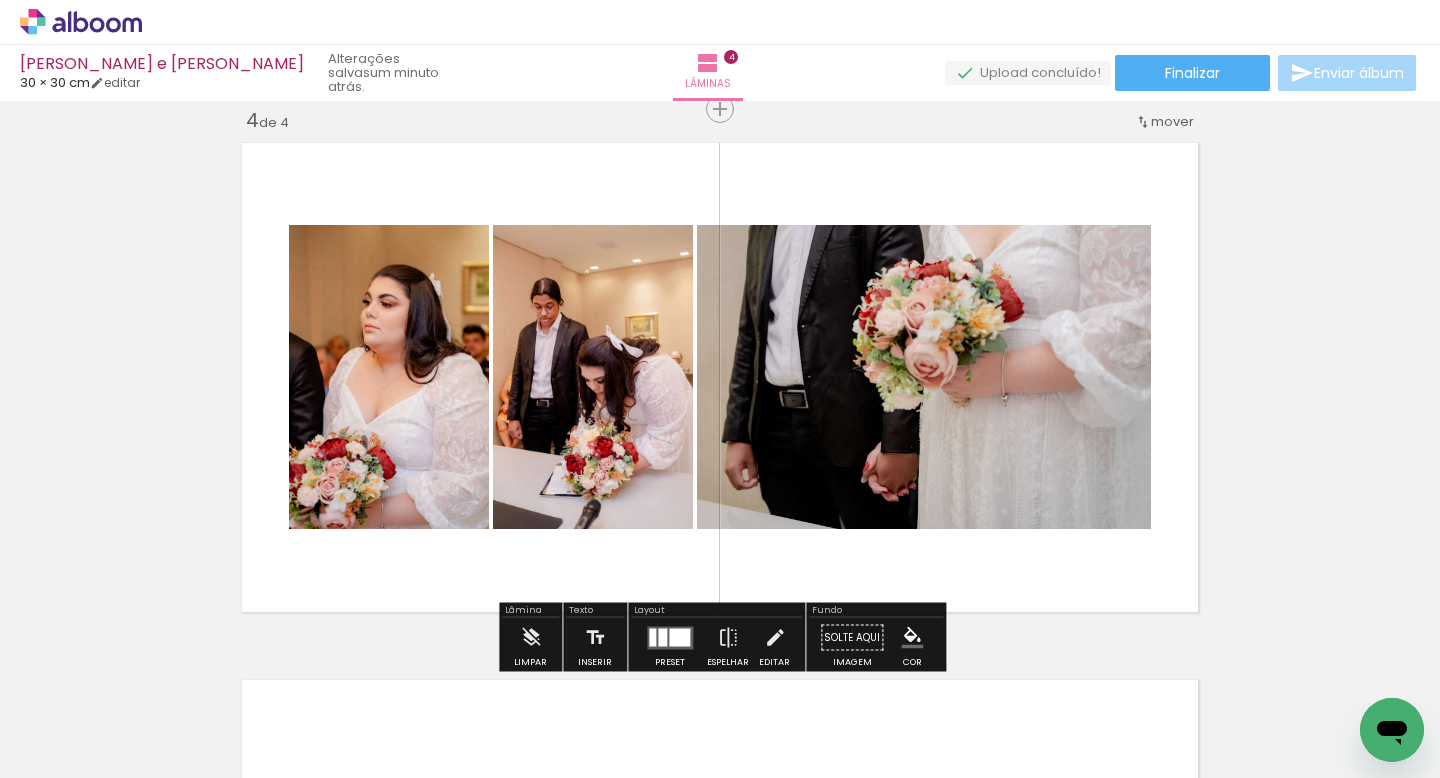 click at bounding box center [670, 638] 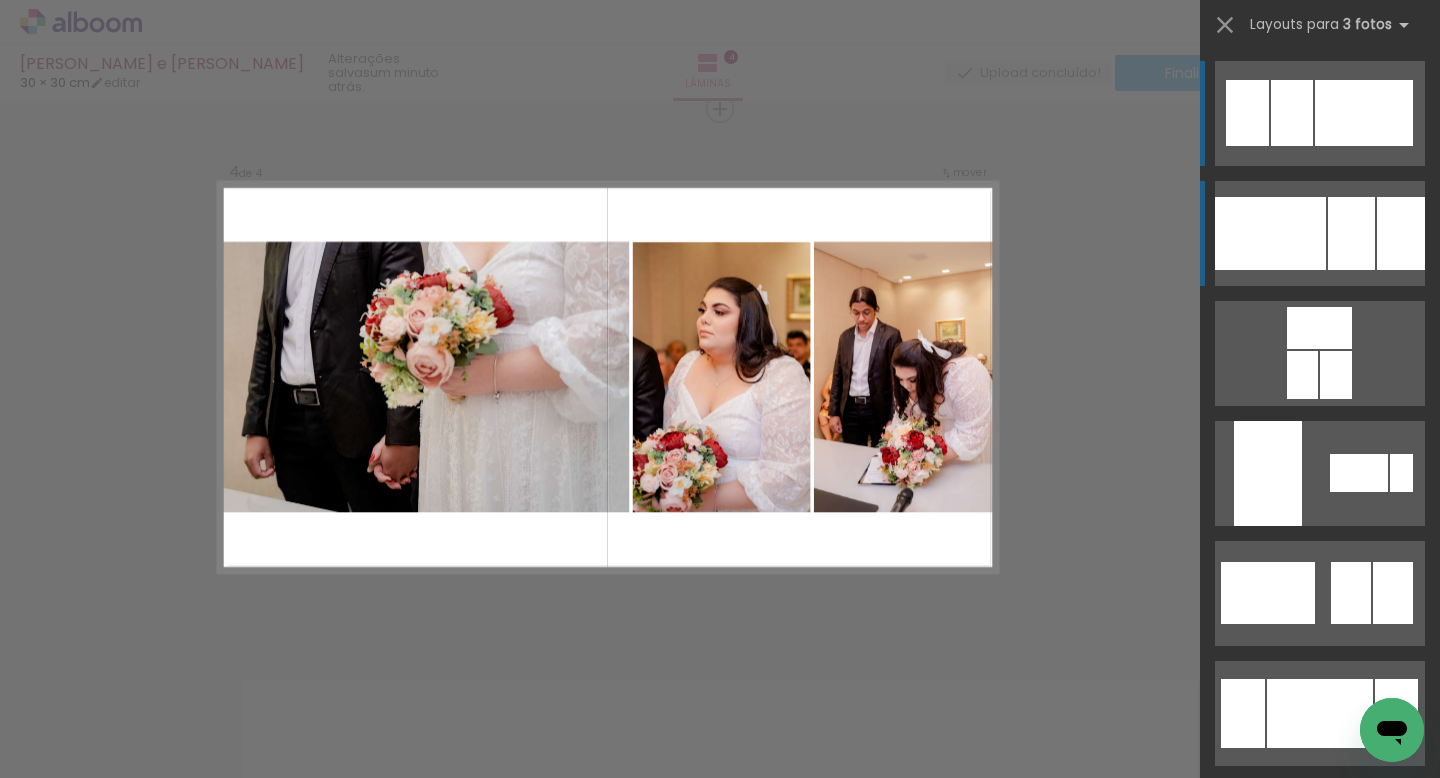 click at bounding box center [1292, 113] 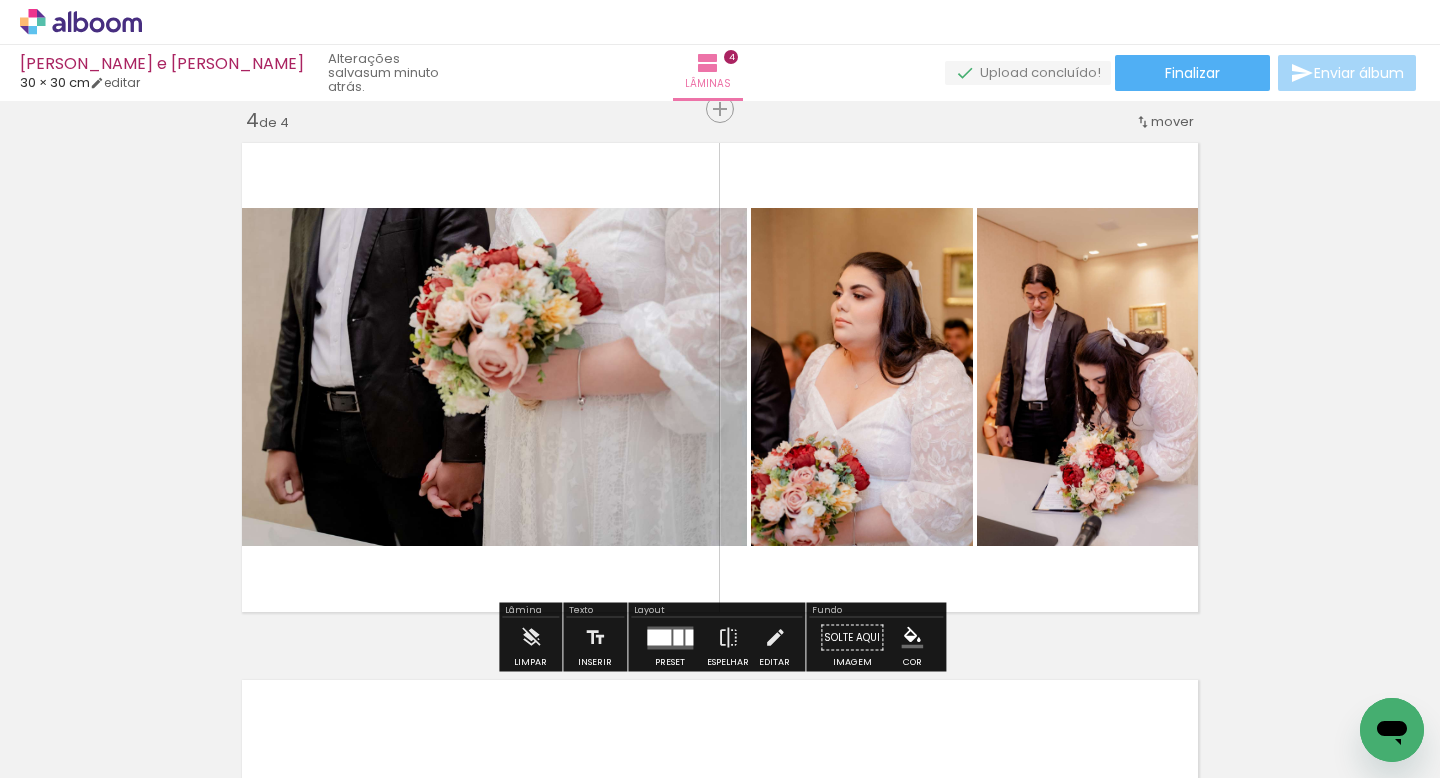 click on "Inserir lâmina 1  de 4  Inserir lâmina 2  de 4  Inserir lâmina 3  de 4  Inserir lâmina 4  de 4" at bounding box center (720, -185) 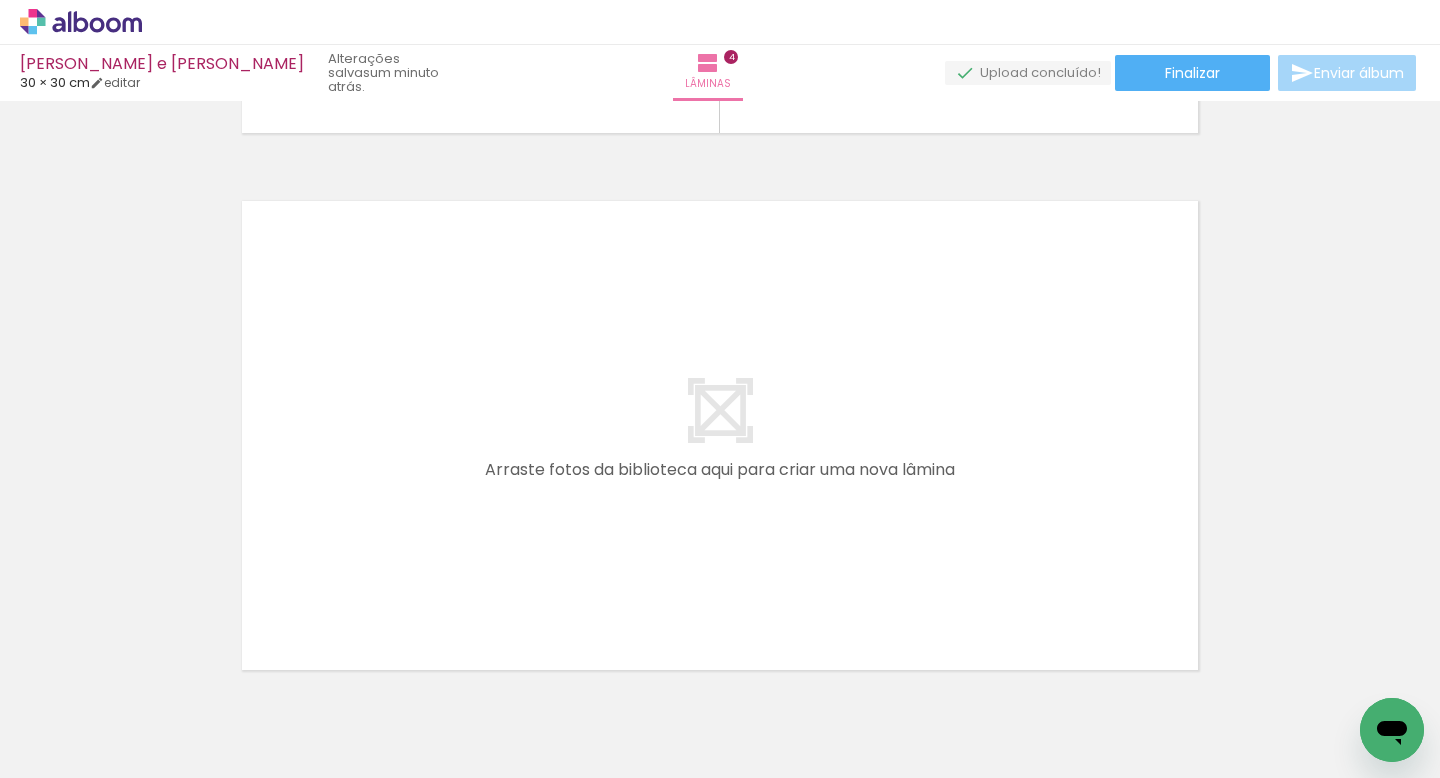 scroll, scrollTop: 2145, scrollLeft: 0, axis: vertical 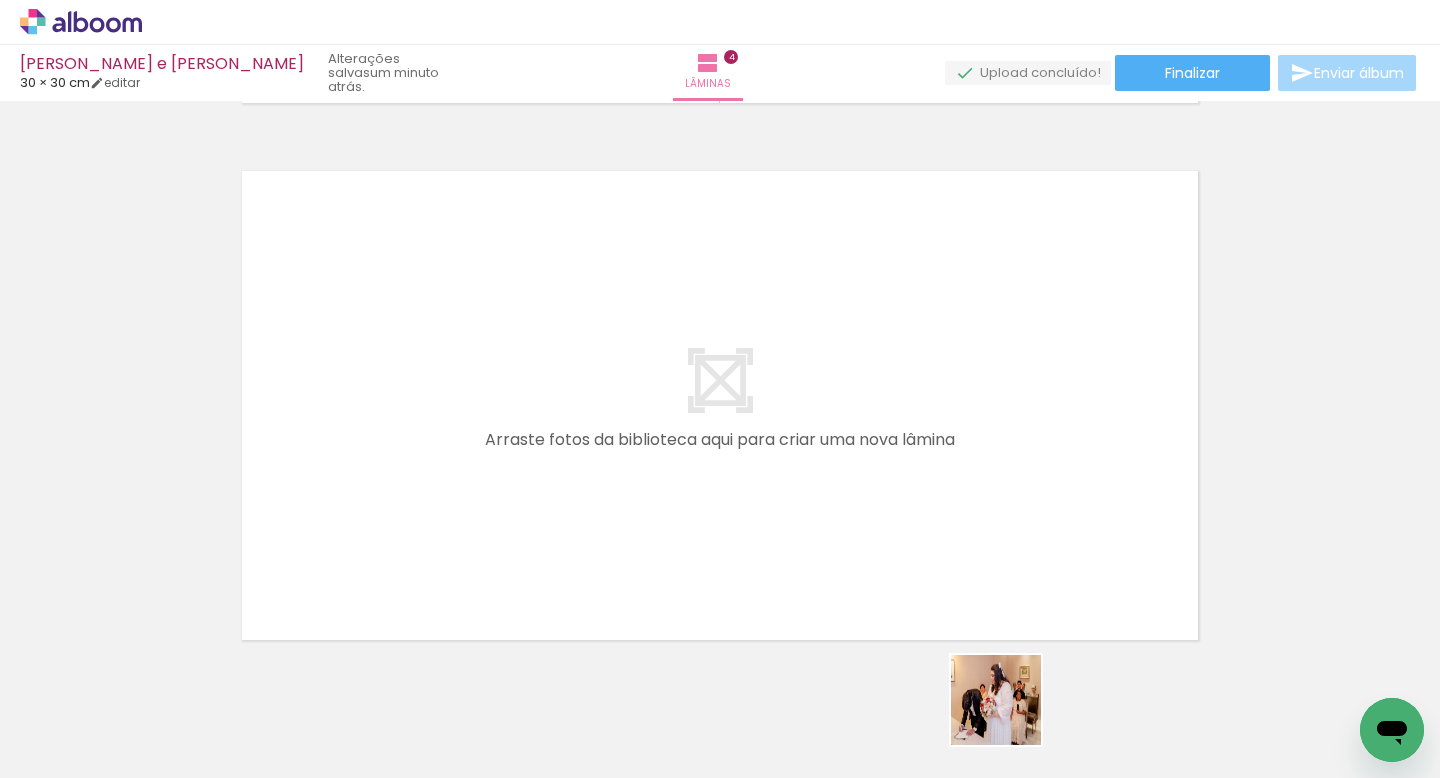 click at bounding box center [720, 389] 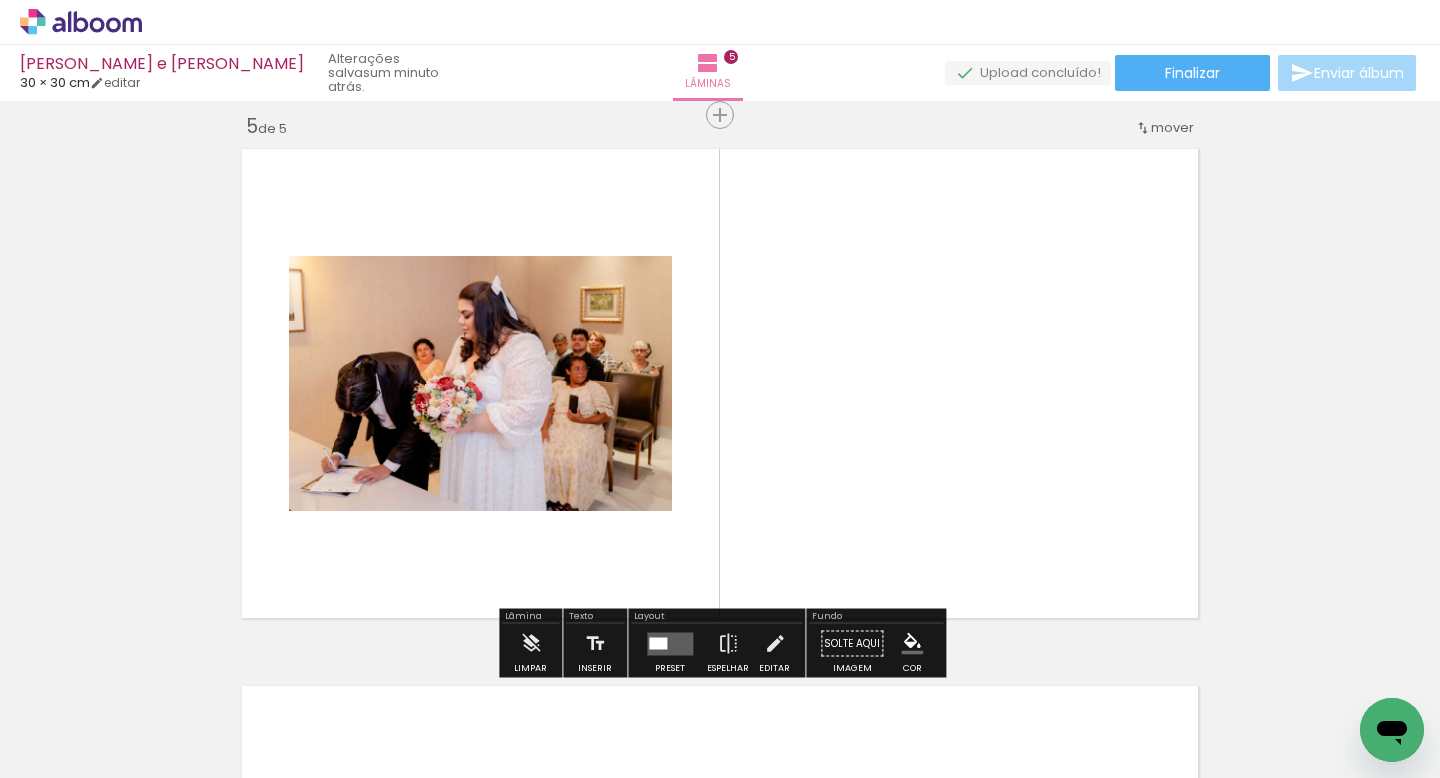 scroll, scrollTop: 2173, scrollLeft: 0, axis: vertical 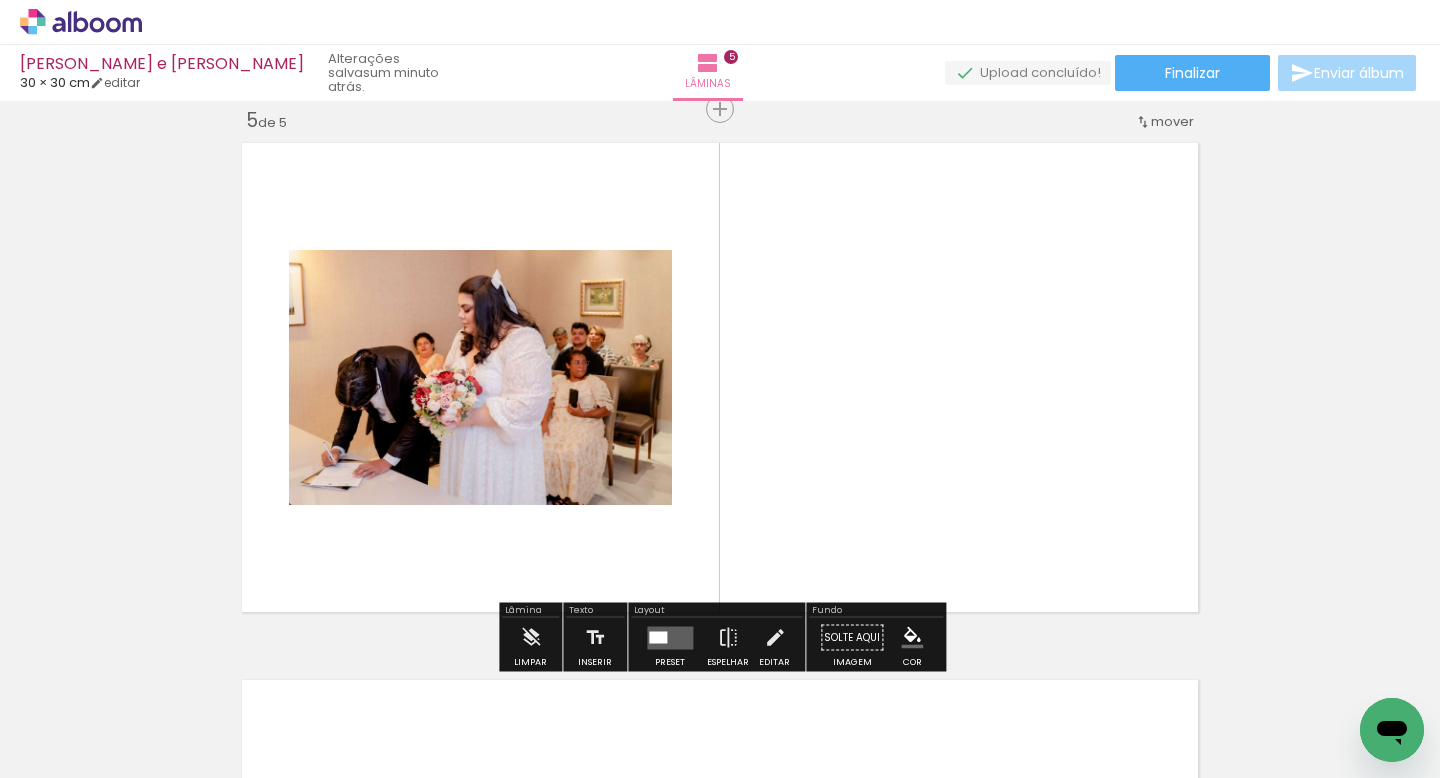 drag, startPoint x: 1149, startPoint y: 706, endPoint x: 1116, endPoint y: 559, distance: 150.65855 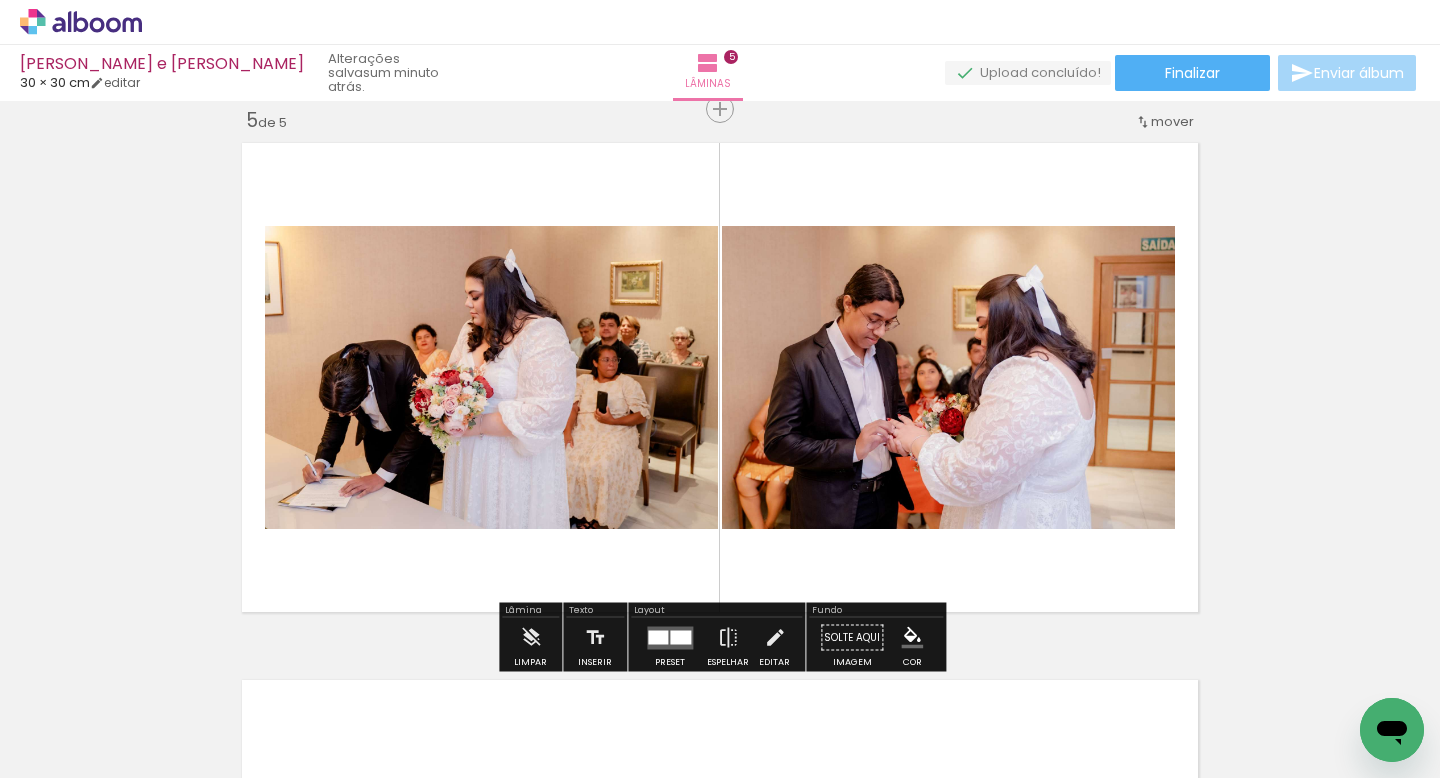 click on "Inserir lâmina 1  de 5  Inserir lâmina 2  de 5  Inserir lâmina 3  de 5  Inserir lâmina 4  de 5  Inserir lâmina 5  de 5" at bounding box center [720, -454] 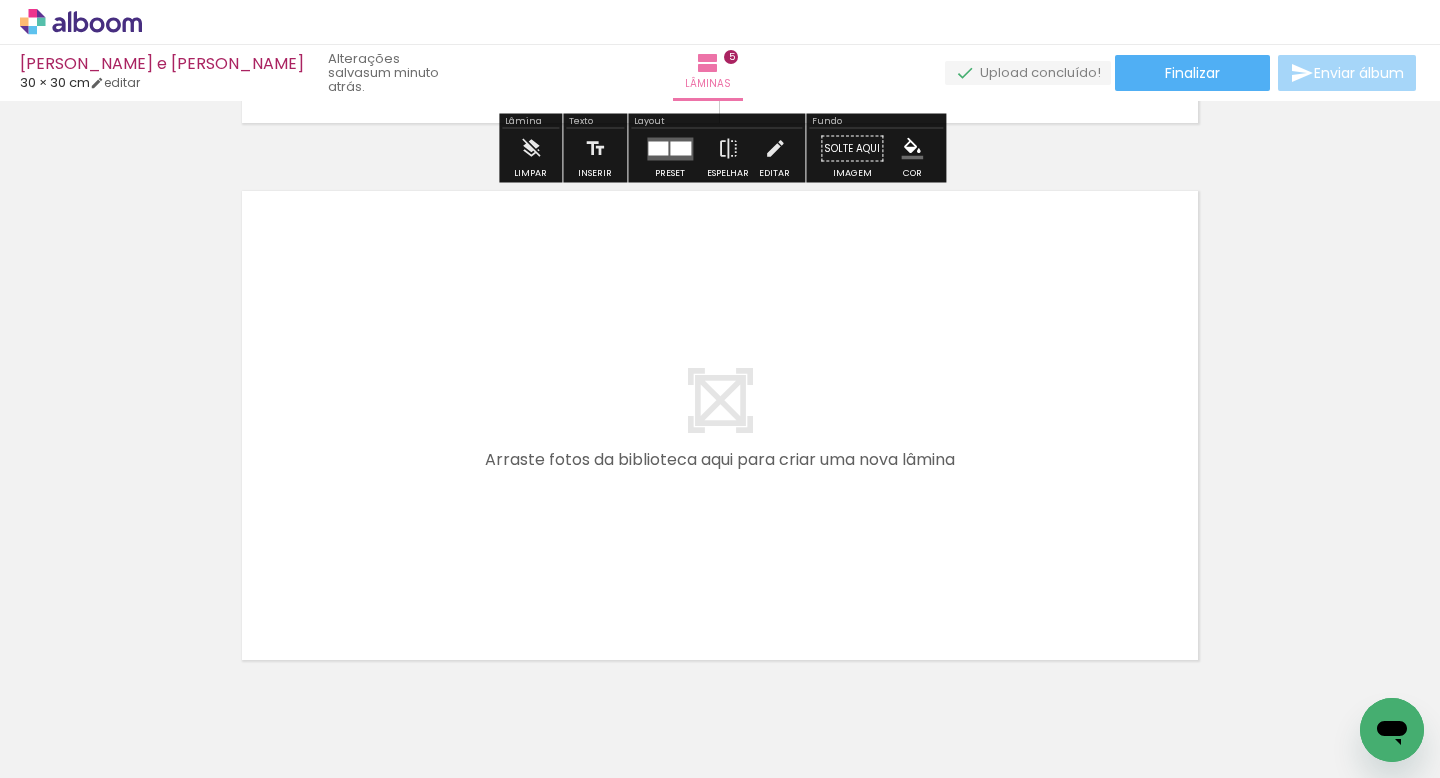 scroll, scrollTop: 2664, scrollLeft: 0, axis: vertical 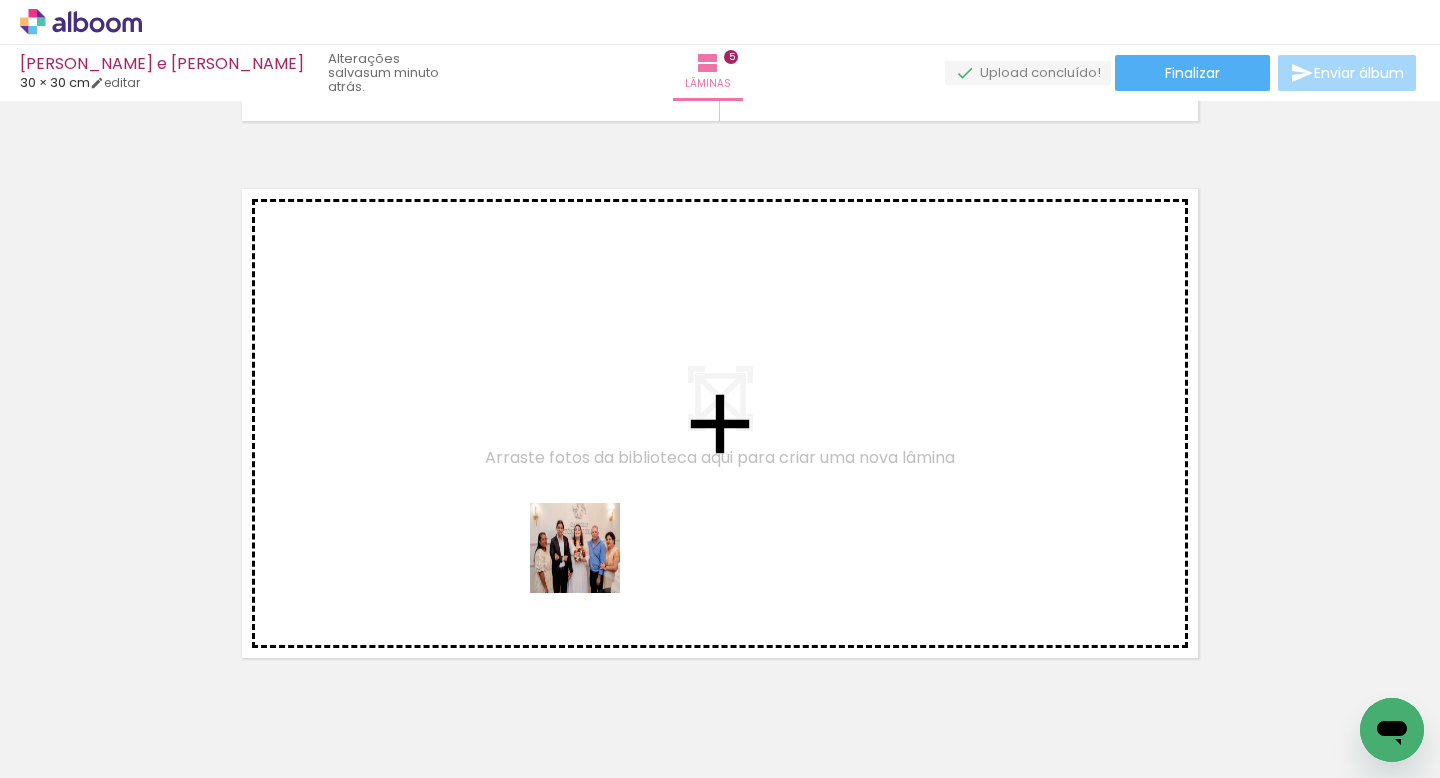drag, startPoint x: 594, startPoint y: 701, endPoint x: 590, endPoint y: 552, distance: 149.05368 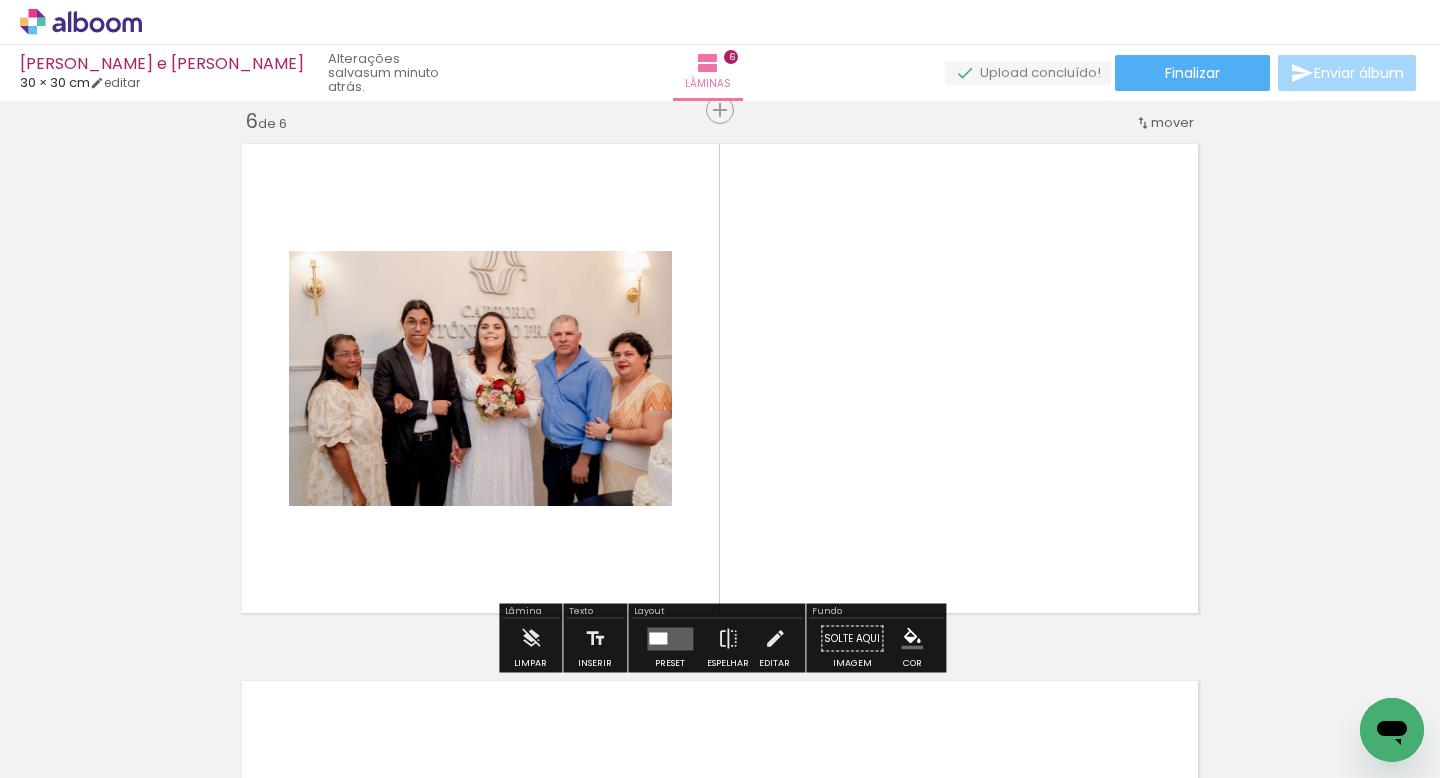 scroll, scrollTop: 2710, scrollLeft: 0, axis: vertical 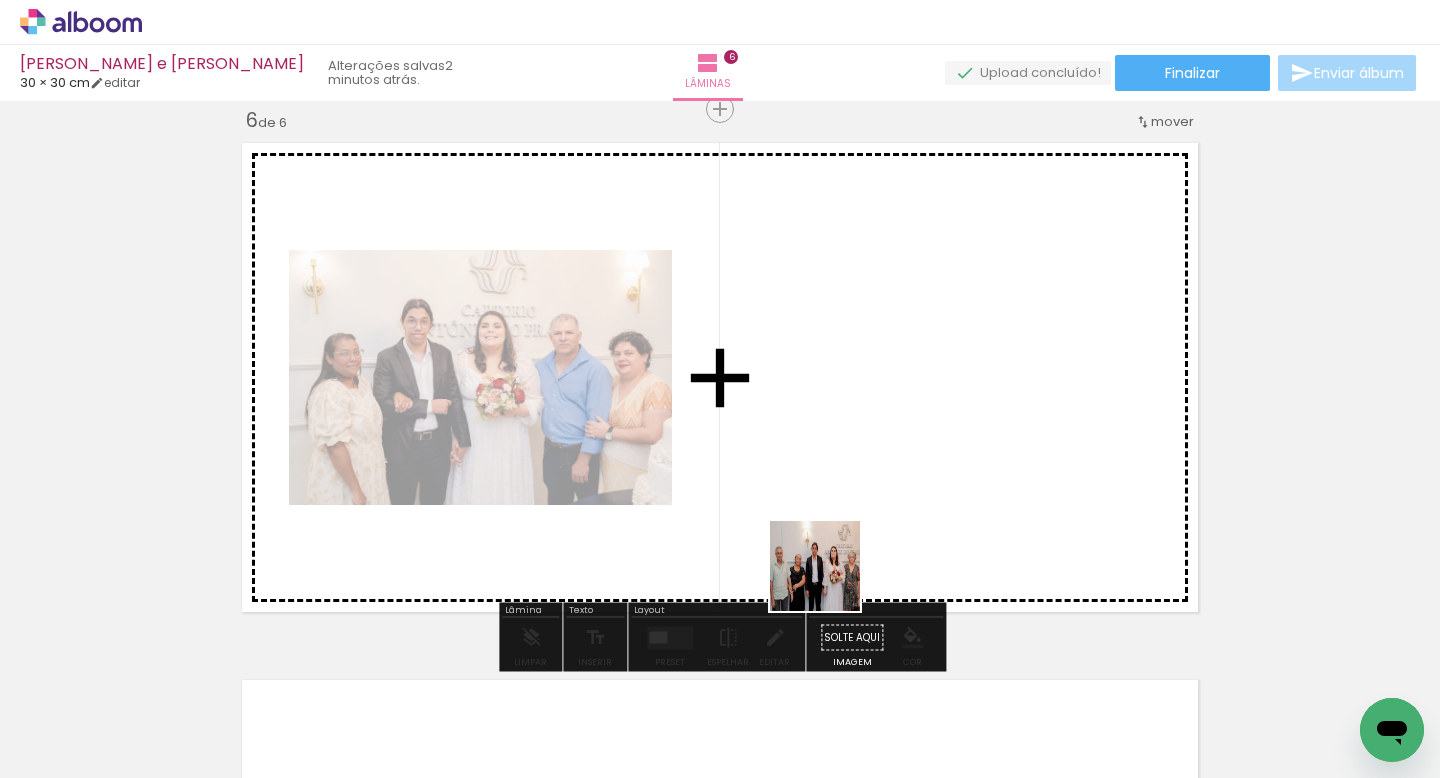 drag, startPoint x: 723, startPoint y: 732, endPoint x: 901, endPoint y: 513, distance: 282.21445 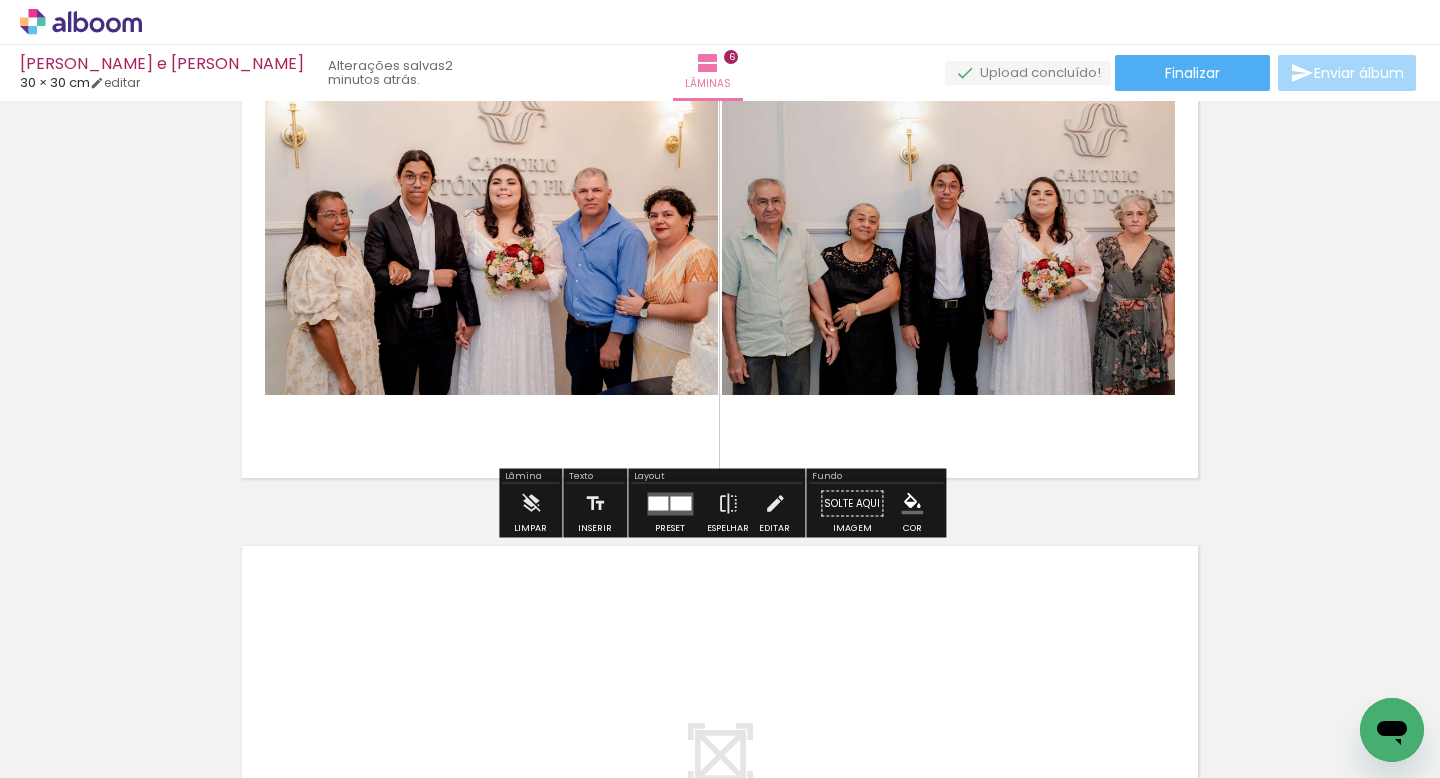scroll, scrollTop: 2876, scrollLeft: 0, axis: vertical 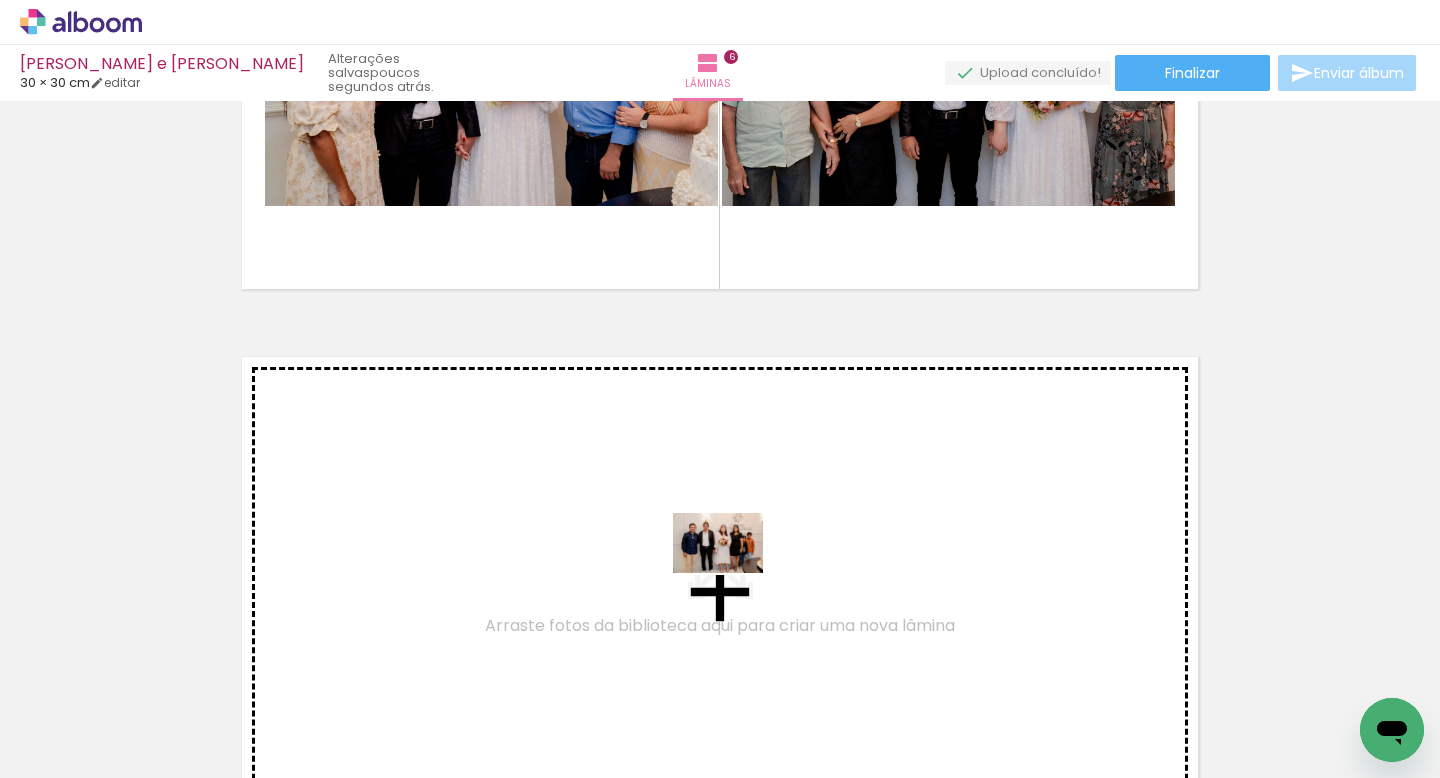 drag, startPoint x: 879, startPoint y: 706, endPoint x: 723, endPoint y: 563, distance: 211.62466 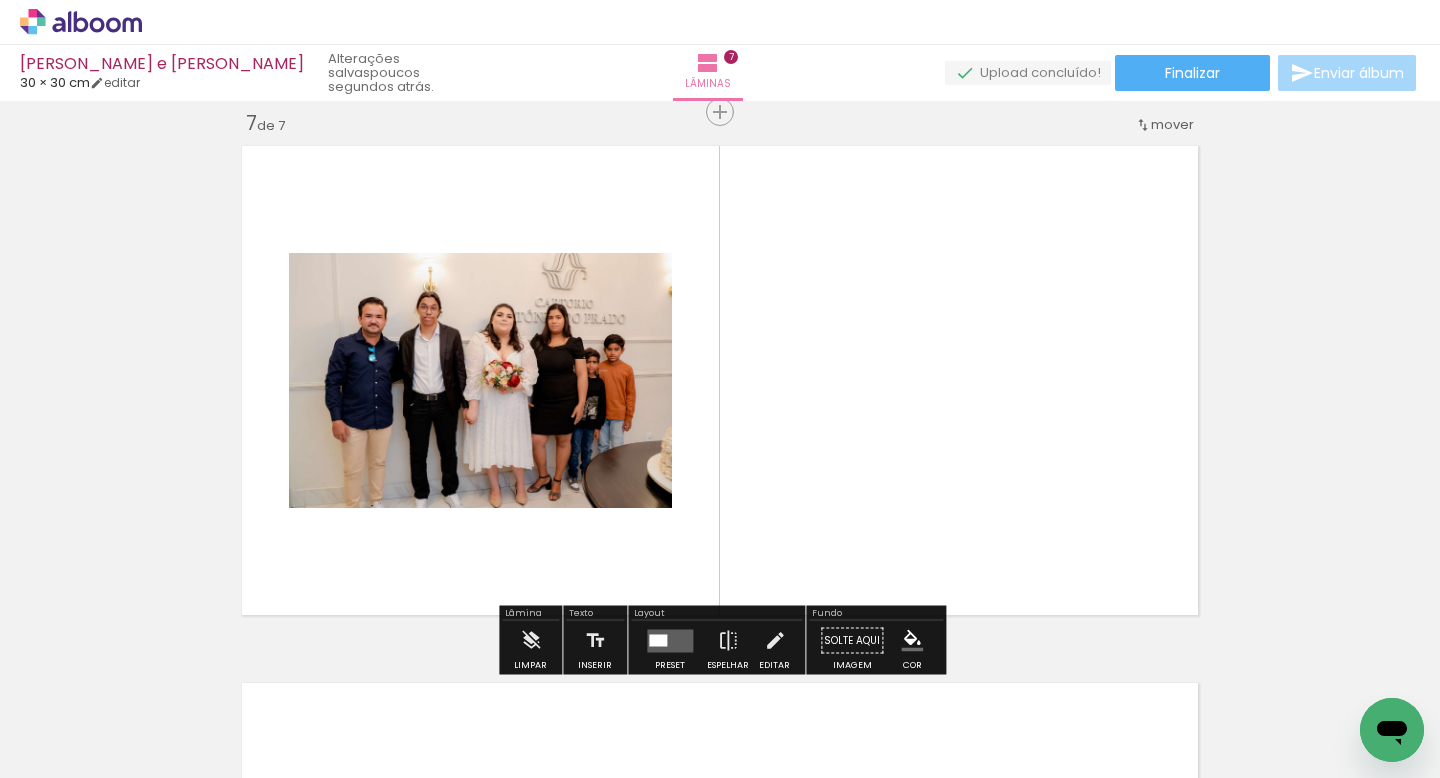 scroll, scrollTop: 3247, scrollLeft: 0, axis: vertical 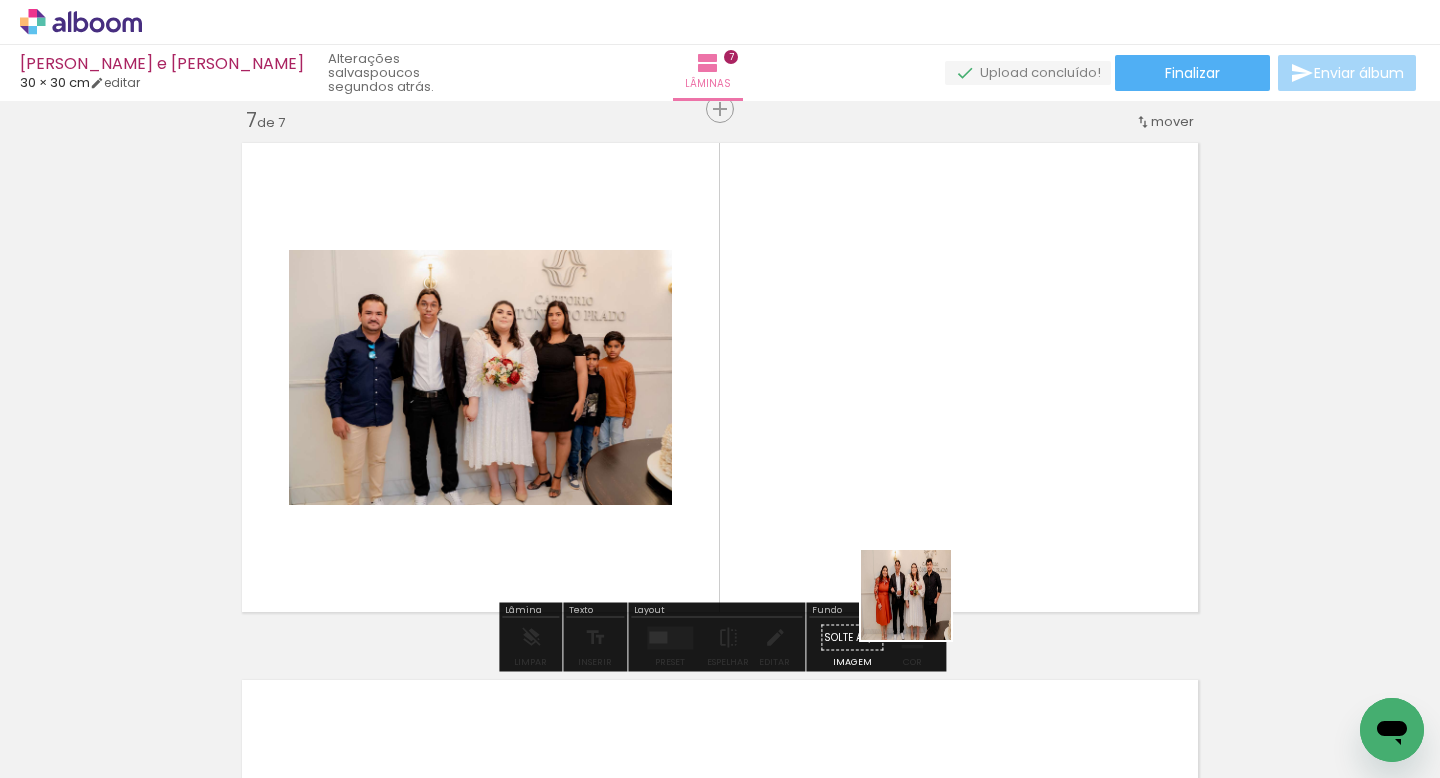 drag, startPoint x: 992, startPoint y: 699, endPoint x: 870, endPoint y: 524, distance: 213.32838 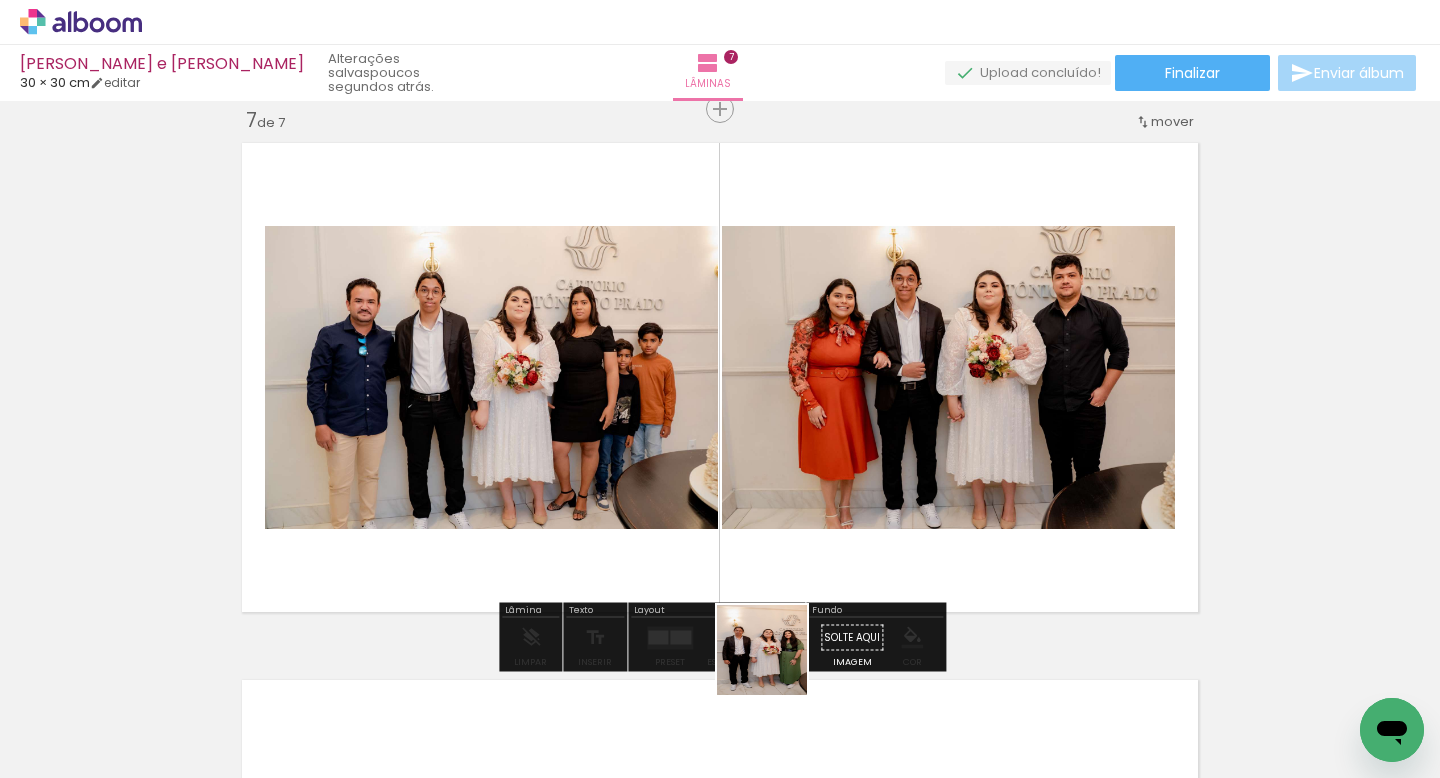 drag, startPoint x: 771, startPoint y: 707, endPoint x: 816, endPoint y: 522, distance: 190.39433 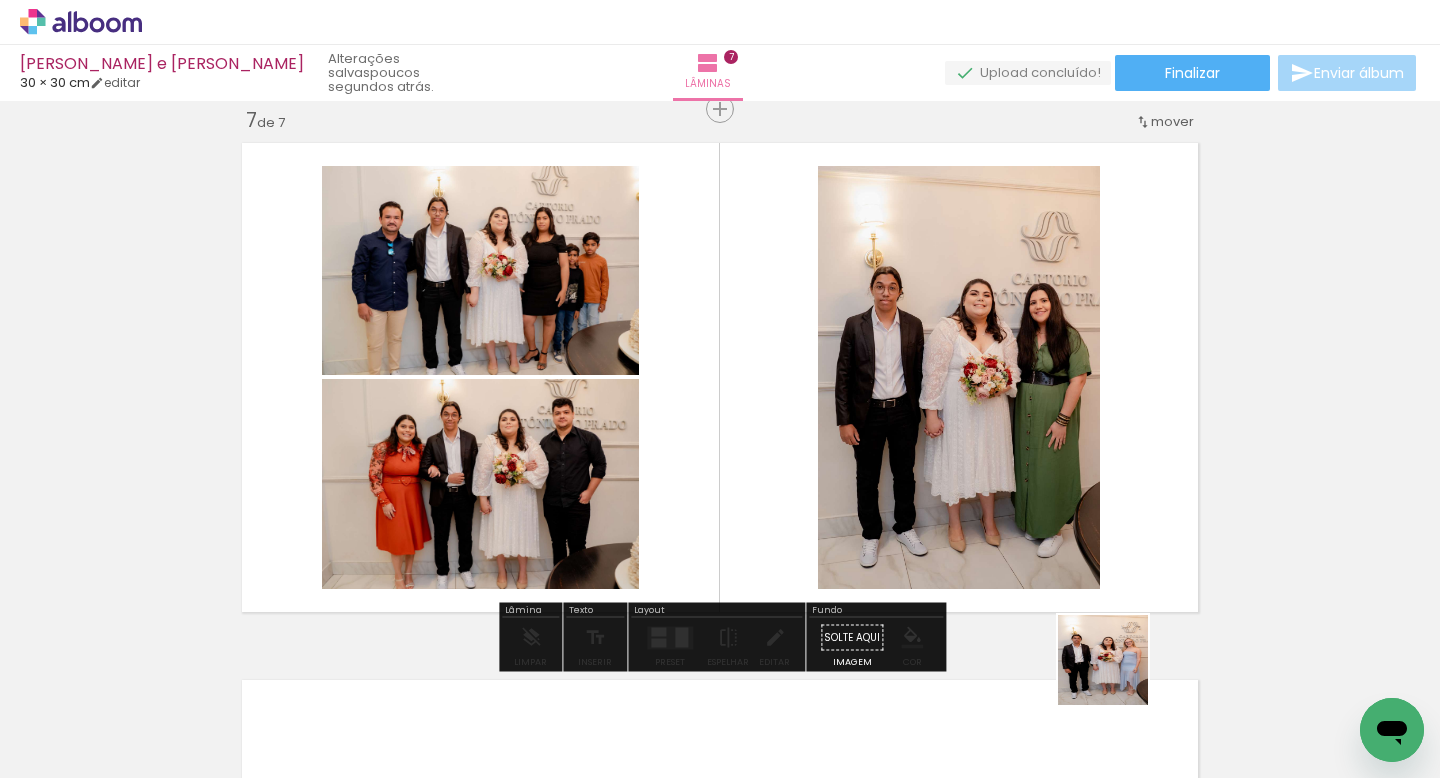 drag, startPoint x: 1118, startPoint y: 702, endPoint x: 1118, endPoint y: 605, distance: 97 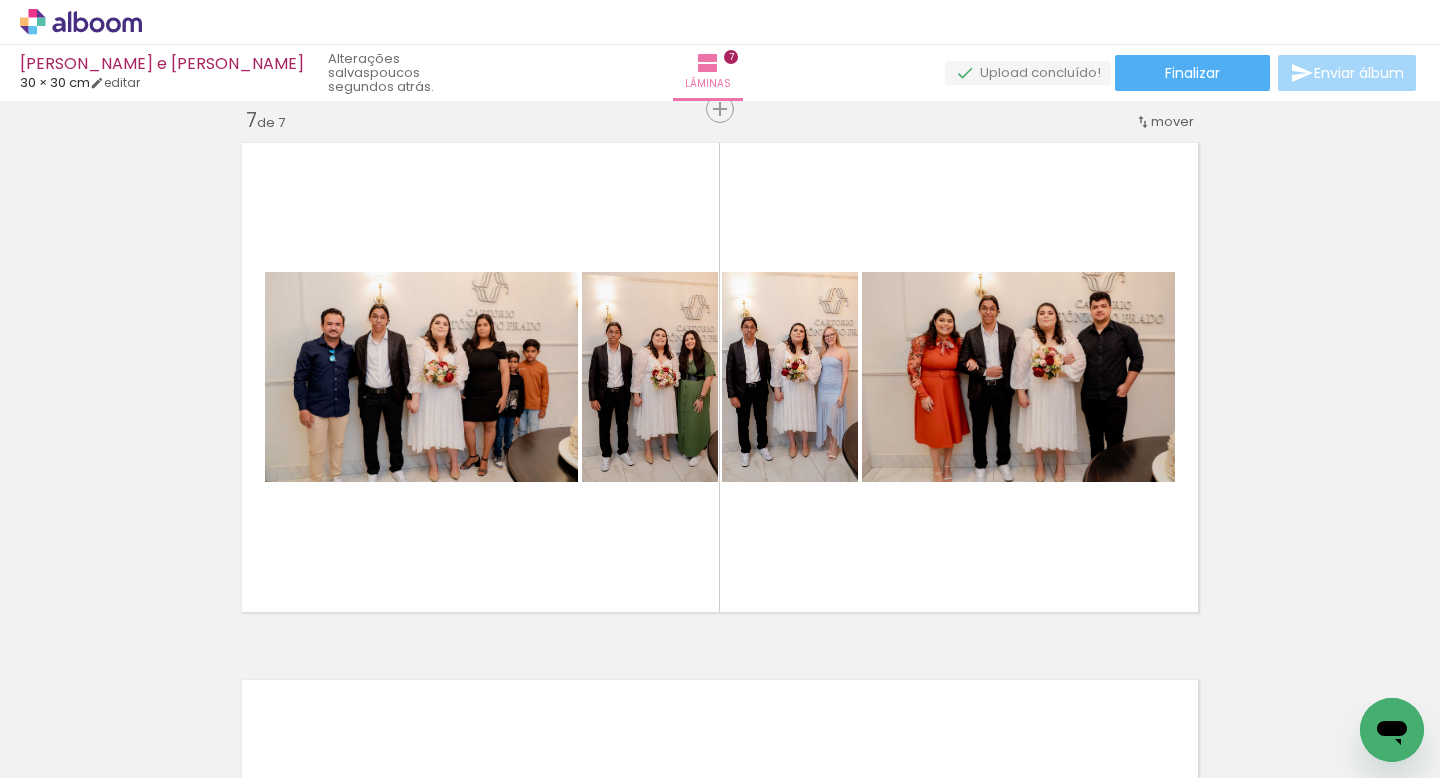scroll, scrollTop: 0, scrollLeft: 2650, axis: horizontal 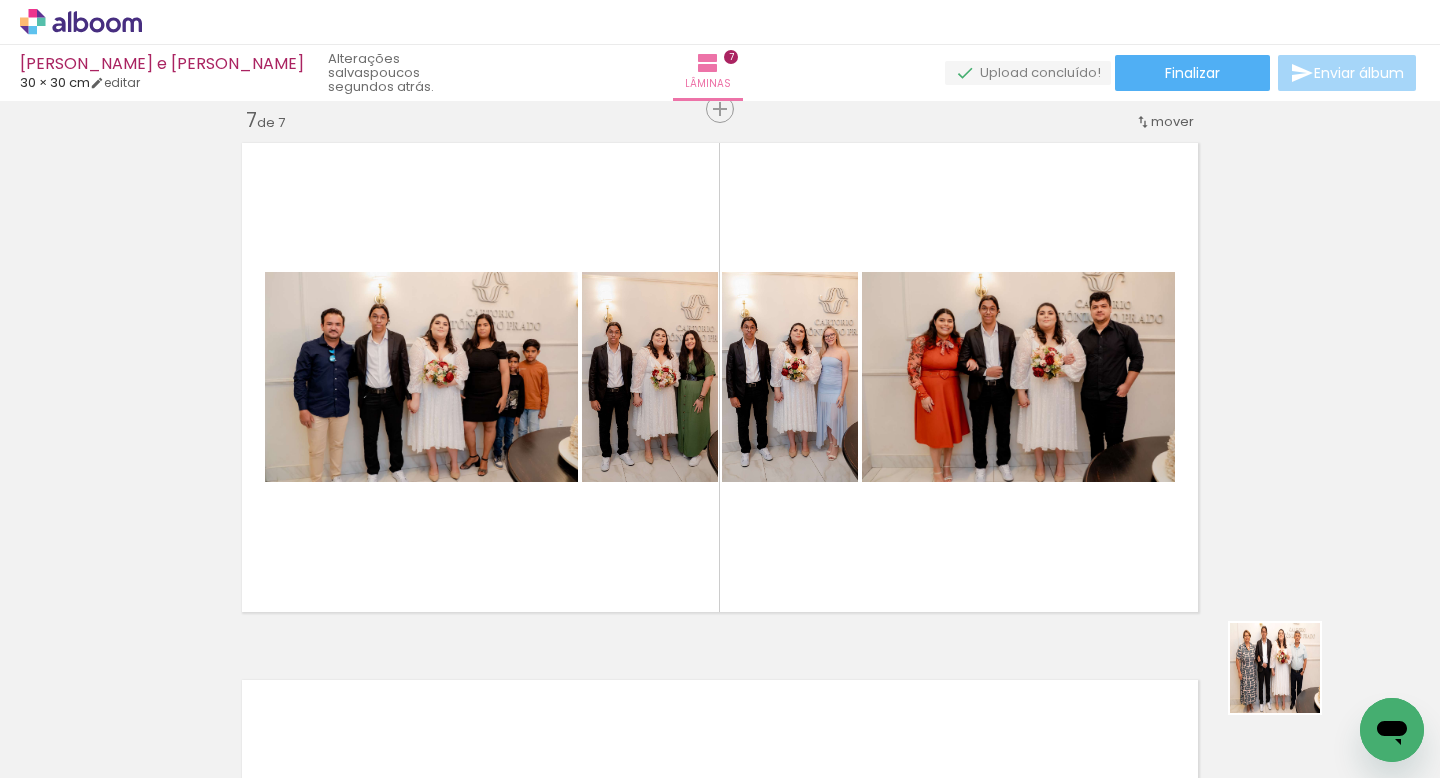 drag, startPoint x: 1342, startPoint y: 702, endPoint x: 974, endPoint y: 473, distance: 433.43396 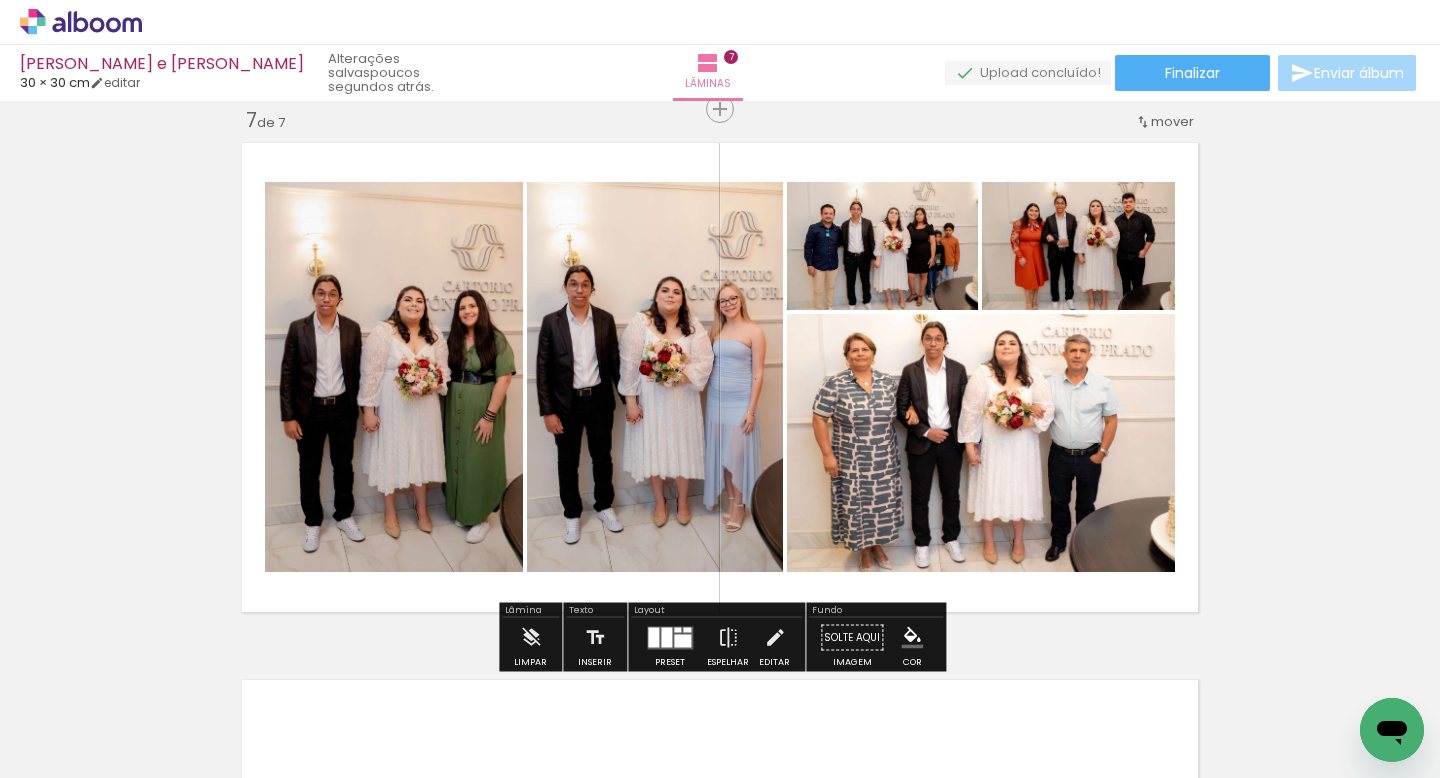 click at bounding box center (682, 640) 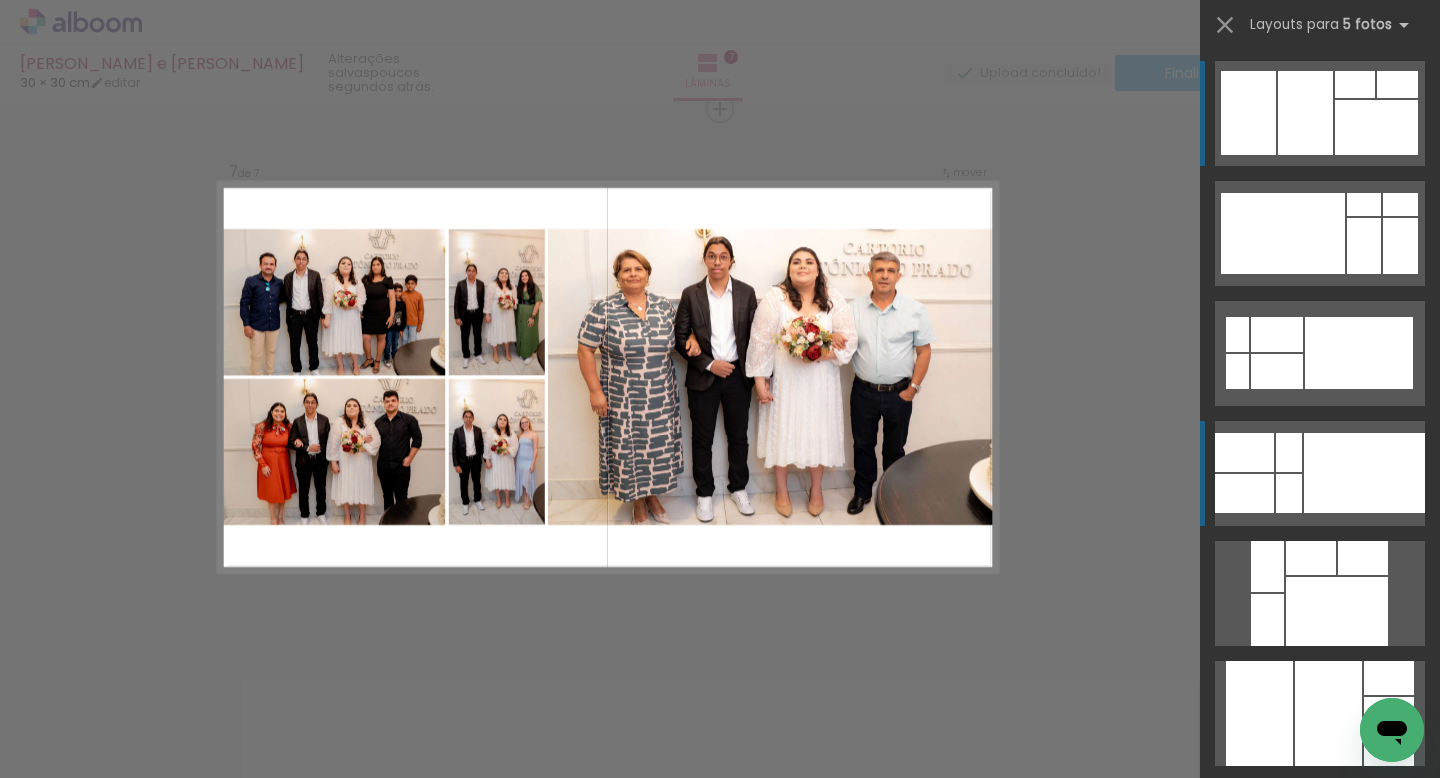 click at bounding box center [1364, 473] 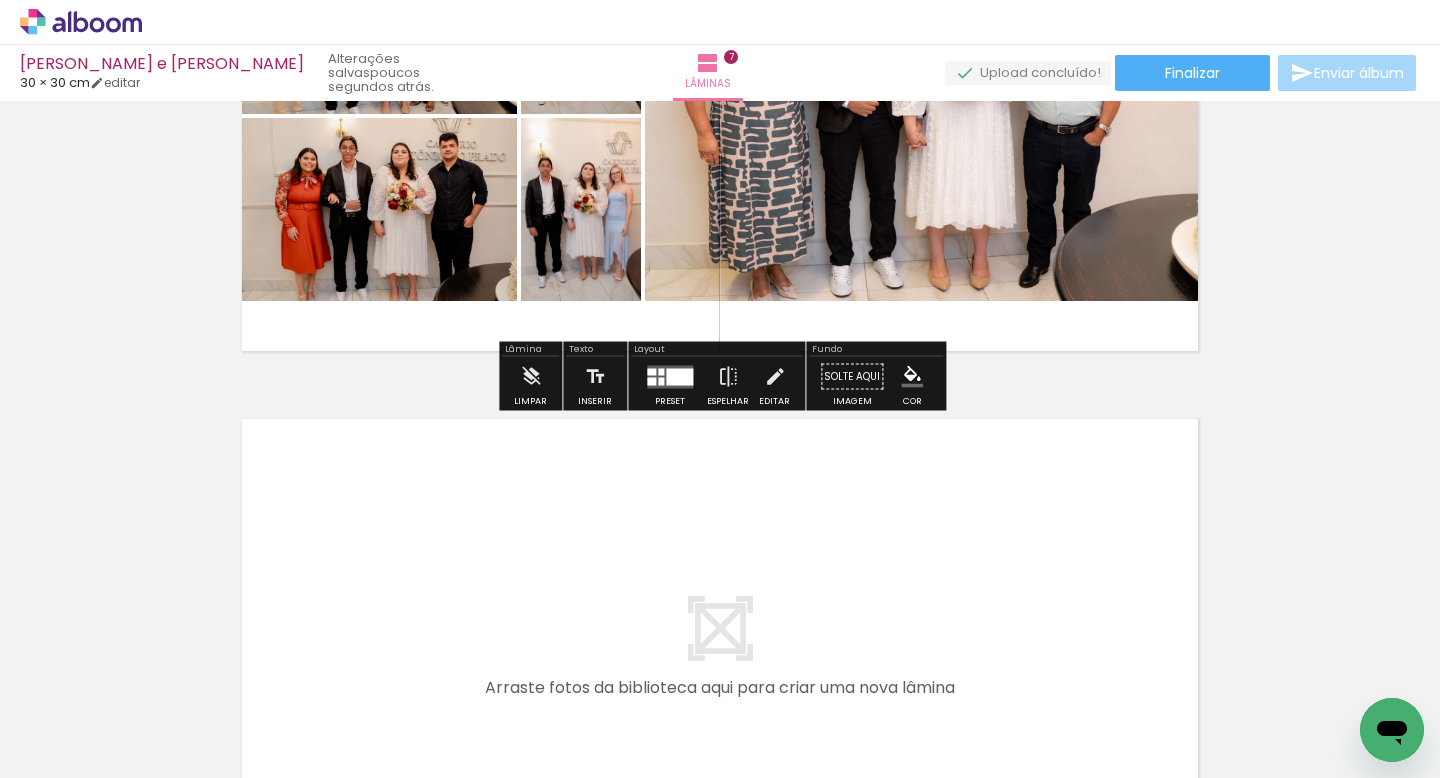 scroll, scrollTop: 3506, scrollLeft: 0, axis: vertical 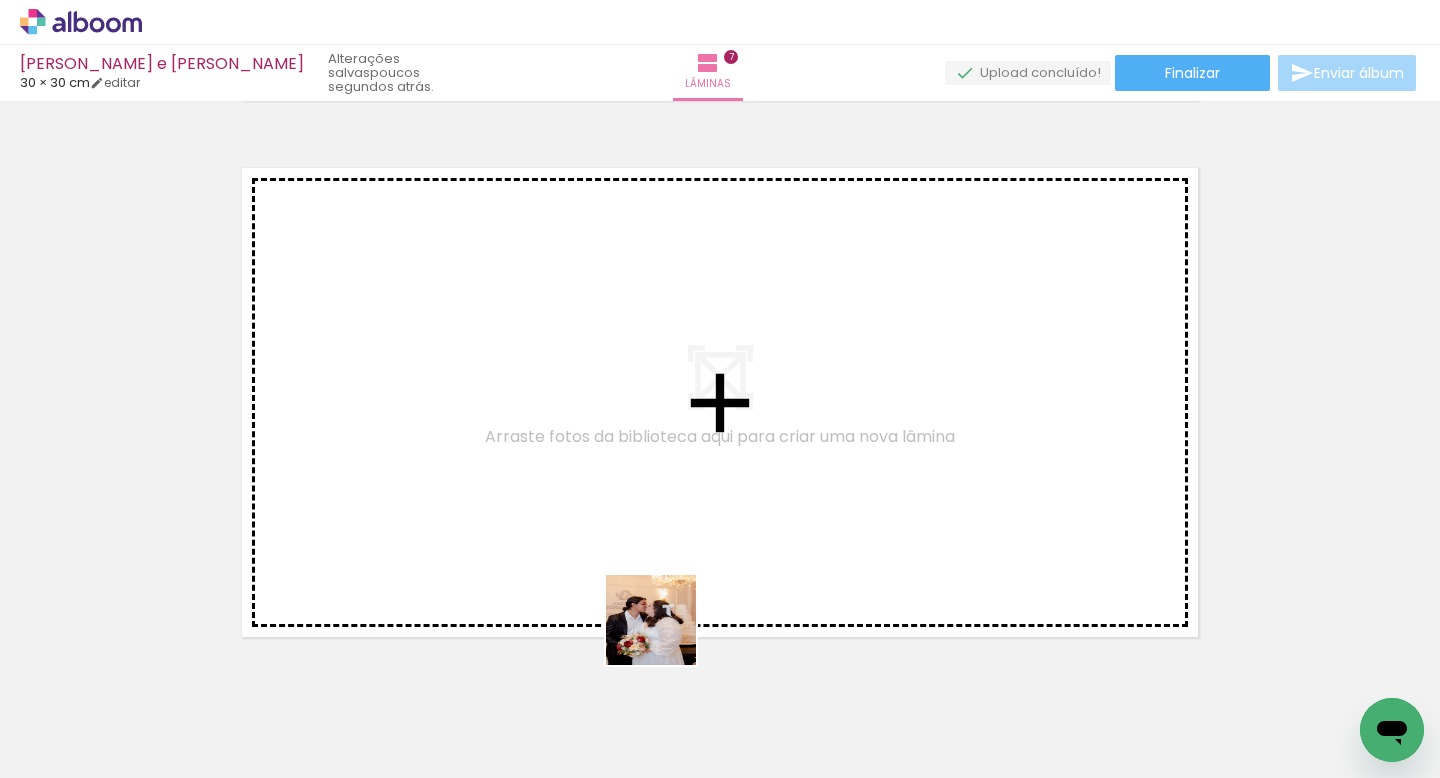 drag, startPoint x: 666, startPoint y: 711, endPoint x: 665, endPoint y: 528, distance: 183.00273 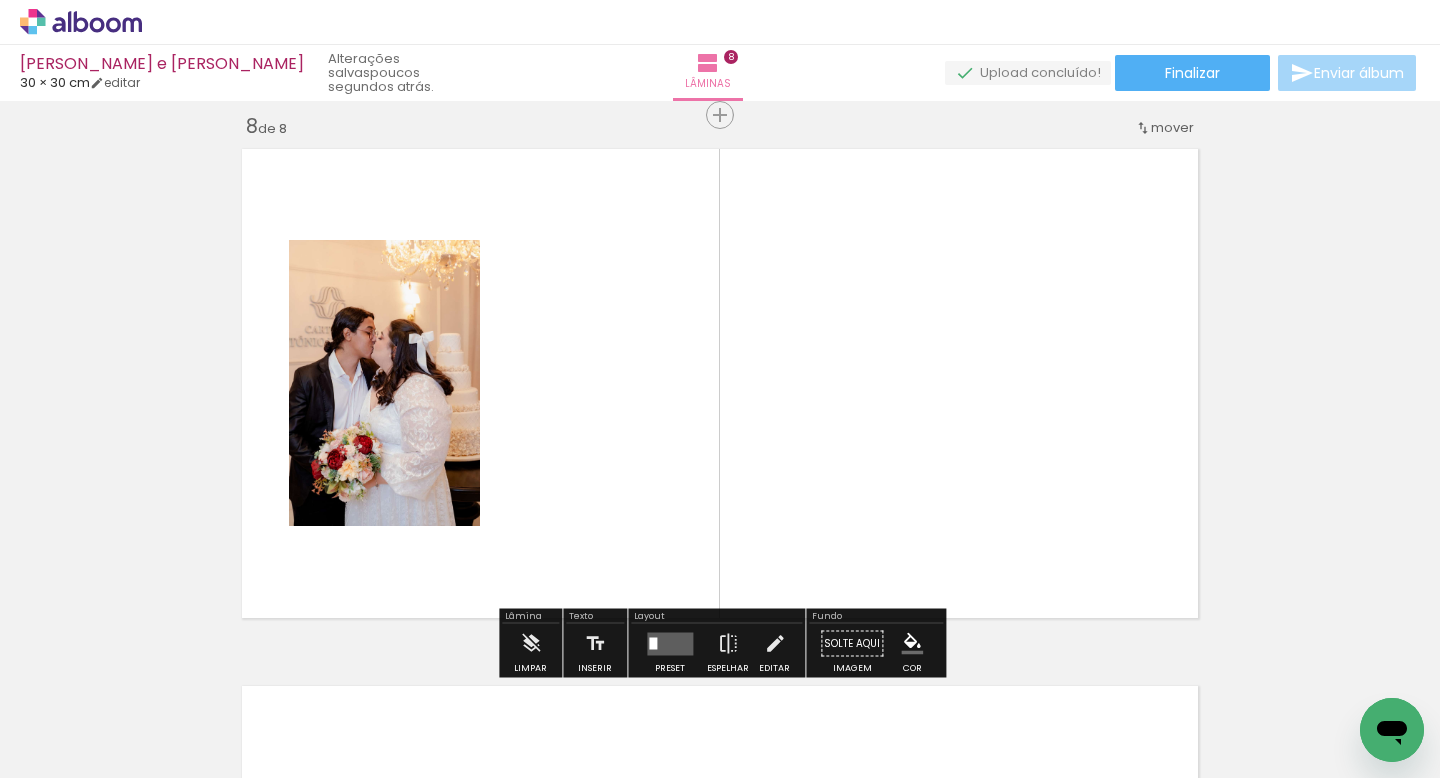 scroll, scrollTop: 3784, scrollLeft: 0, axis: vertical 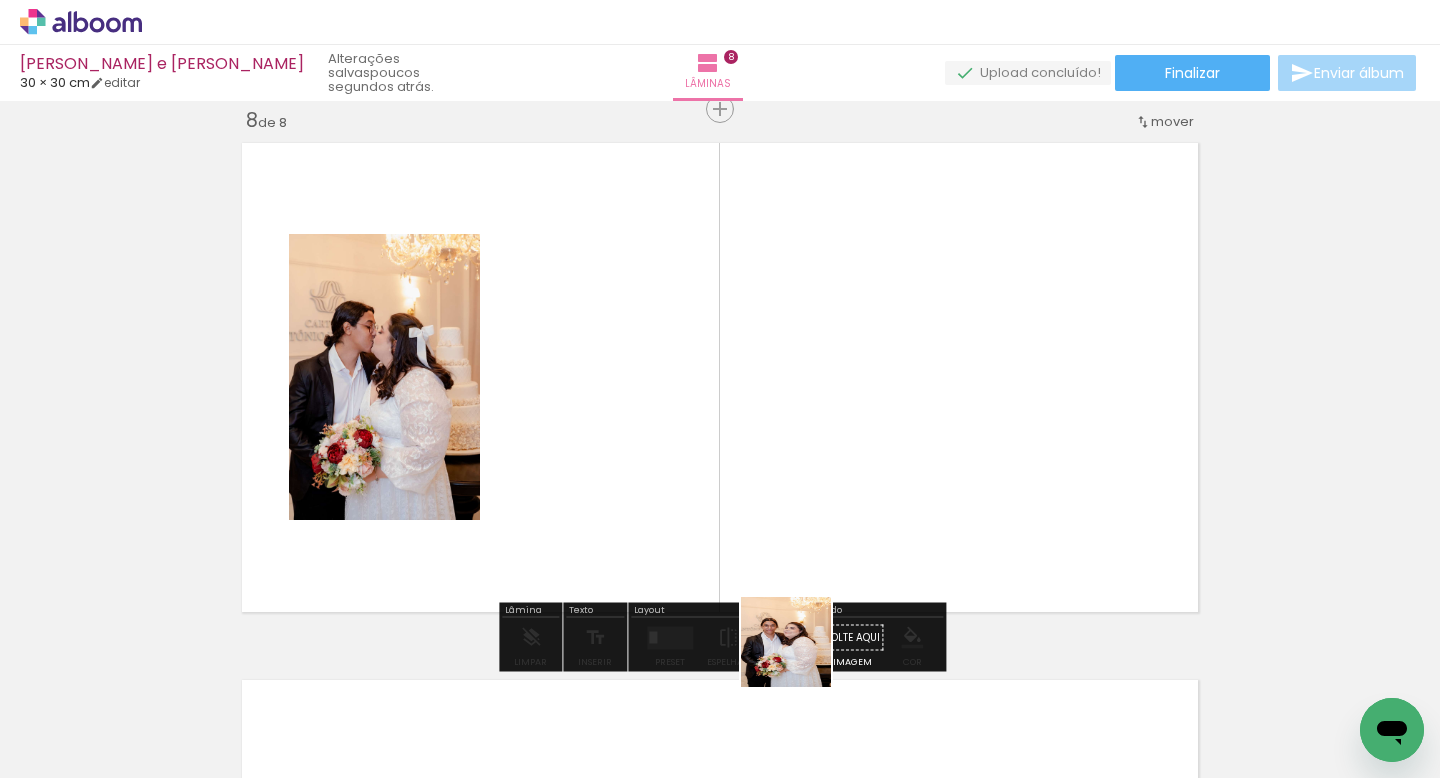 drag, startPoint x: 801, startPoint y: 706, endPoint x: 807, endPoint y: 547, distance: 159.11317 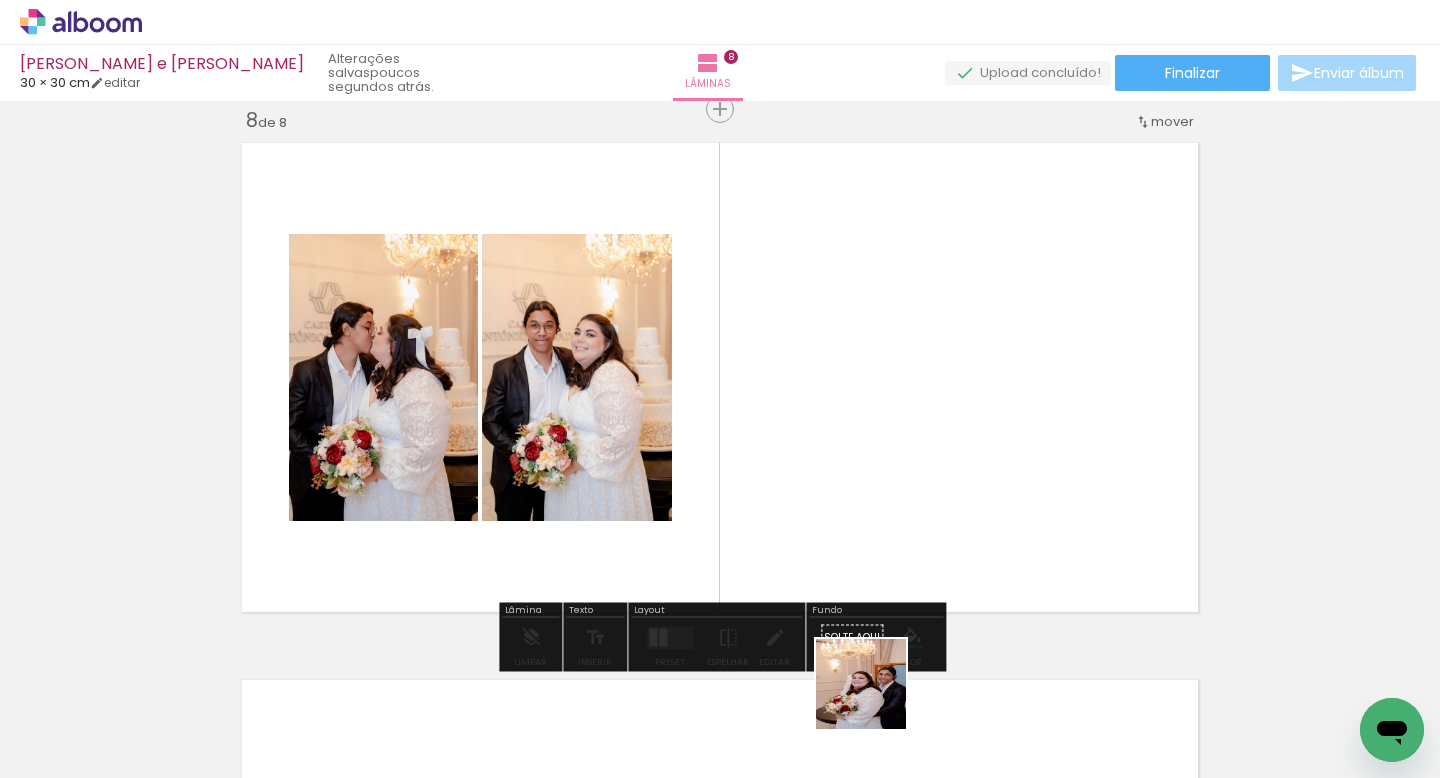 drag, startPoint x: 876, startPoint y: 705, endPoint x: 878, endPoint y: 505, distance: 200.01 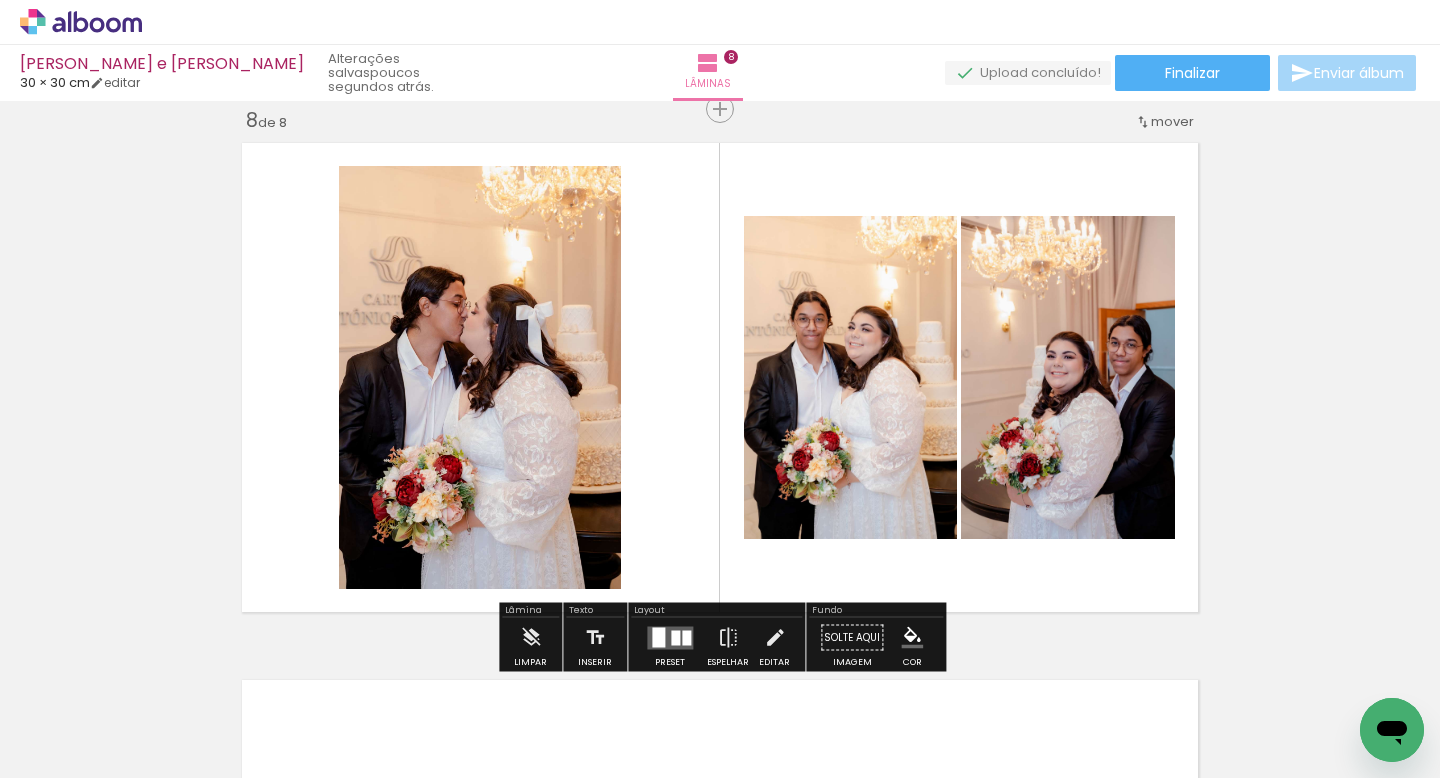 click at bounding box center [658, 637] 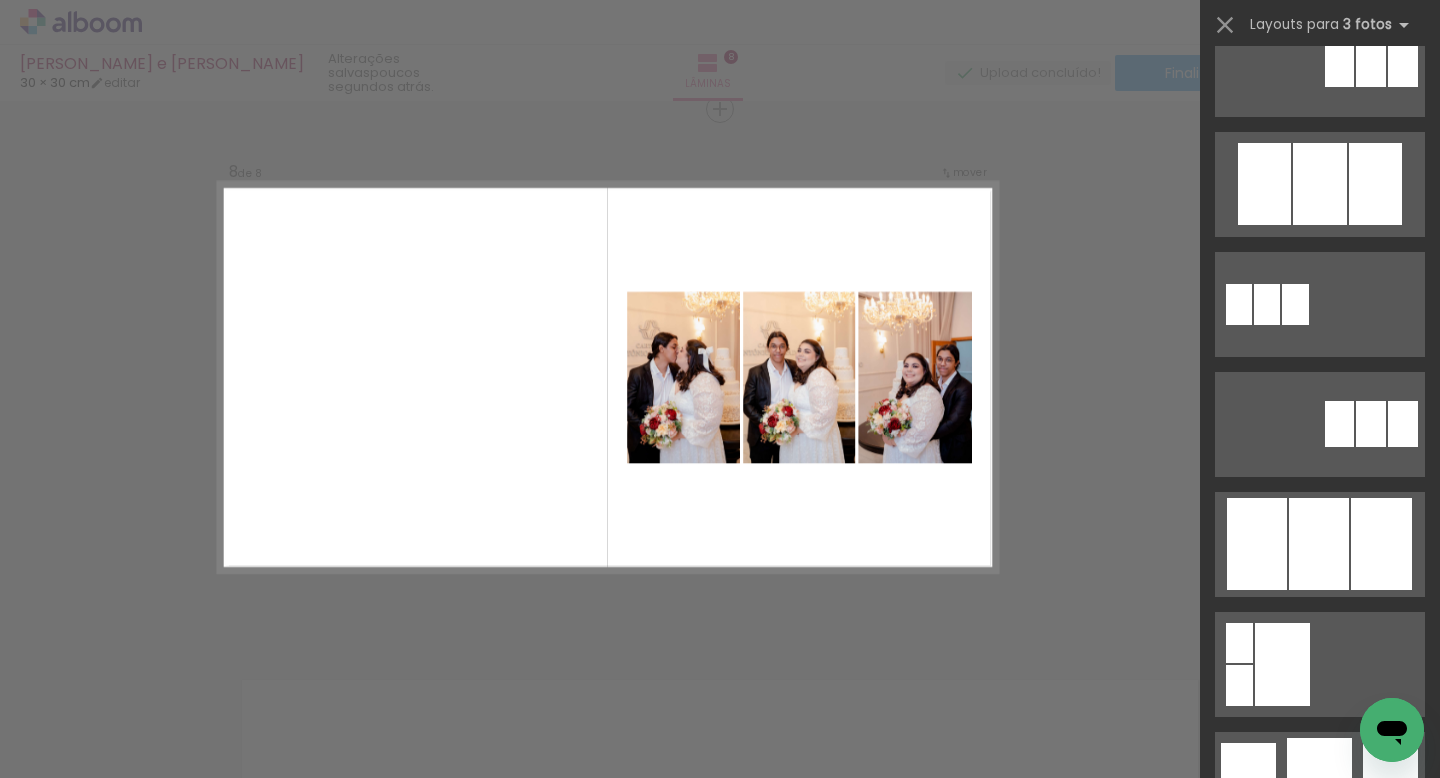 scroll, scrollTop: 899, scrollLeft: 0, axis: vertical 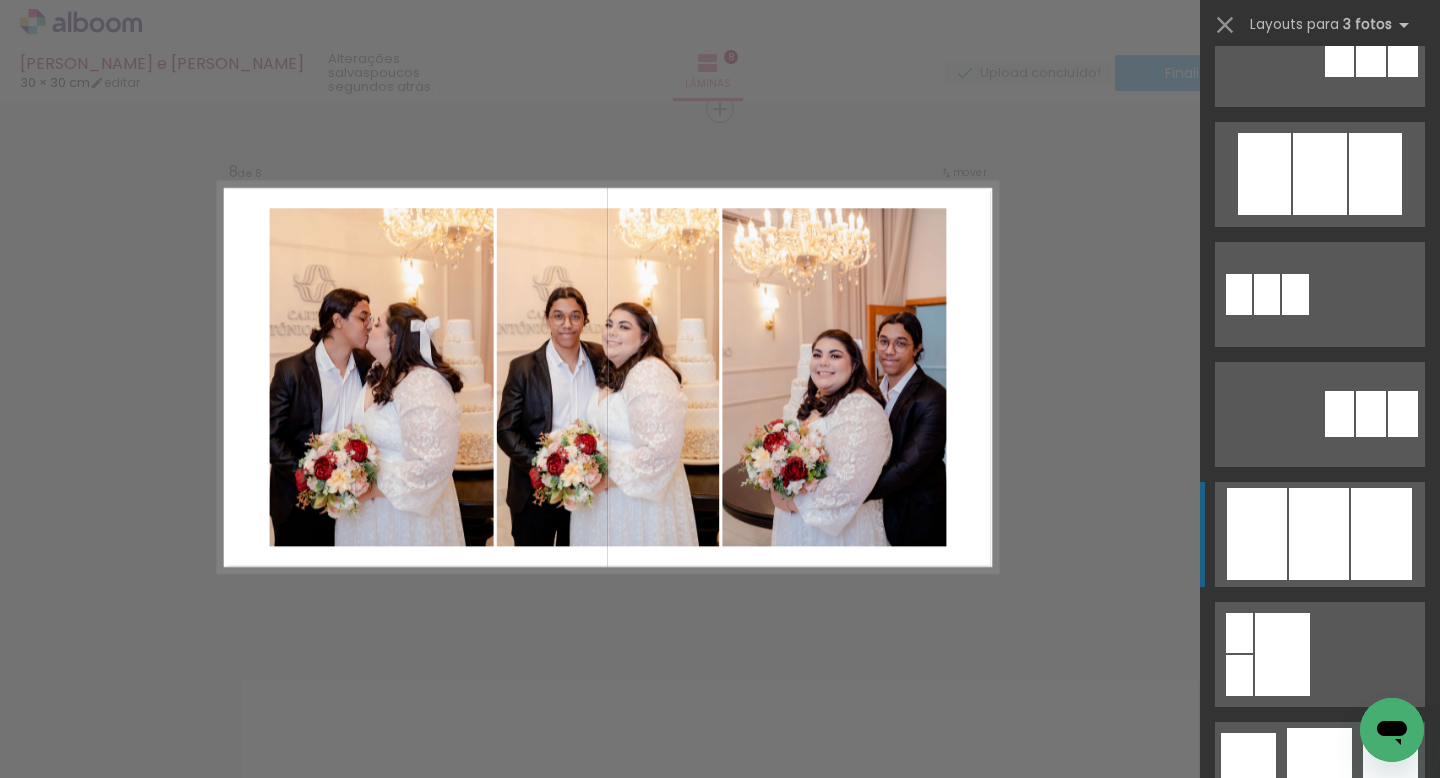 click at bounding box center [1320, 174] 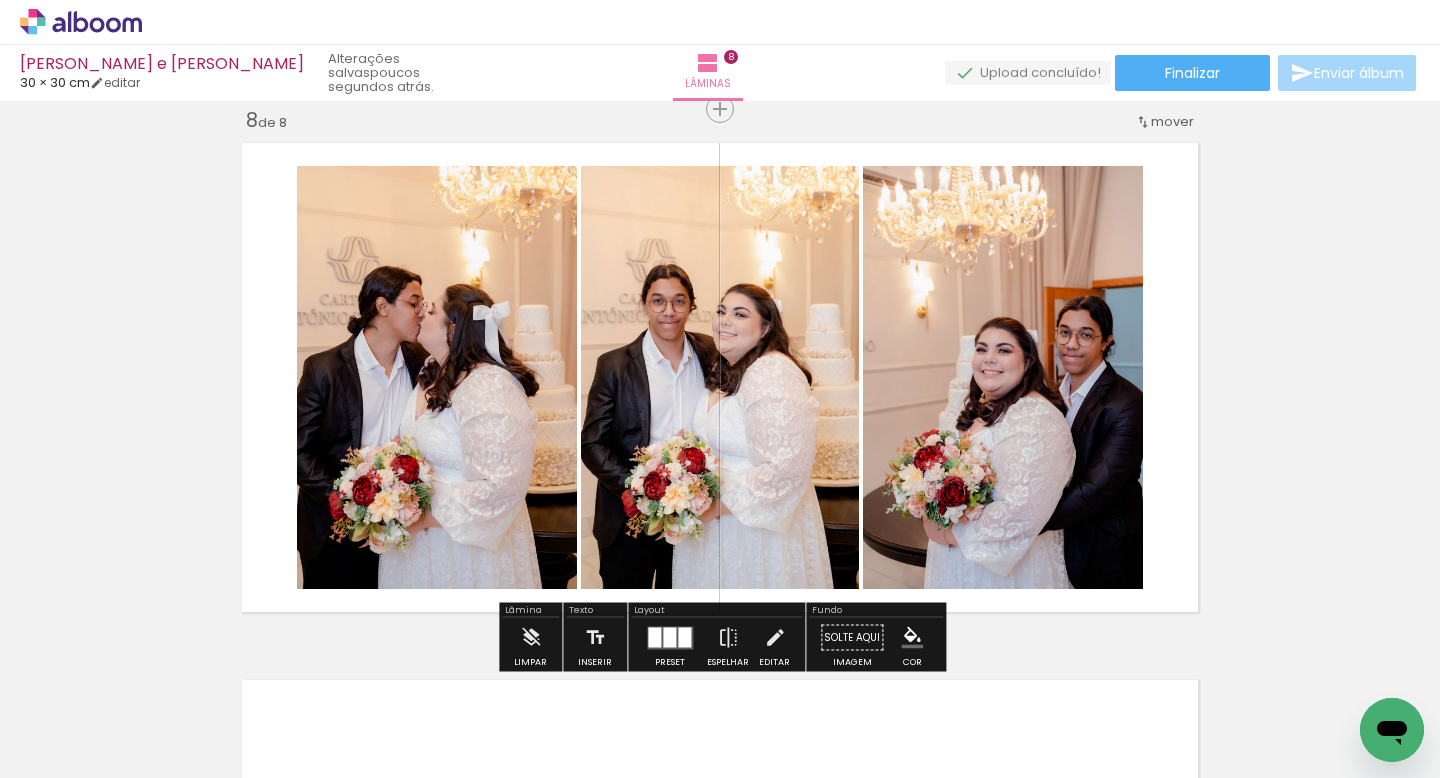 click 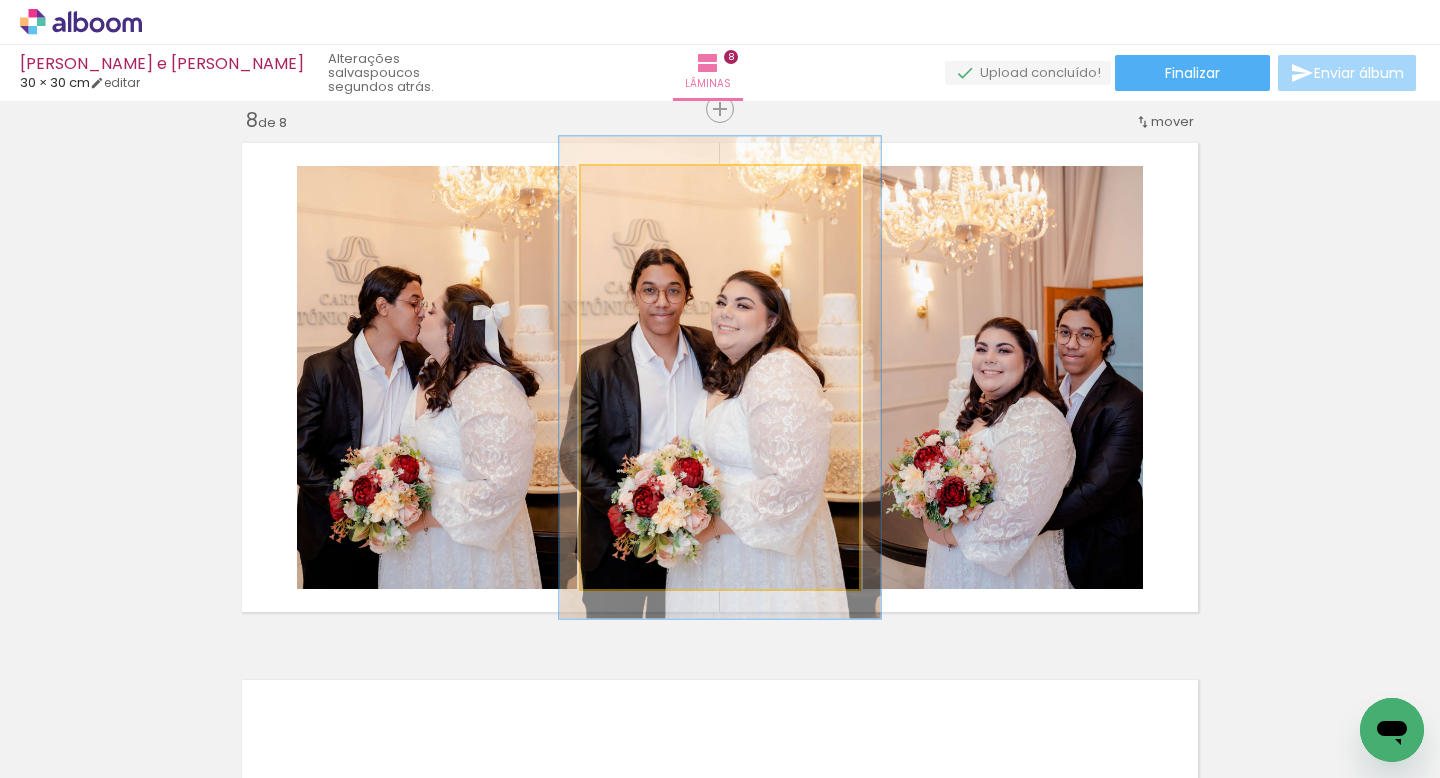 type on "114" 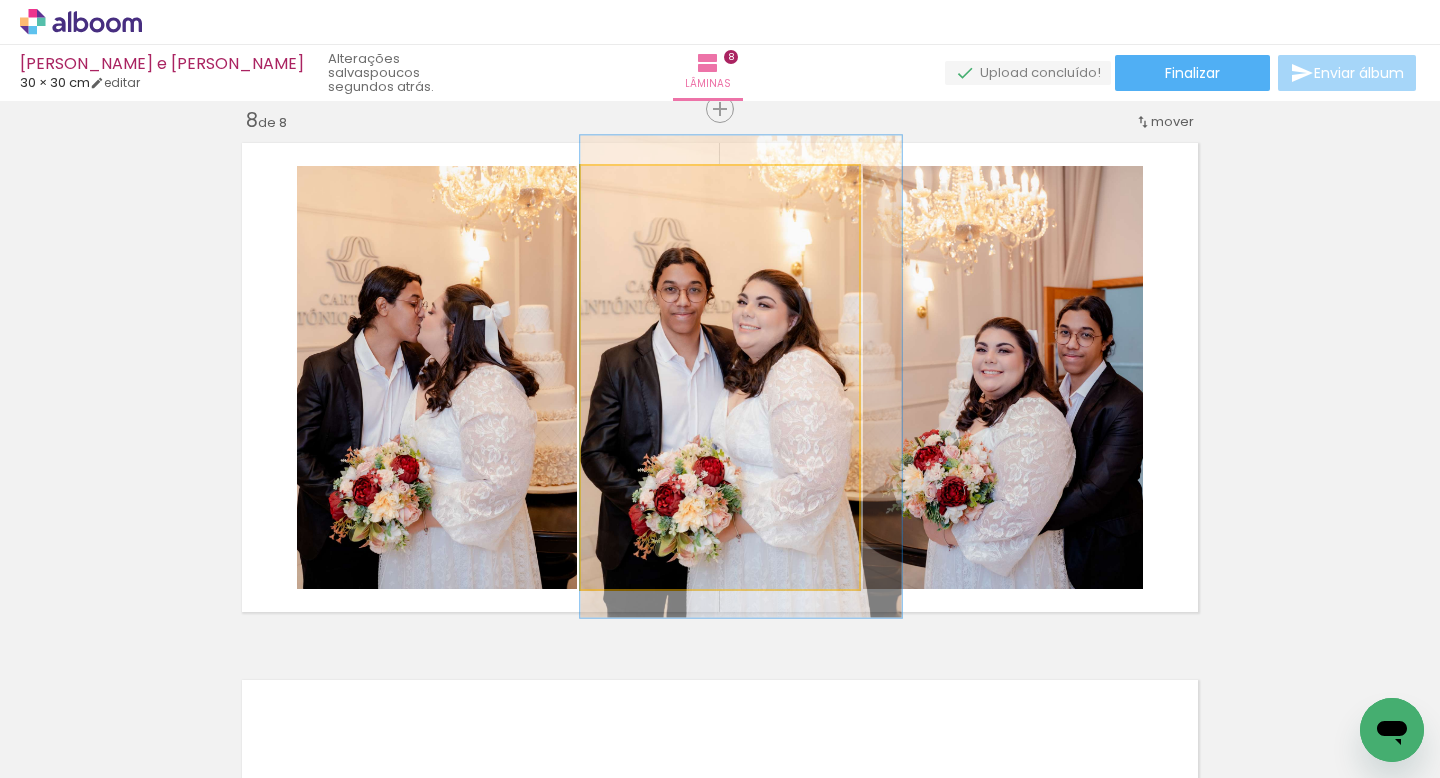 drag, startPoint x: 747, startPoint y: 305, endPoint x: 772, endPoint y: 303, distance: 25.079872 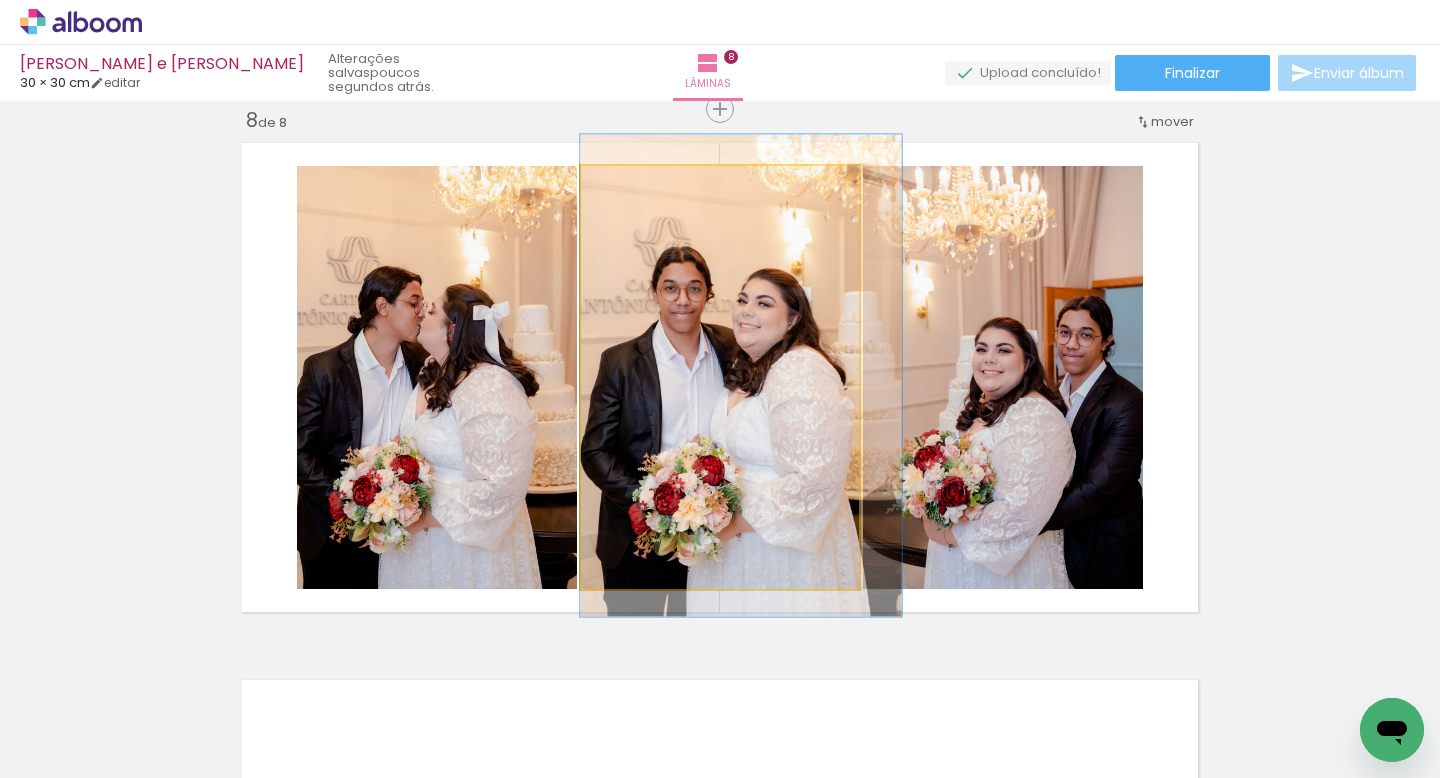 click 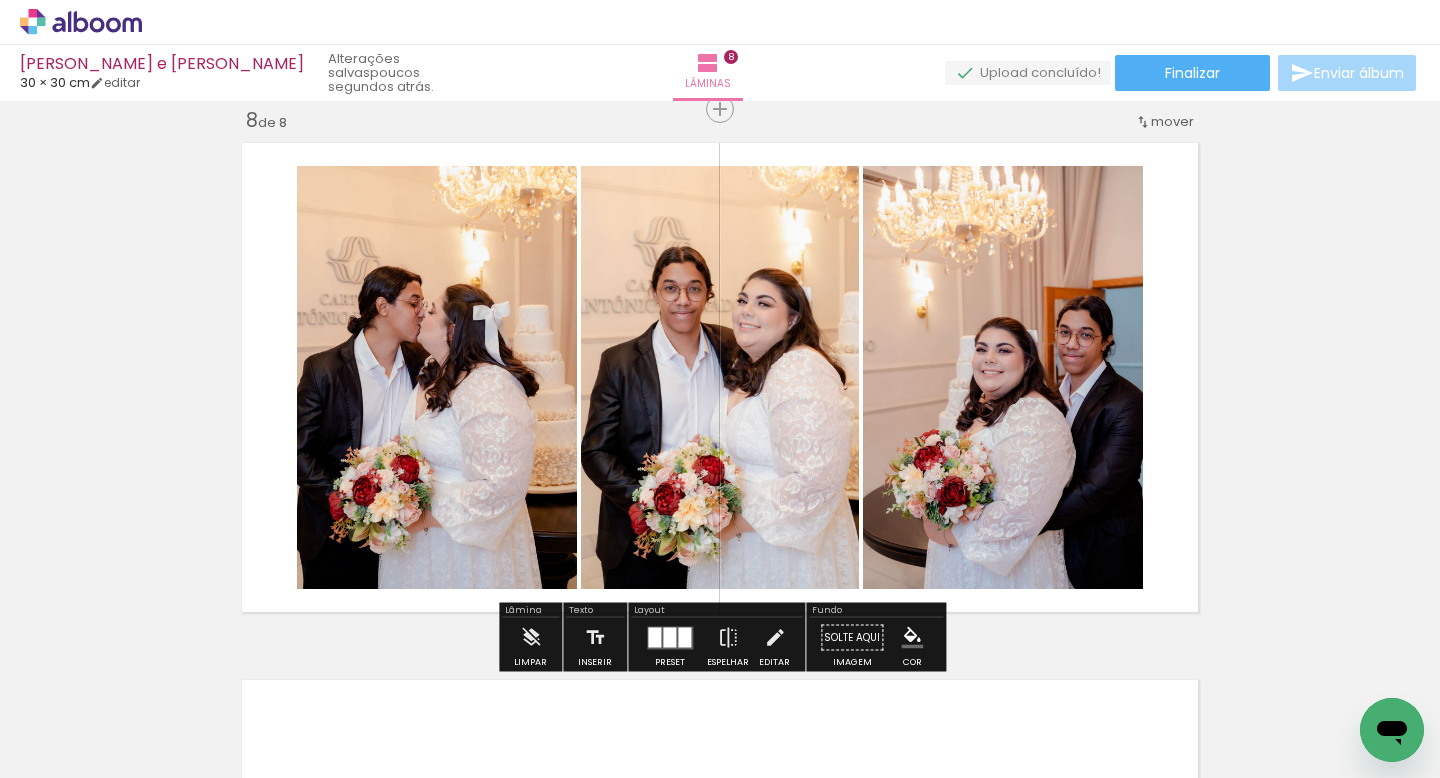 click on "Inserir lâmina 1  de 8  Inserir lâmina 2  de 8  Inserir lâmina 3  de 8  Inserir lâmina 4  de 8  Inserir lâmina 5  de 8  Inserir lâmina 6  de 8  Inserir lâmina 7  de 8  Inserir lâmina 8  de 8" at bounding box center (720, -1259) 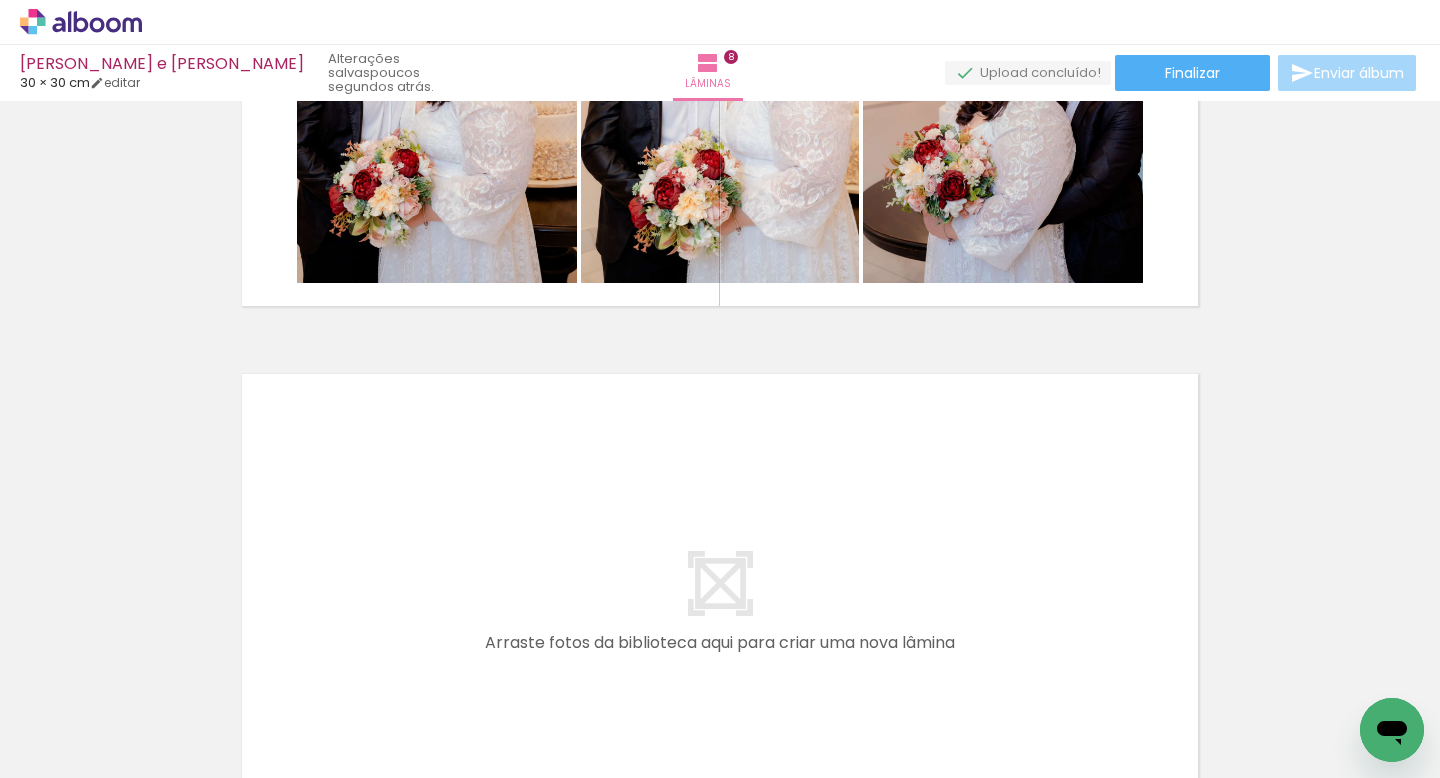 scroll, scrollTop: 4178, scrollLeft: 0, axis: vertical 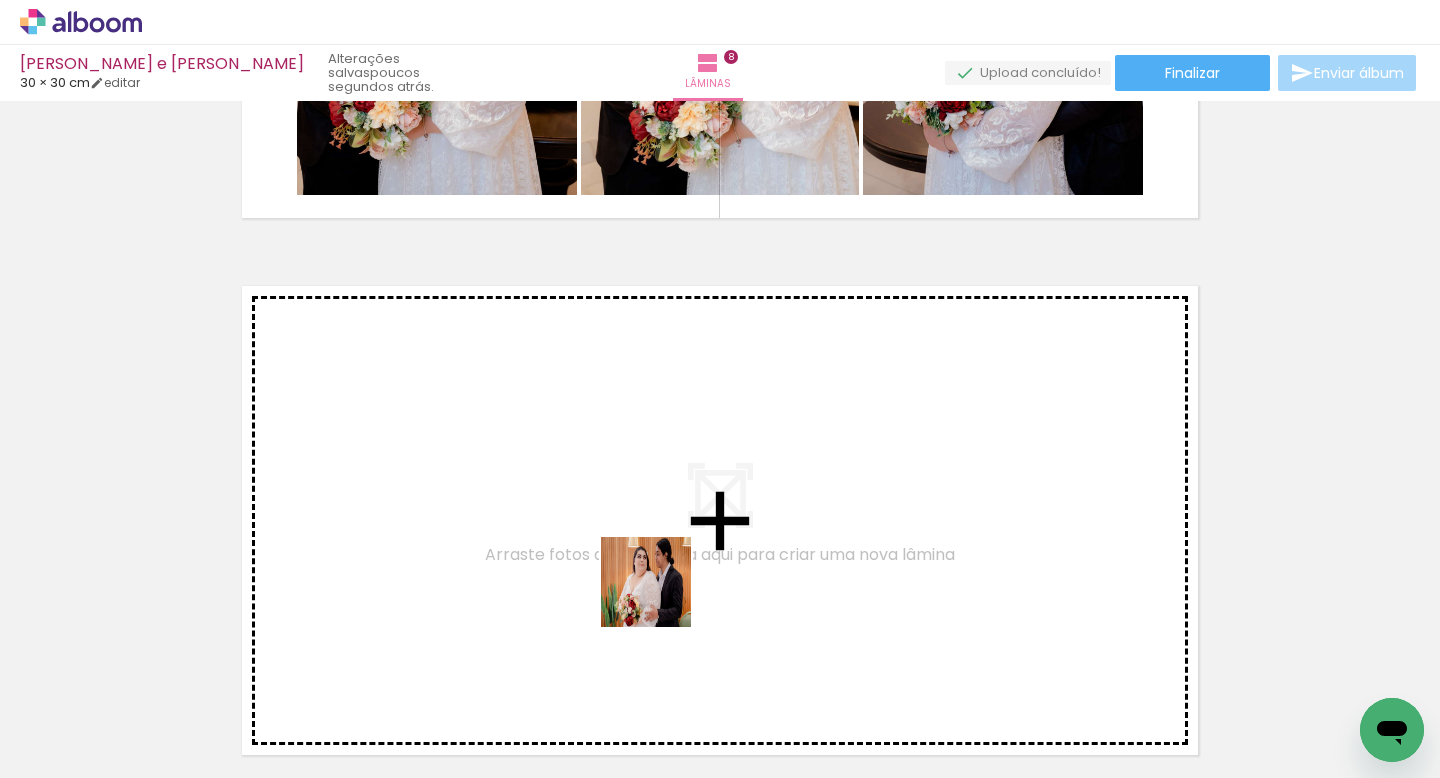 click at bounding box center (720, 389) 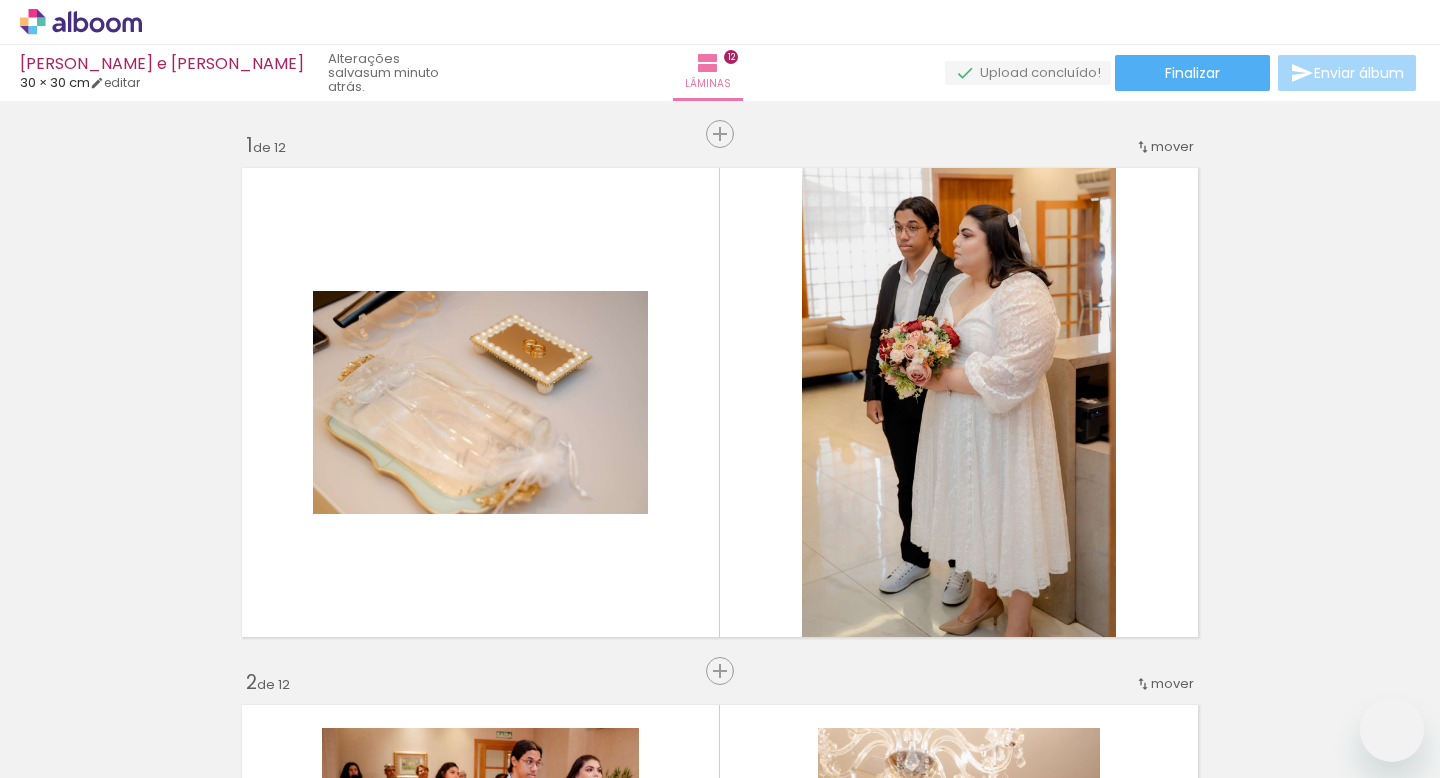 scroll, scrollTop: 0, scrollLeft: 0, axis: both 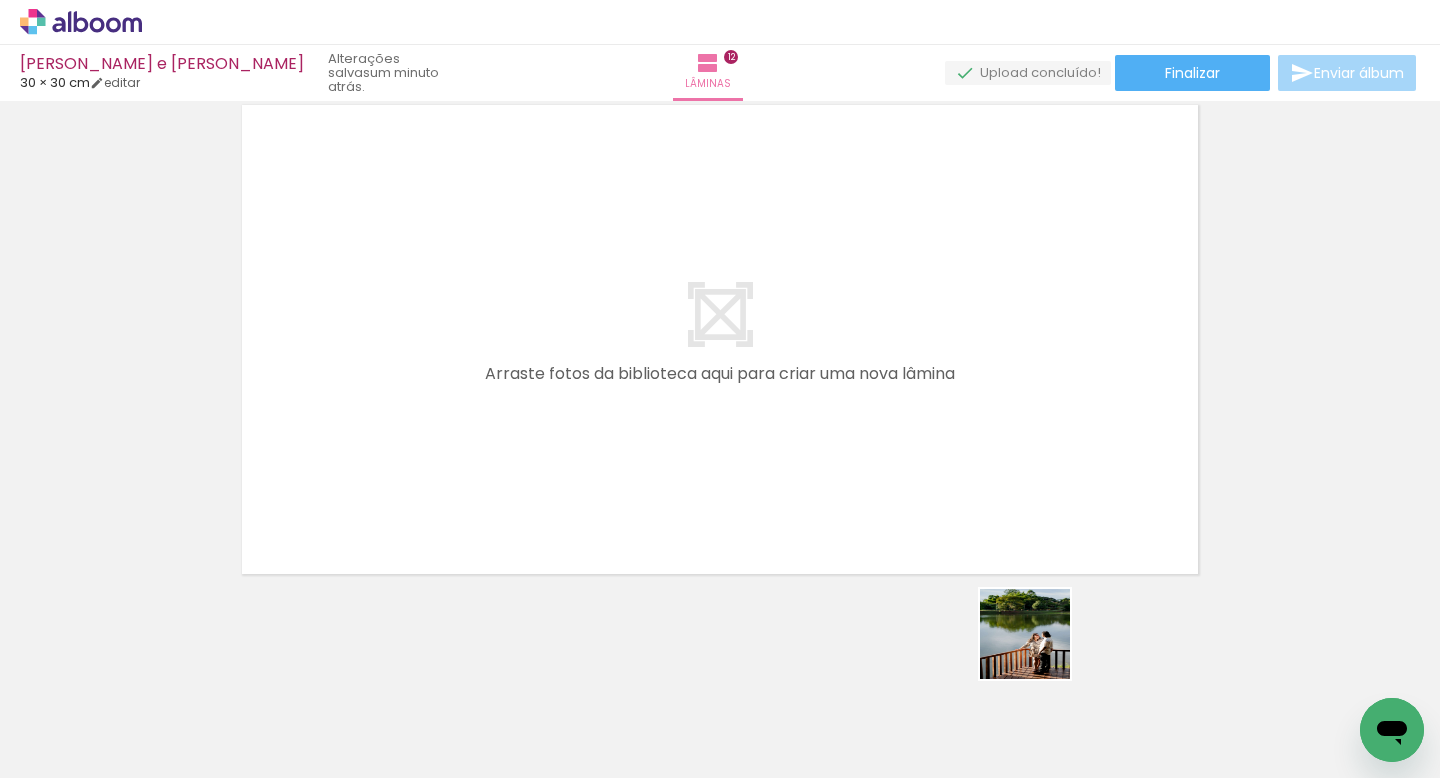 drag, startPoint x: 1147, startPoint y: 731, endPoint x: 932, endPoint y: 563, distance: 272.85345 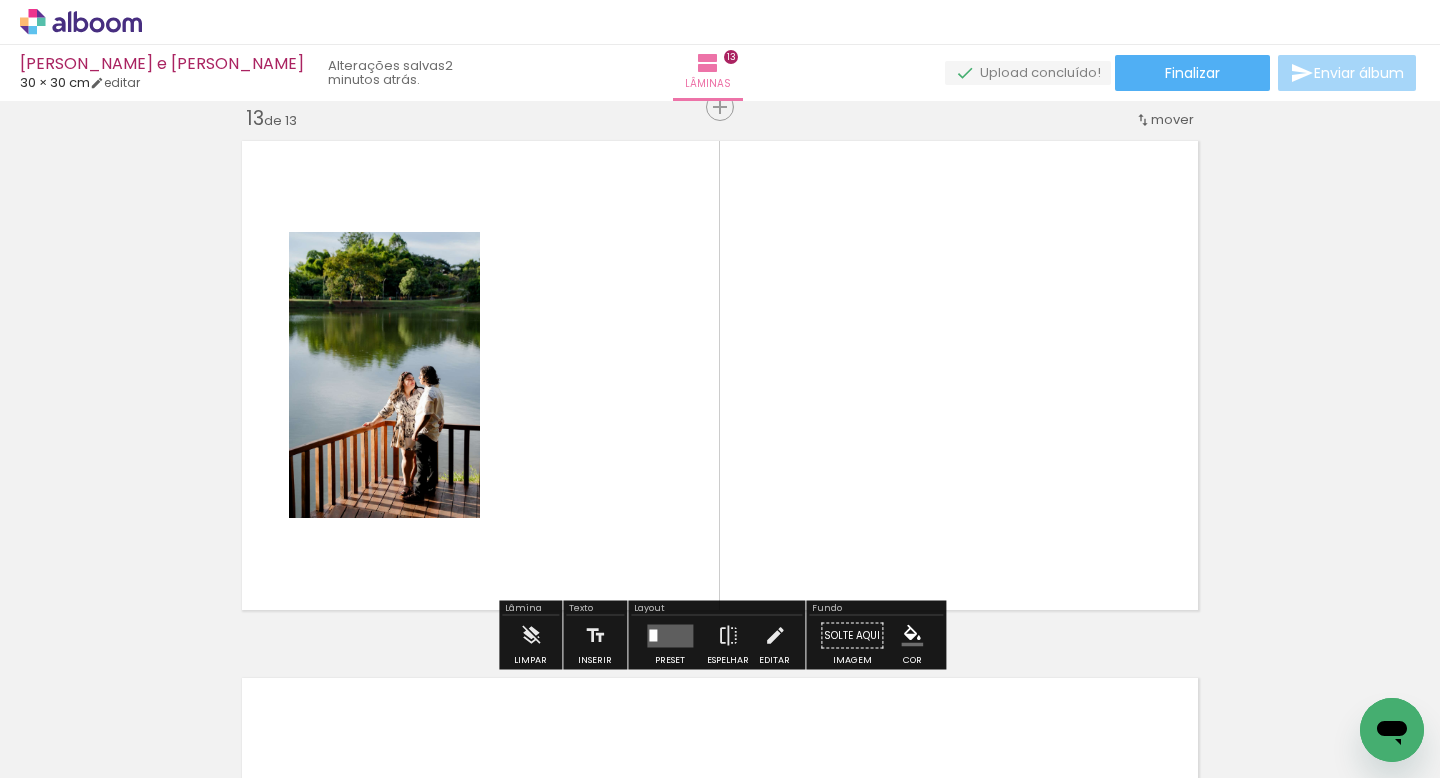 scroll, scrollTop: 6469, scrollLeft: 0, axis: vertical 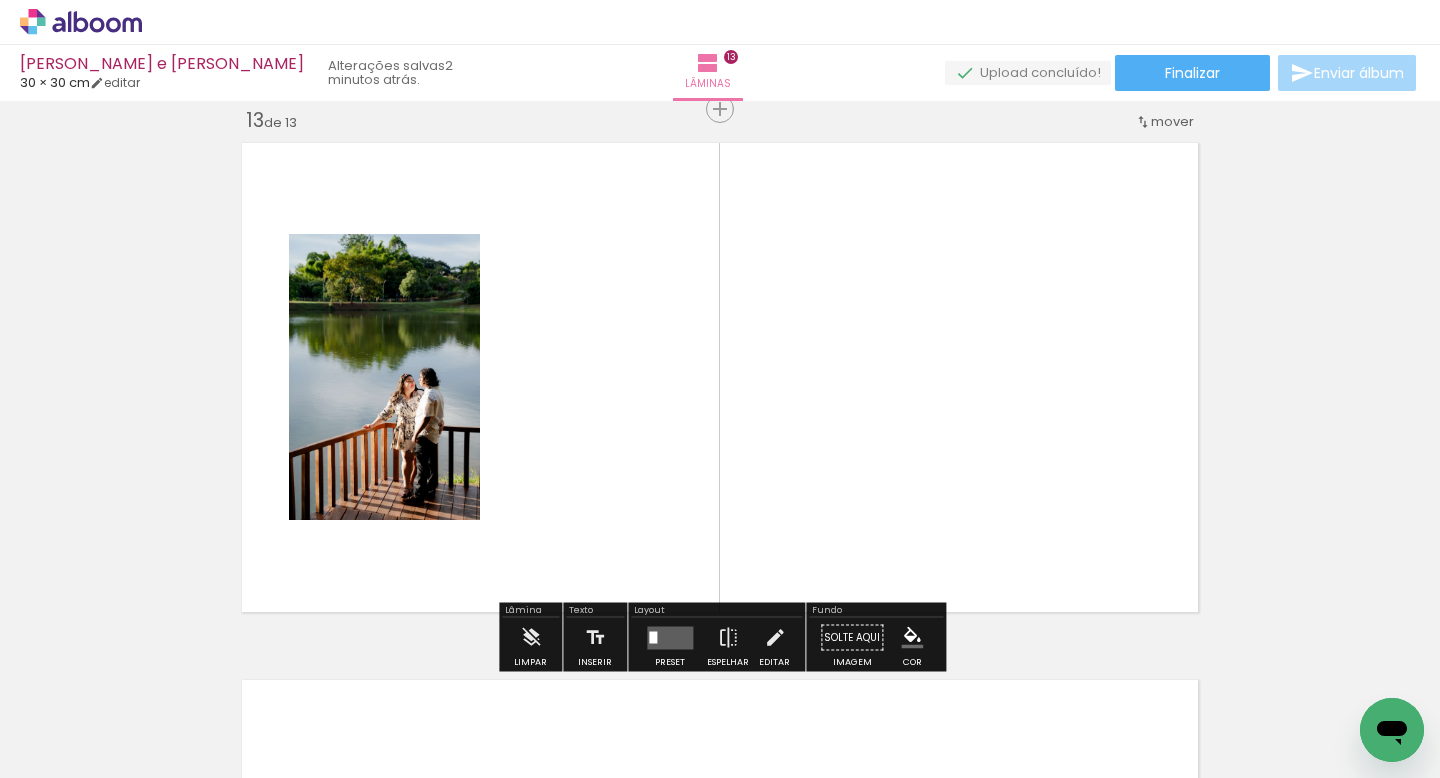 drag, startPoint x: 1266, startPoint y: 698, endPoint x: 1010, endPoint y: 412, distance: 383.8385 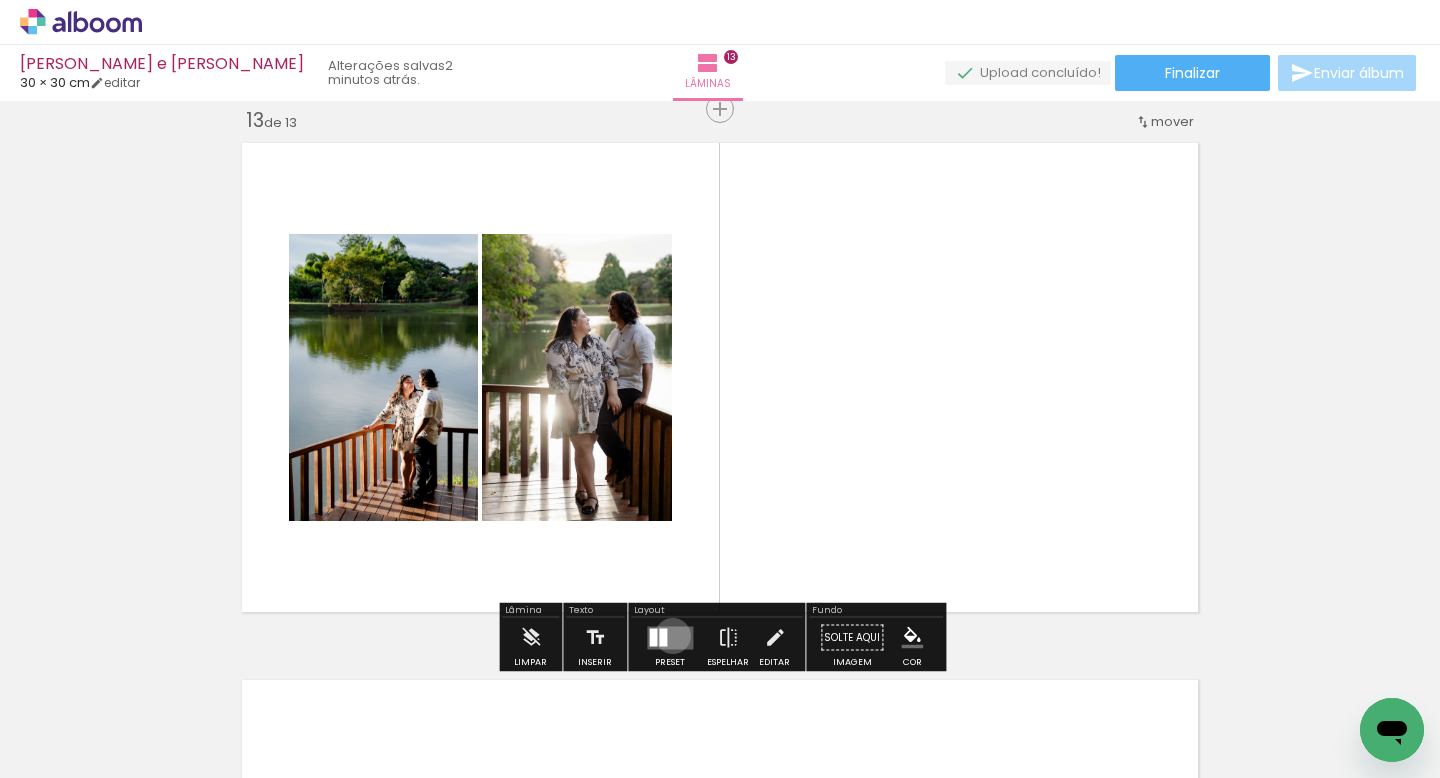 click at bounding box center [670, 637] 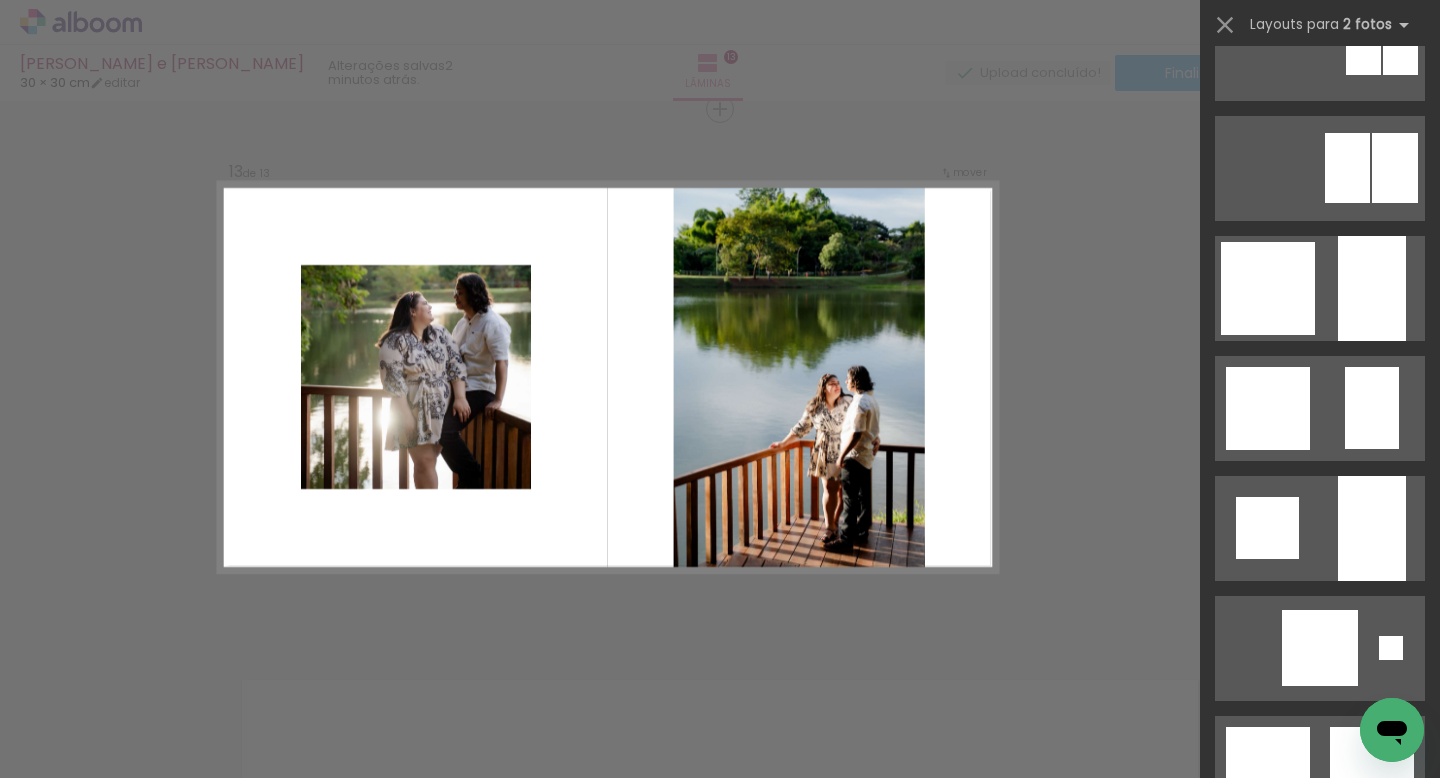 scroll, scrollTop: 1509, scrollLeft: 0, axis: vertical 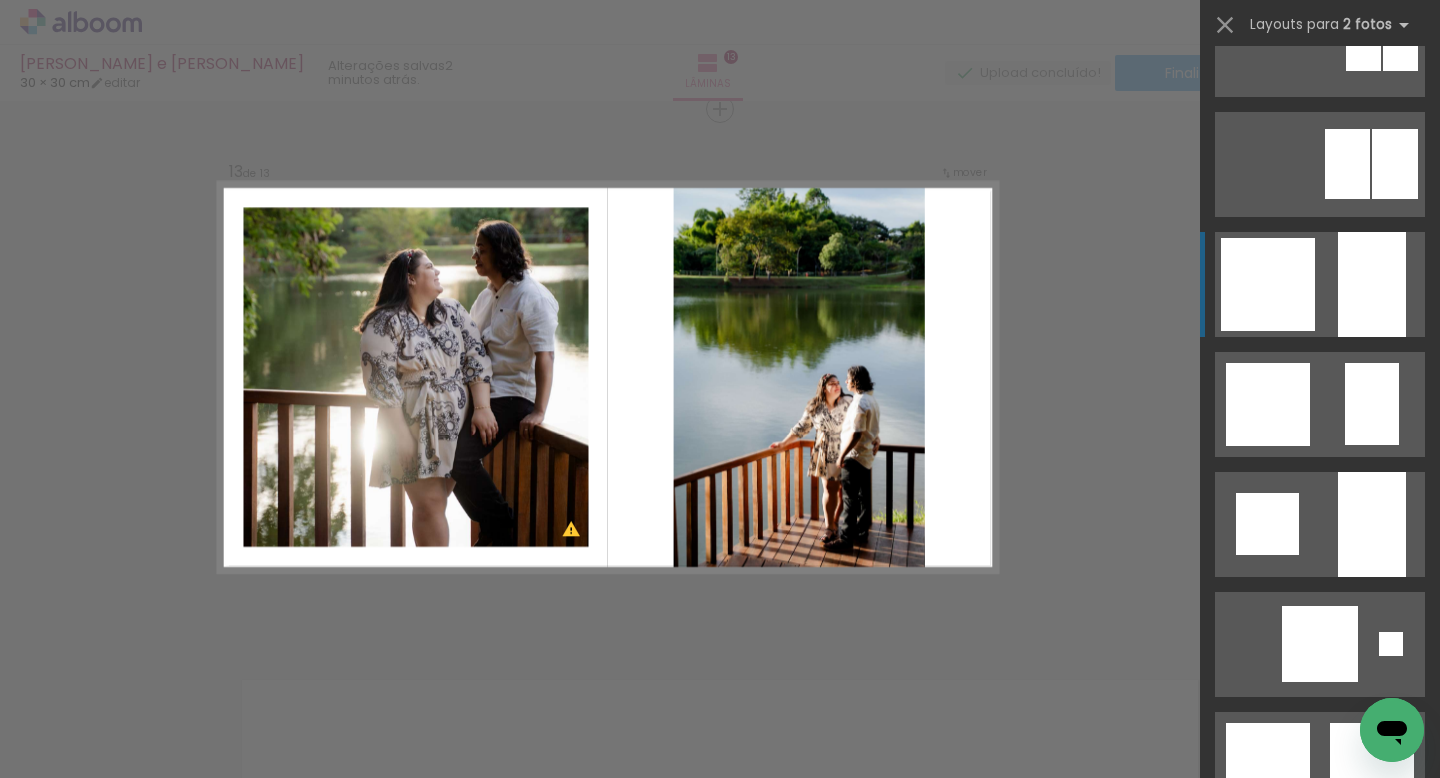 click at bounding box center [1373, 1004] 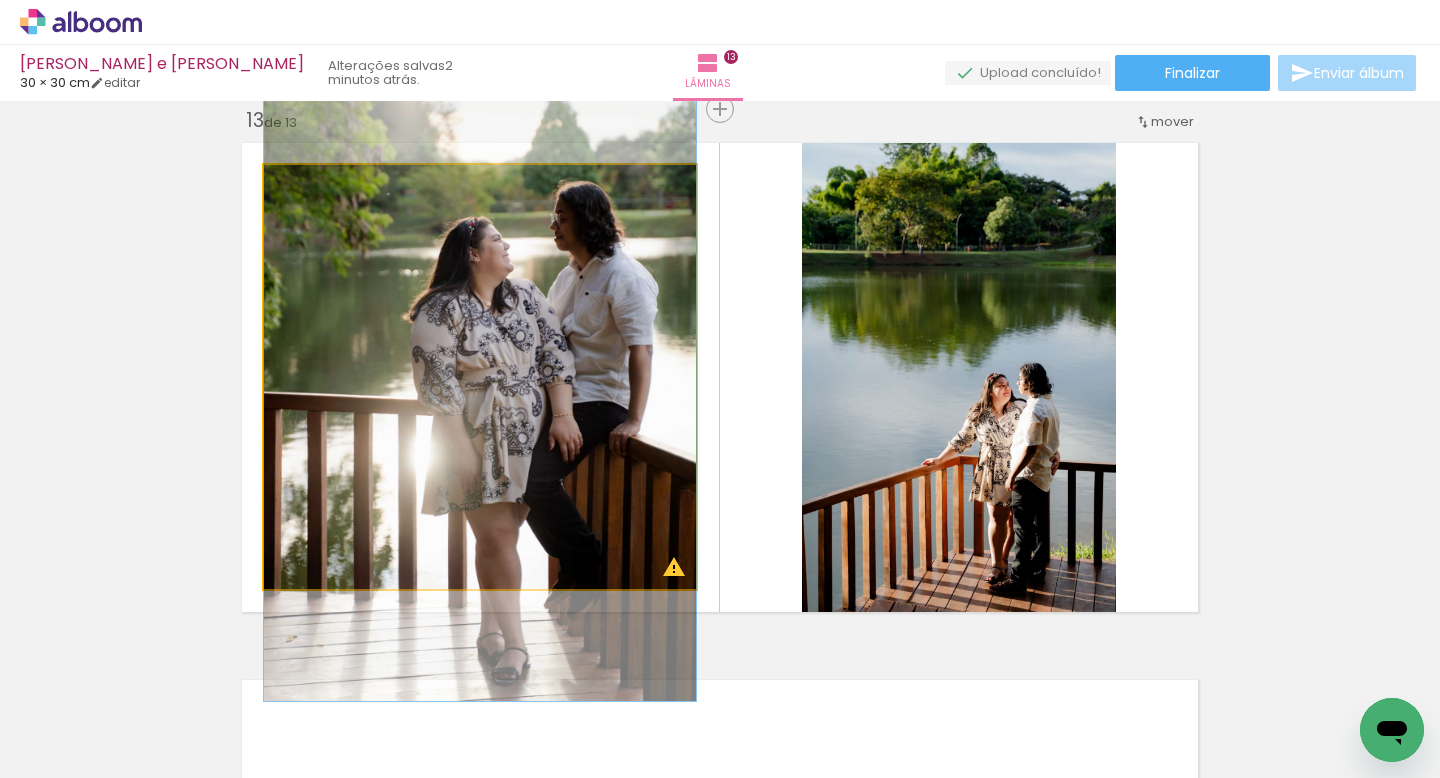 drag, startPoint x: 579, startPoint y: 304, endPoint x: 1117, endPoint y: 301, distance: 538.00836 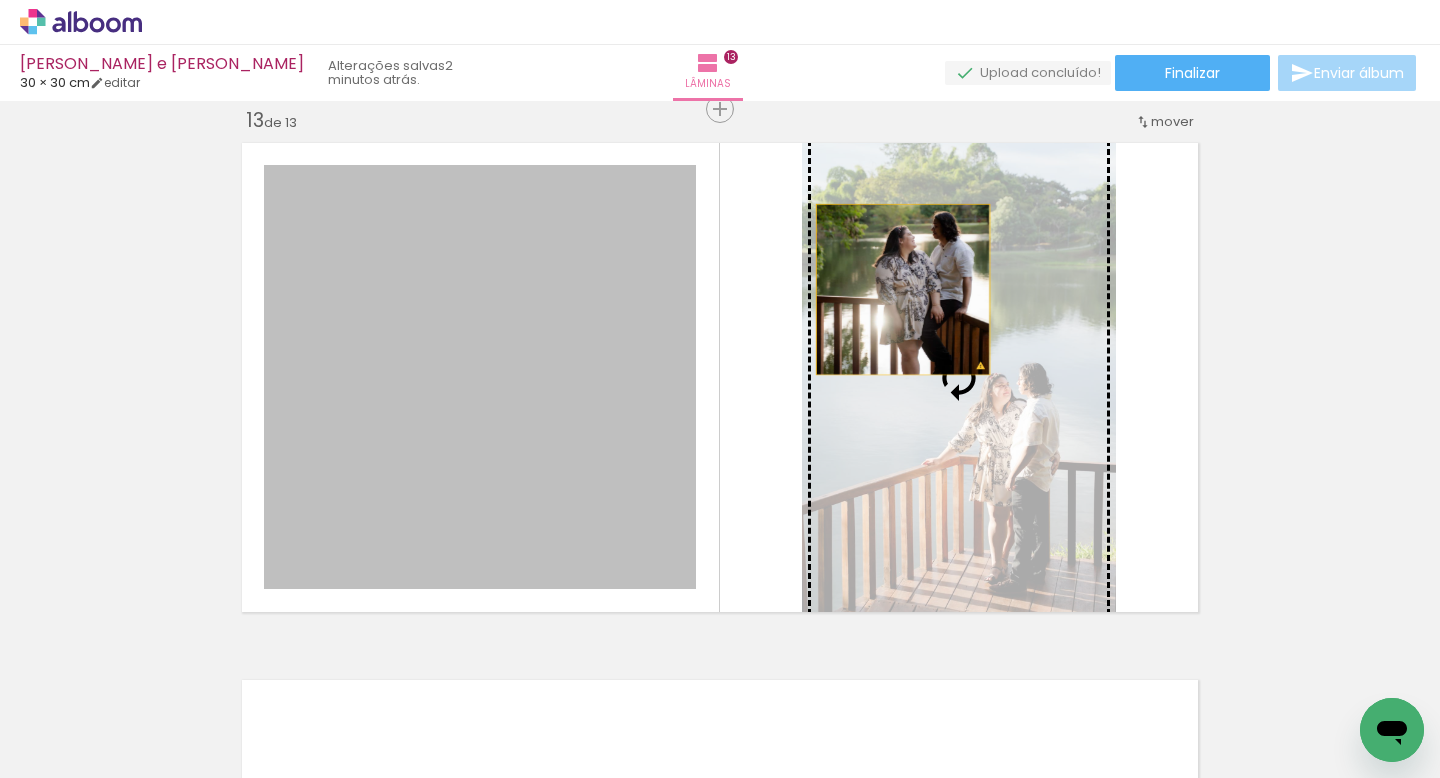 drag, startPoint x: 572, startPoint y: 277, endPoint x: 903, endPoint y: 289, distance: 331.21744 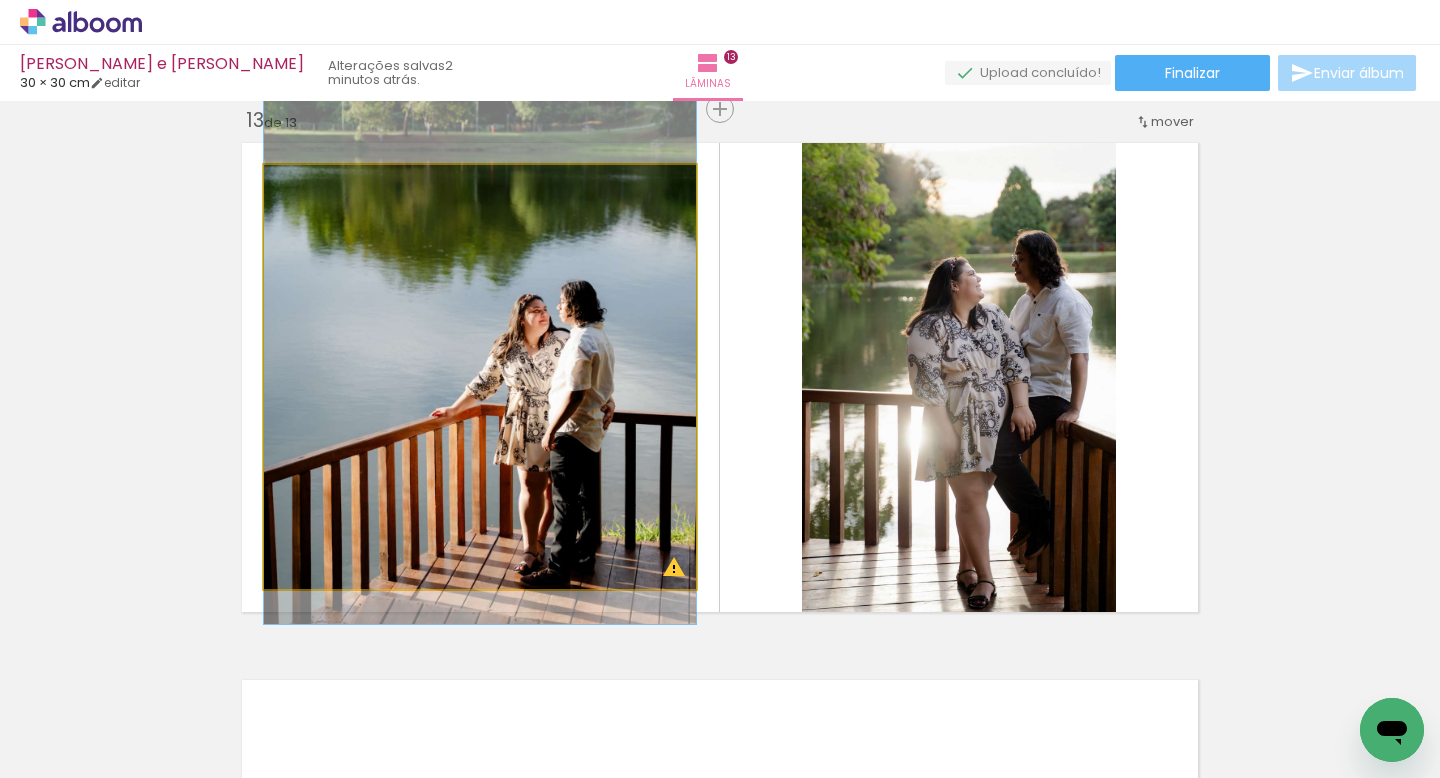 drag, startPoint x: 500, startPoint y: 342, endPoint x: 510, endPoint y: 268, distance: 74.672615 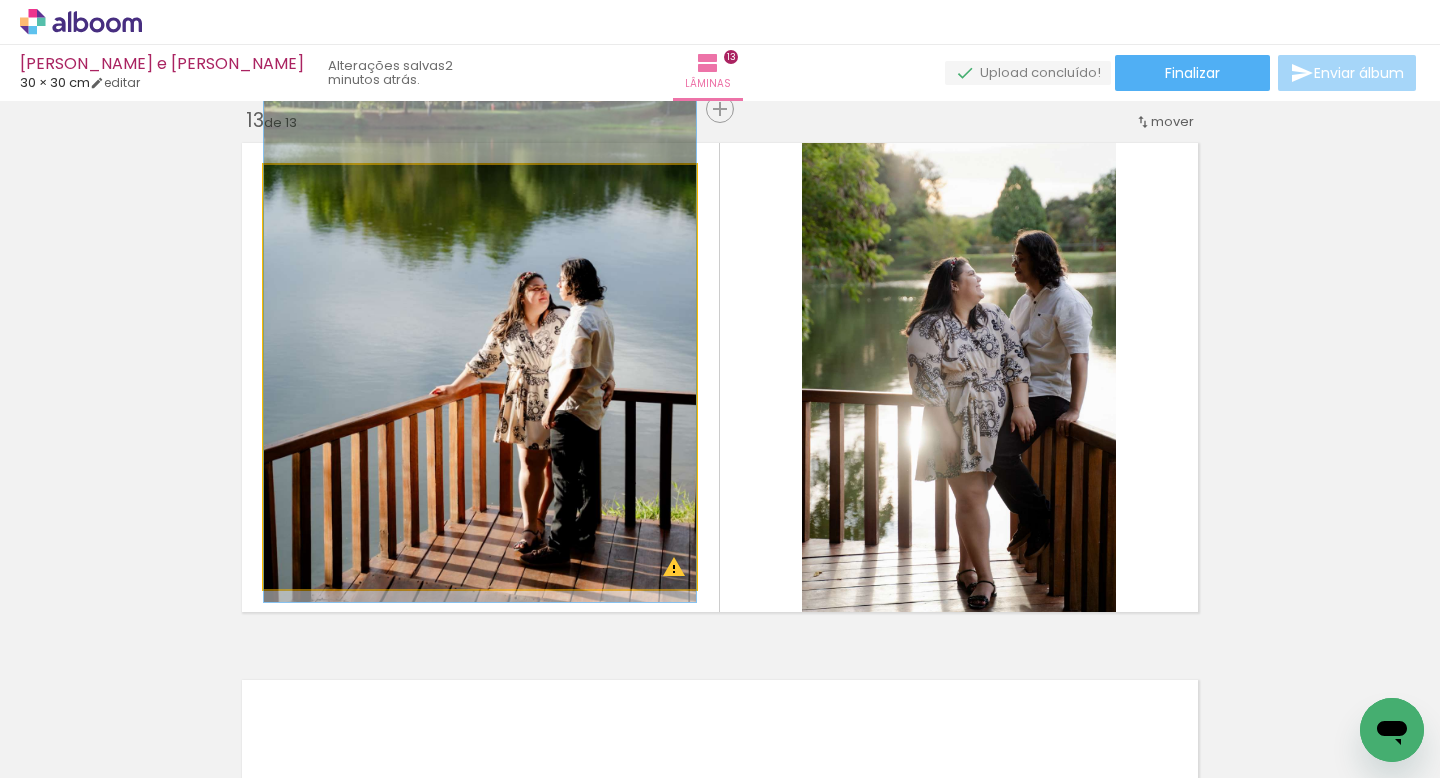 drag, startPoint x: 510, startPoint y: 268, endPoint x: 509, endPoint y: 244, distance: 24.020824 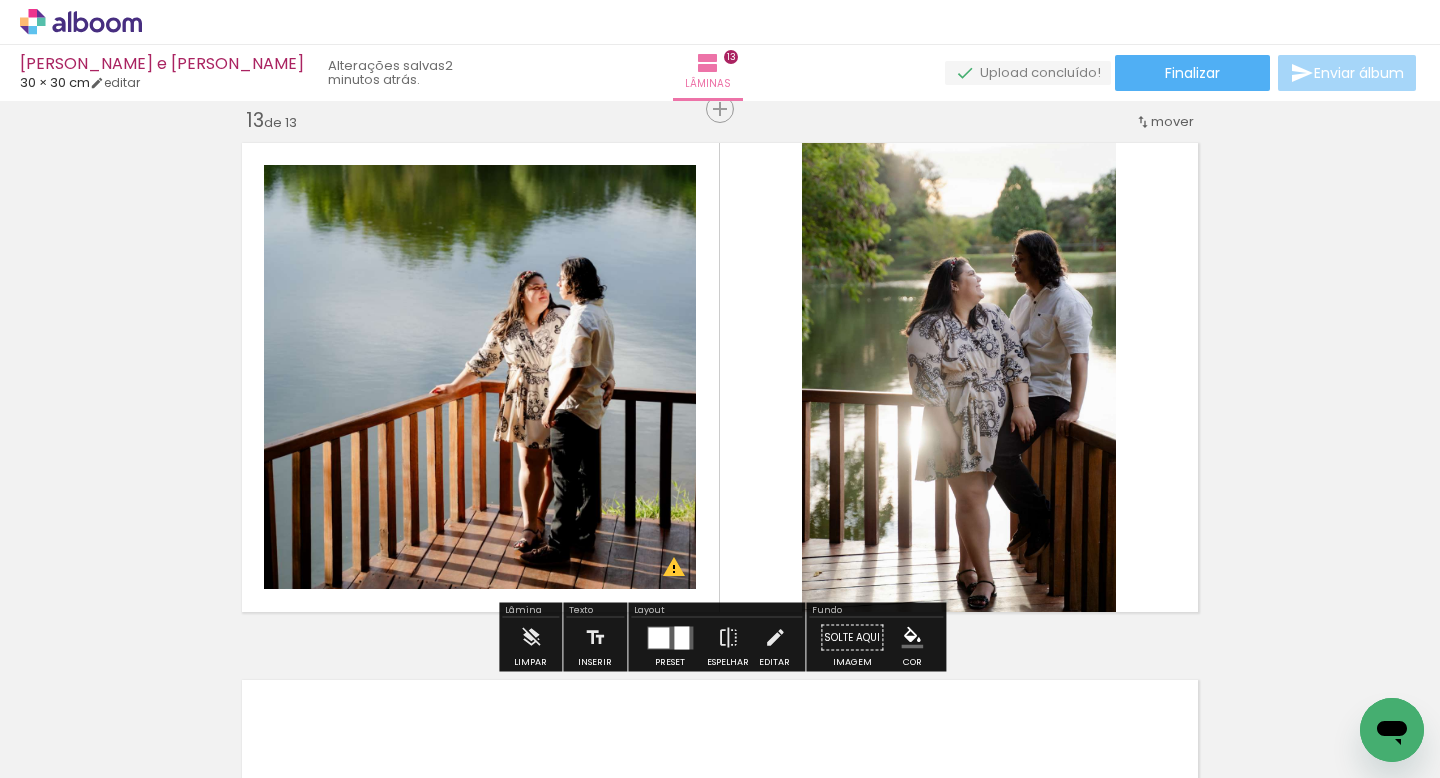 click on "Inserir lâmina 1  de 13  Inserir lâmina 2  de 13  Inserir lâmina 3  de 13  Inserir lâmina 4  de 13  Inserir lâmina 5  de 13  Inserir lâmina 6  de 13  Inserir lâmina 7  de 13  Inserir lâmina 8  de 13  Inserir lâmina 9  de 13  Inserir lâmina 10  de 13  Inserir lâmina 11  de 13  Inserir lâmina 12  de 13  Inserir lâmina 13  de 13 O Designbox precisará aumentar a sua imagem em 154% para exportar para impressão. O Designbox precisará aumentar a sua imagem em 172% para exportar para impressão." at bounding box center (720, -2602) 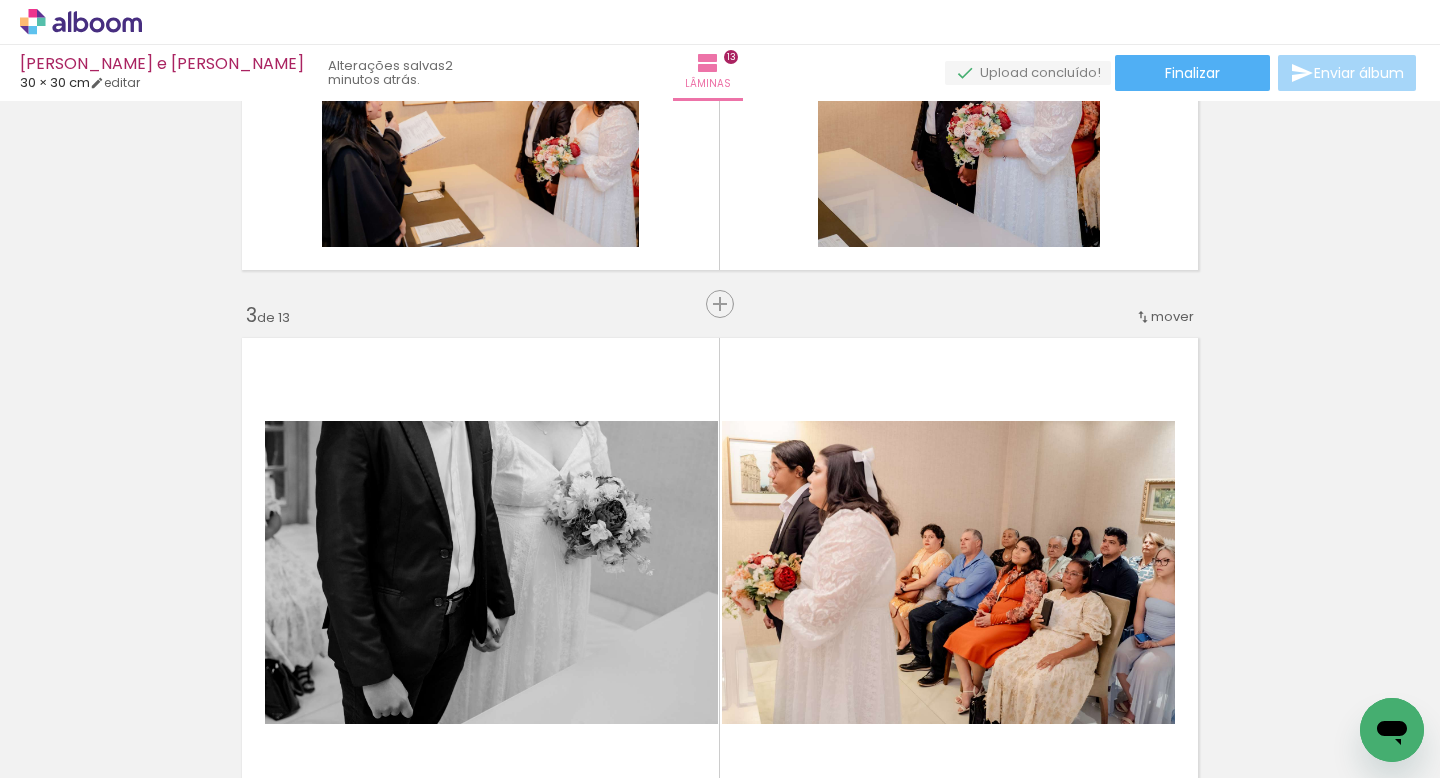 scroll, scrollTop: 0, scrollLeft: 0, axis: both 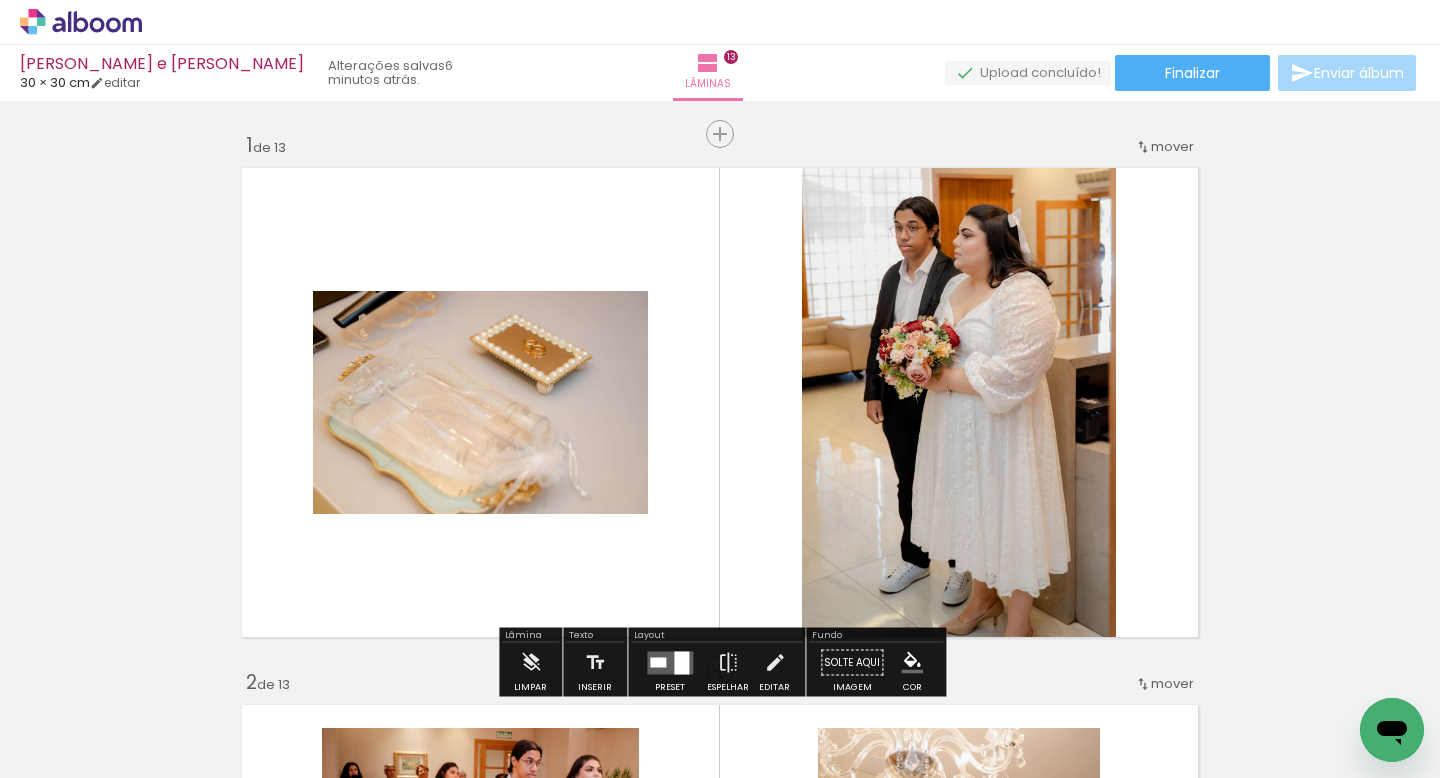 click on "[PERSON_NAME] e [PERSON_NAME]" at bounding box center (162, 65) 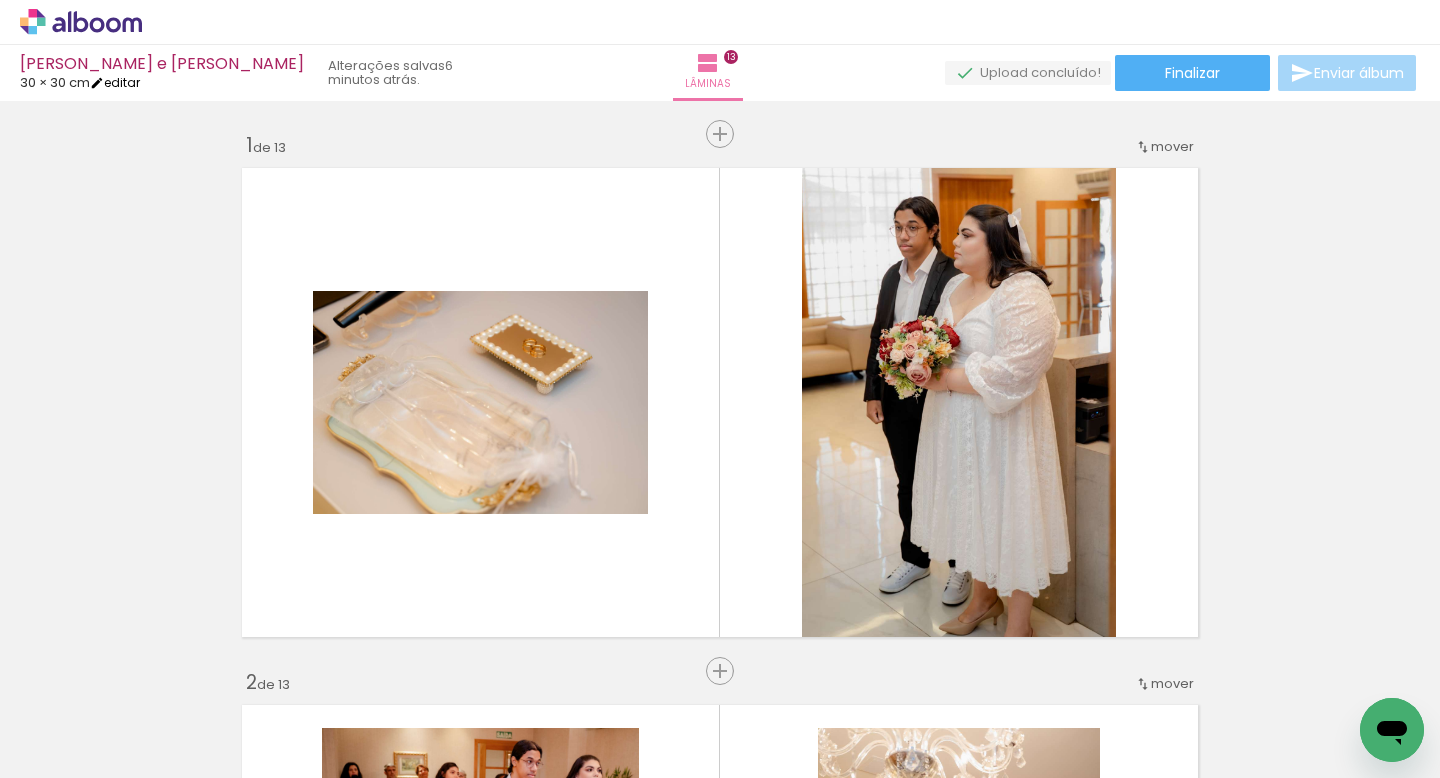 click on "editar" at bounding box center (115, 82) 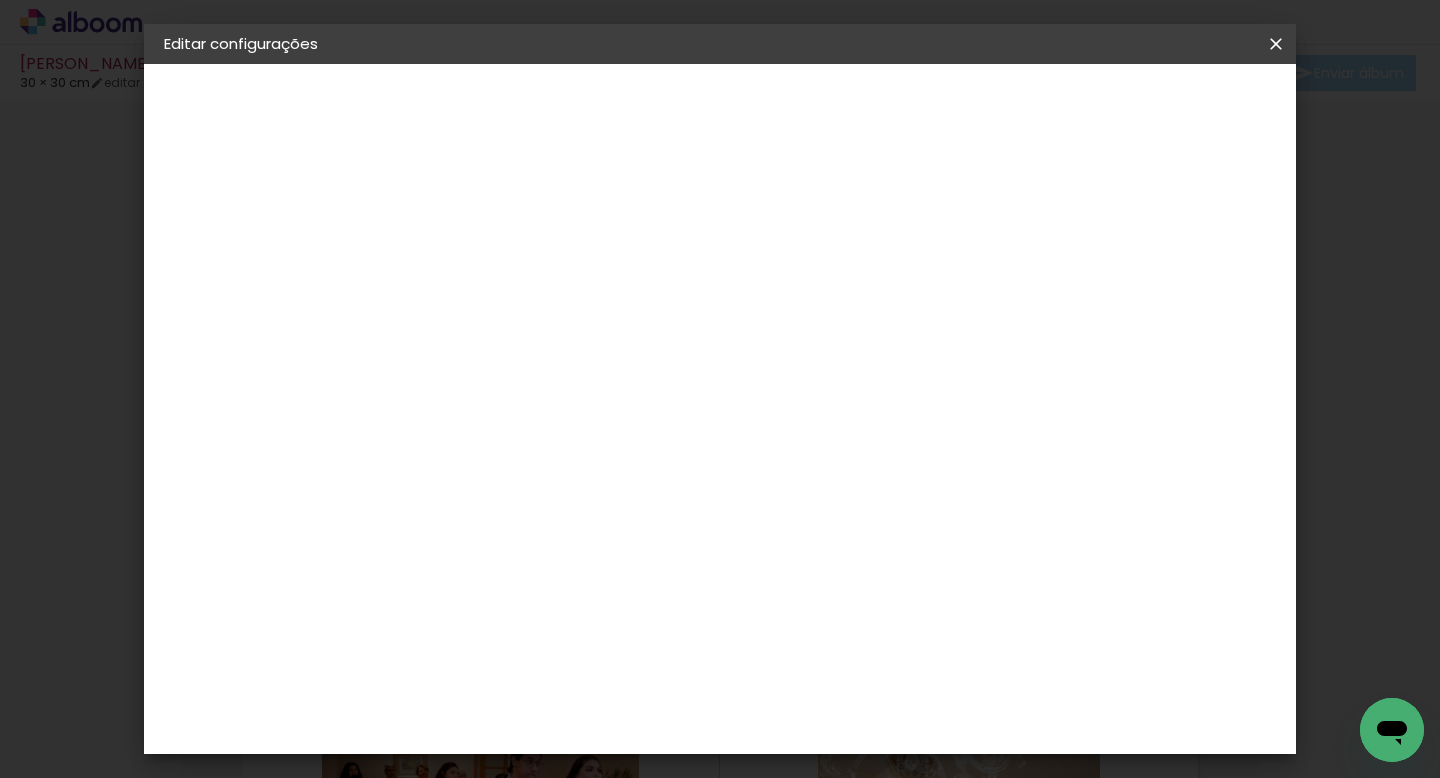 click on "[PERSON_NAME] e [PERSON_NAME]" at bounding box center (0, 0) 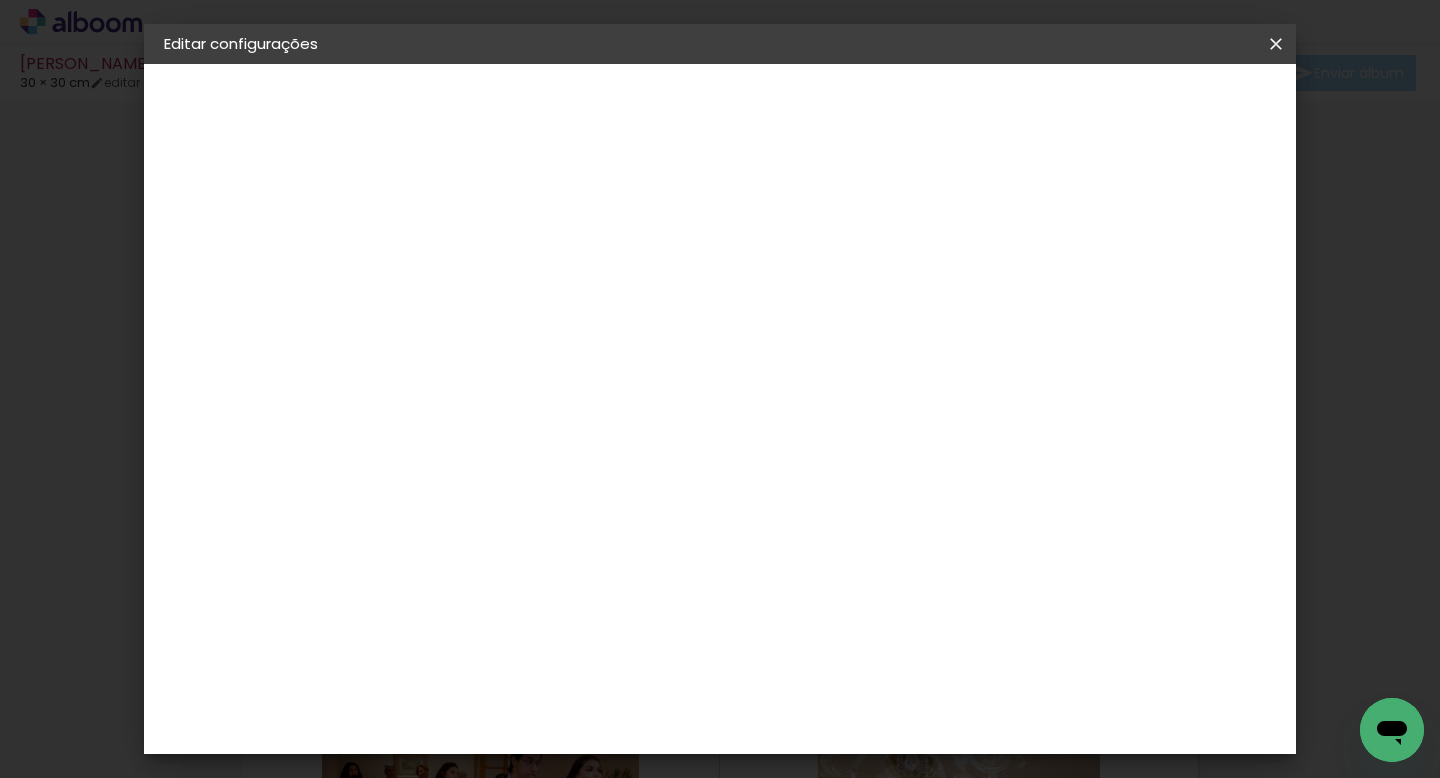 click at bounding box center (1276, 44) 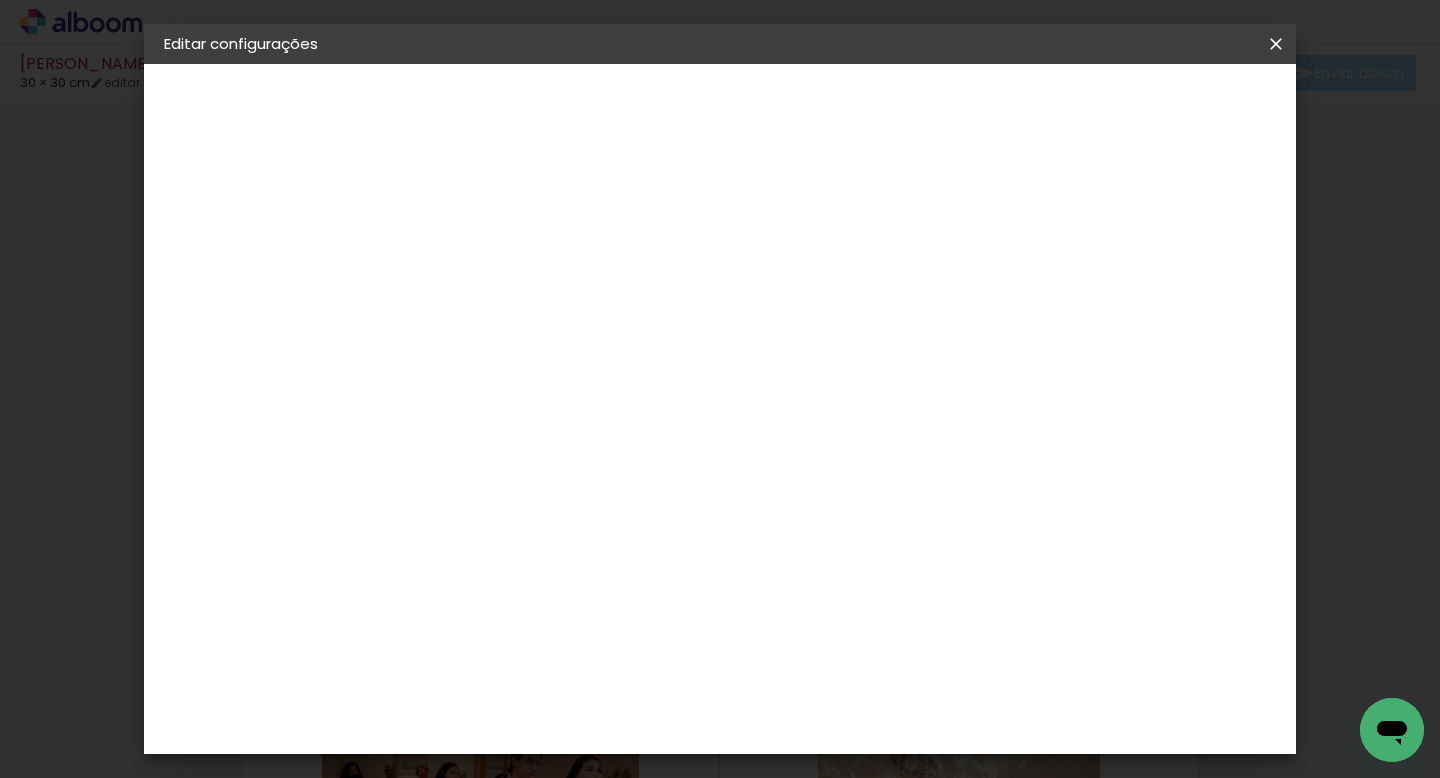 click at bounding box center (1276, 44) 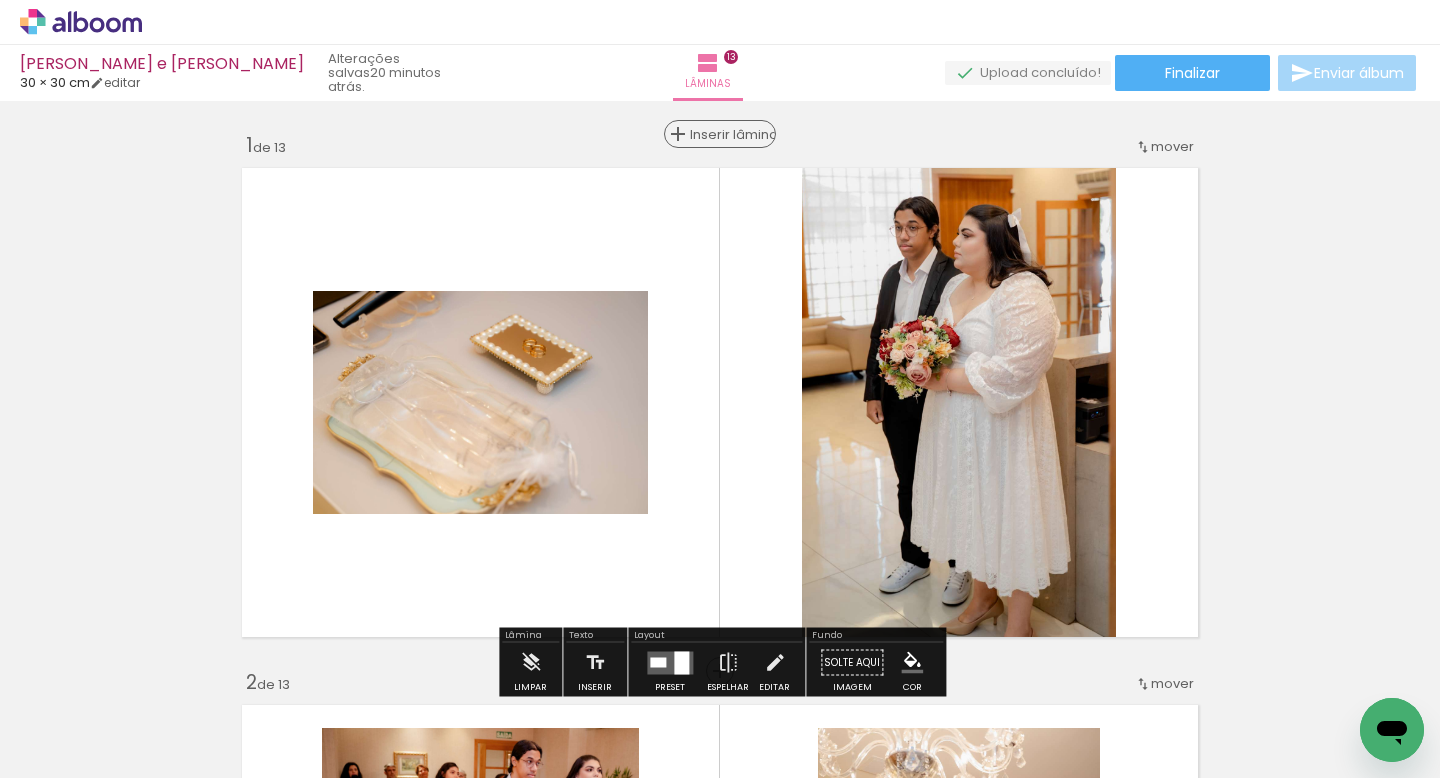 click on "Inserir lâmina" at bounding box center (729, 134) 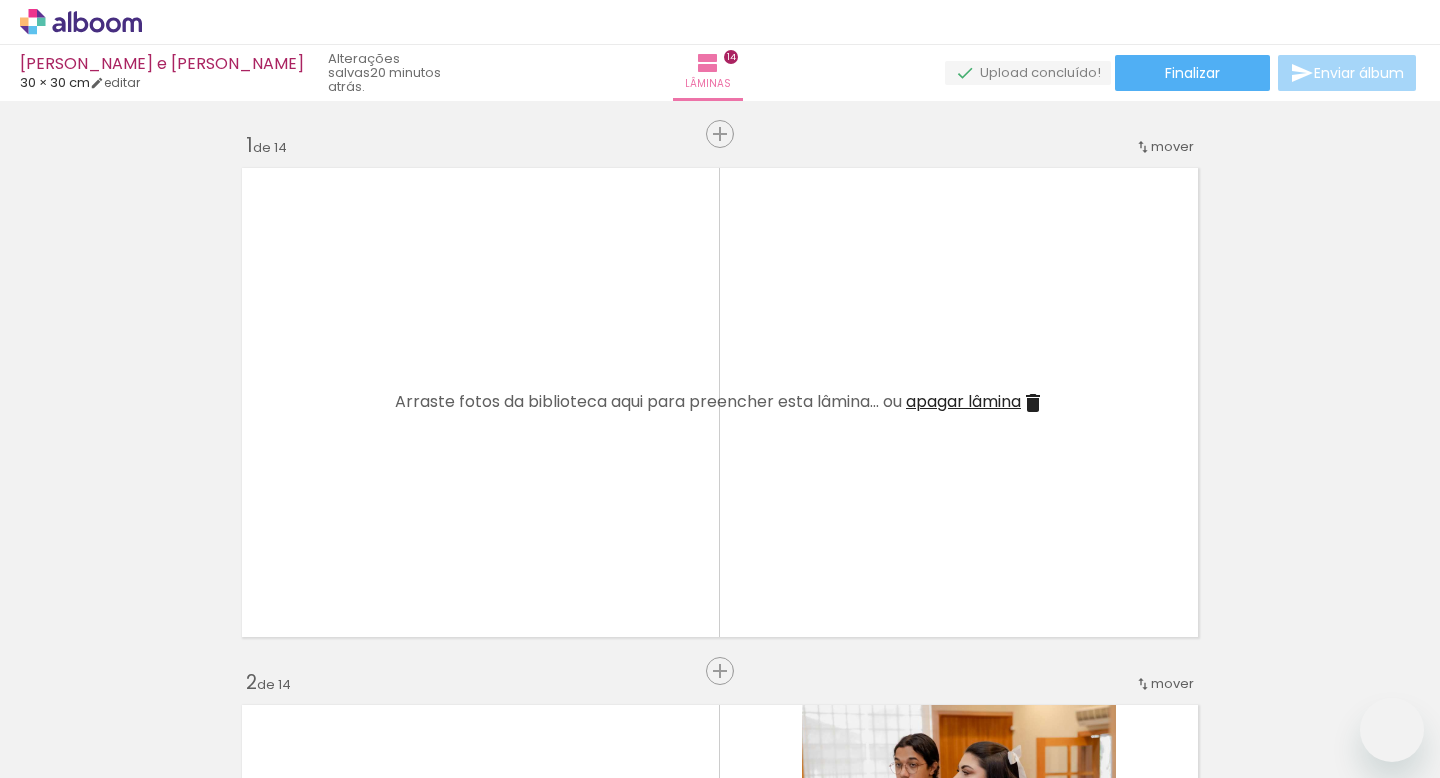 scroll, scrollTop: 0, scrollLeft: 0, axis: both 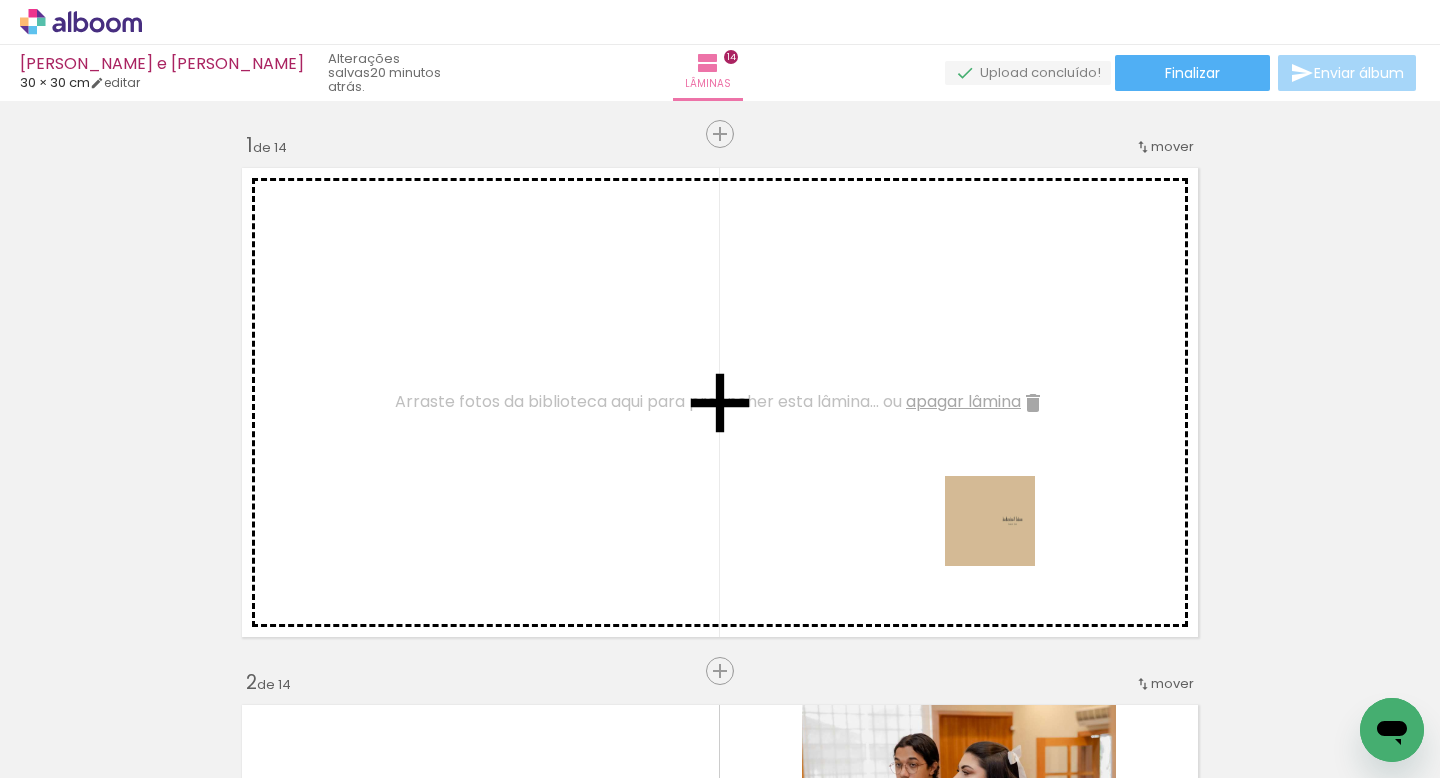 drag, startPoint x: 1331, startPoint y: 700, endPoint x: 899, endPoint y: 469, distance: 489.88263 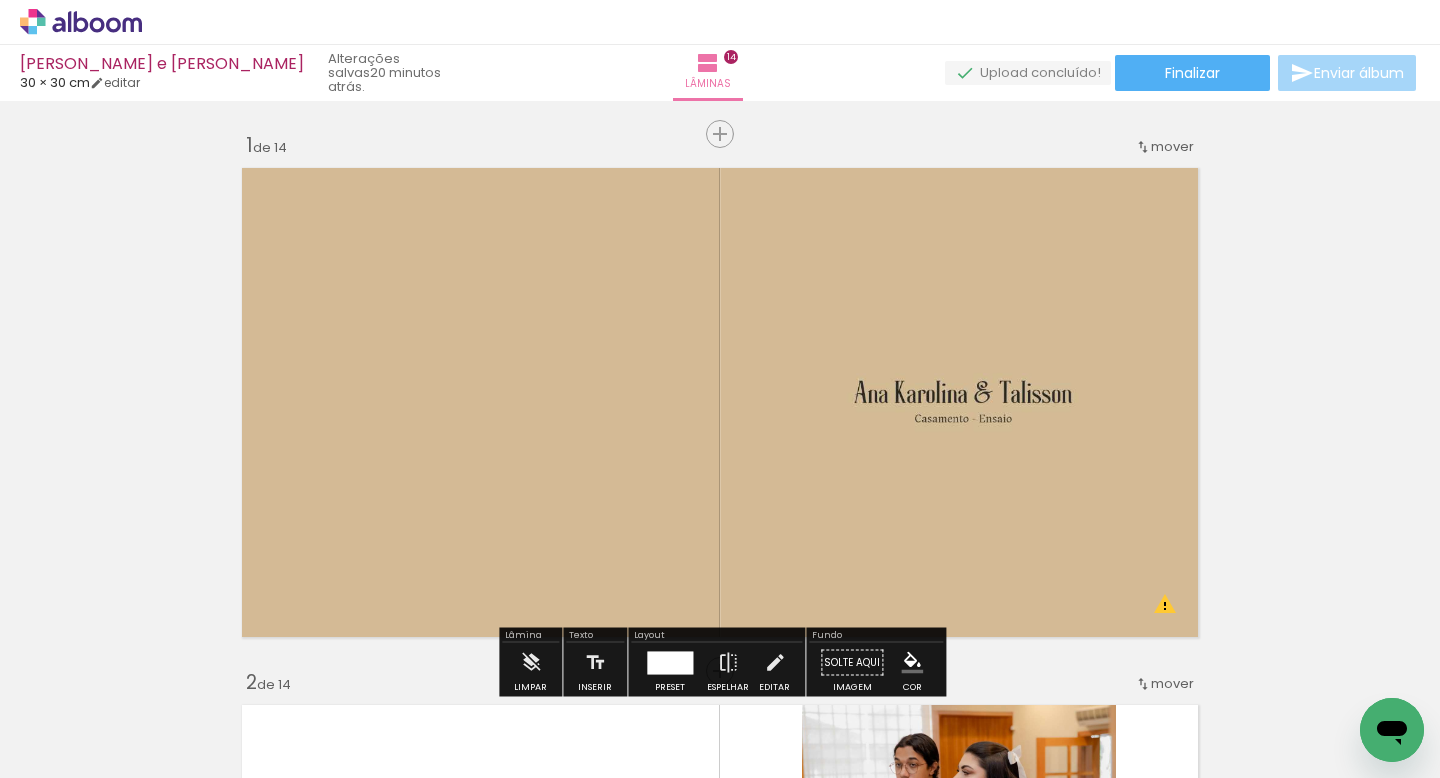 click on "Inserir lâmina 1  de 14  Inserir lâmina 2  de 14  Inserir lâmina 3  de 14  Inserir lâmina 4  de 14  Inserir lâmina 5  de 14  Inserir lâmina 6  de 14  Inserir lâmina 7  de 14  Inserir lâmina 8  de 14  Inserir lâmina 9  de 14  Inserir lâmina 10  de 14  Inserir lâmina 11  de 14  Inserir lâmina 12  de 14  Inserir lâmina 13  de 14  Inserir lâmina 14  de 14 O Designbox precisará aumentar a sua imagem em 154% para exportar para impressão. O Designbox precisará aumentar a sua imagem em 172% para exportar para impressão. O Designbox precisará aumentar a sua imagem em 312% para exportar para impressão." at bounding box center [720, 4136] 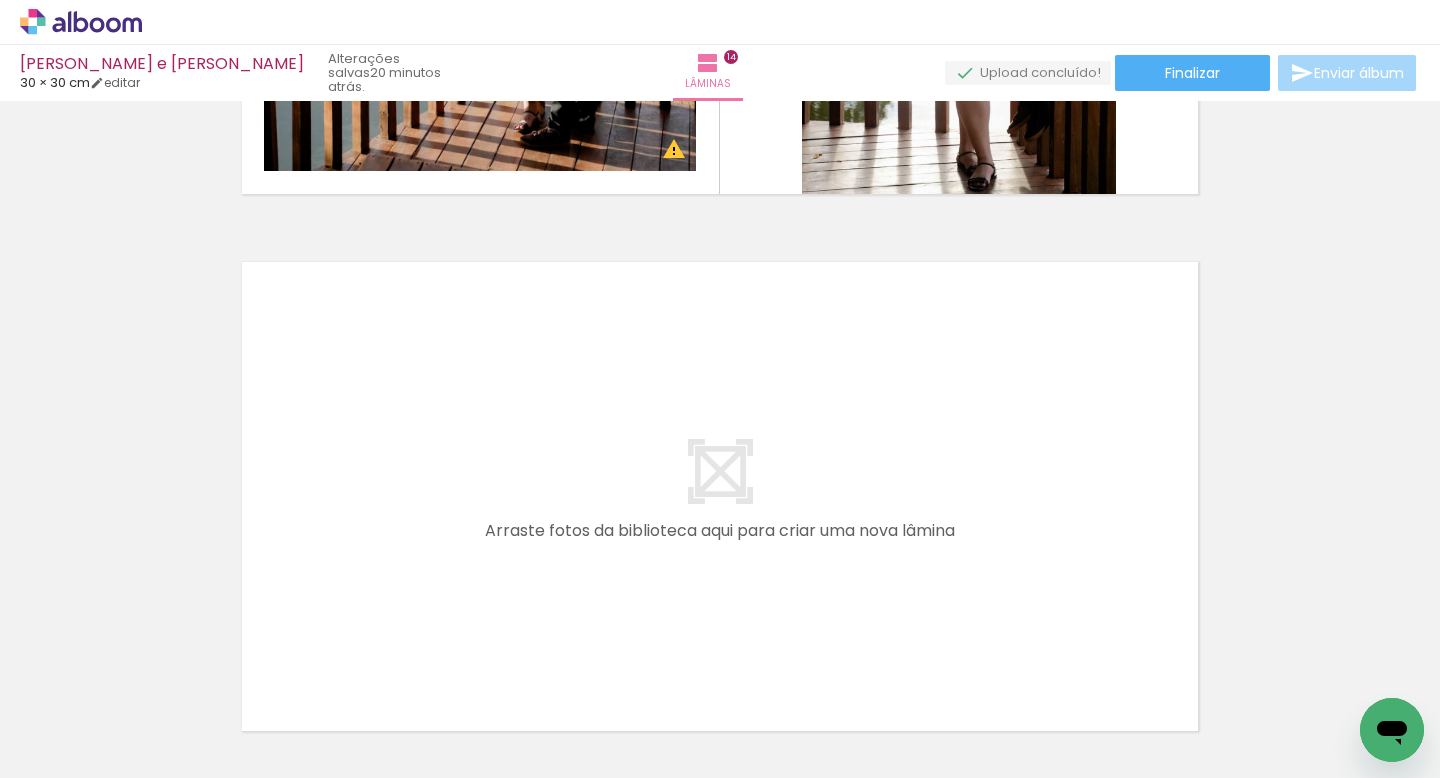 scroll, scrollTop: 7581, scrollLeft: 0, axis: vertical 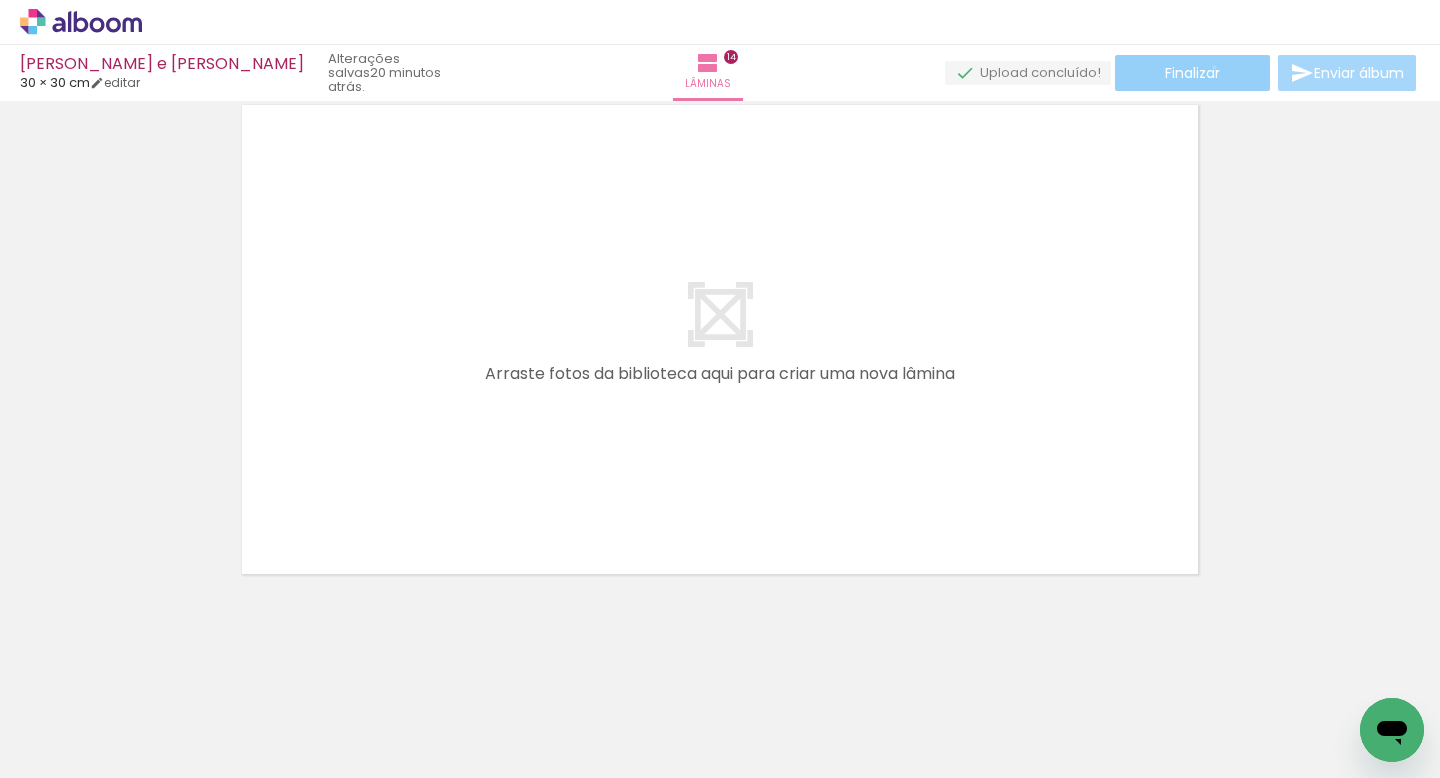 click on "Finalizar" 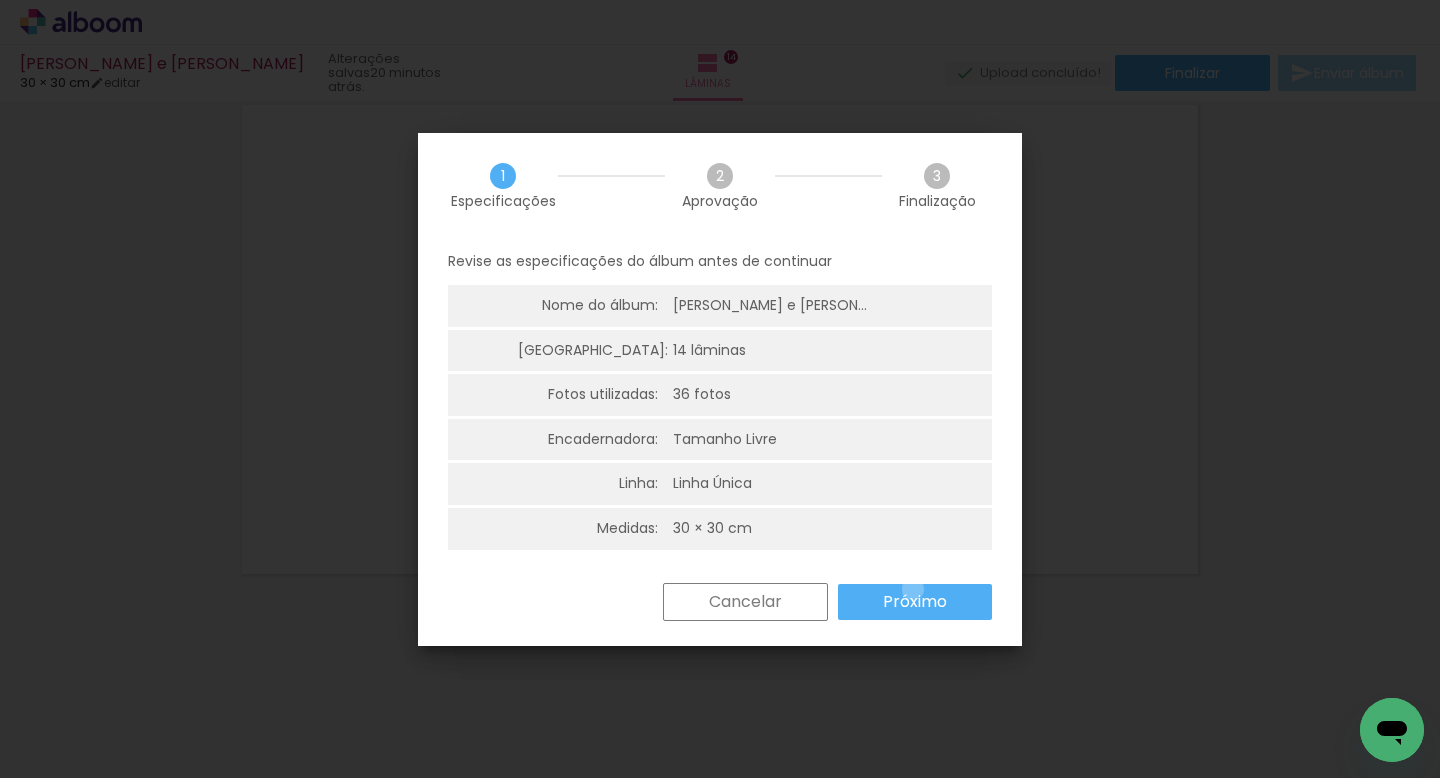 click on "Próximo" at bounding box center [915, 602] 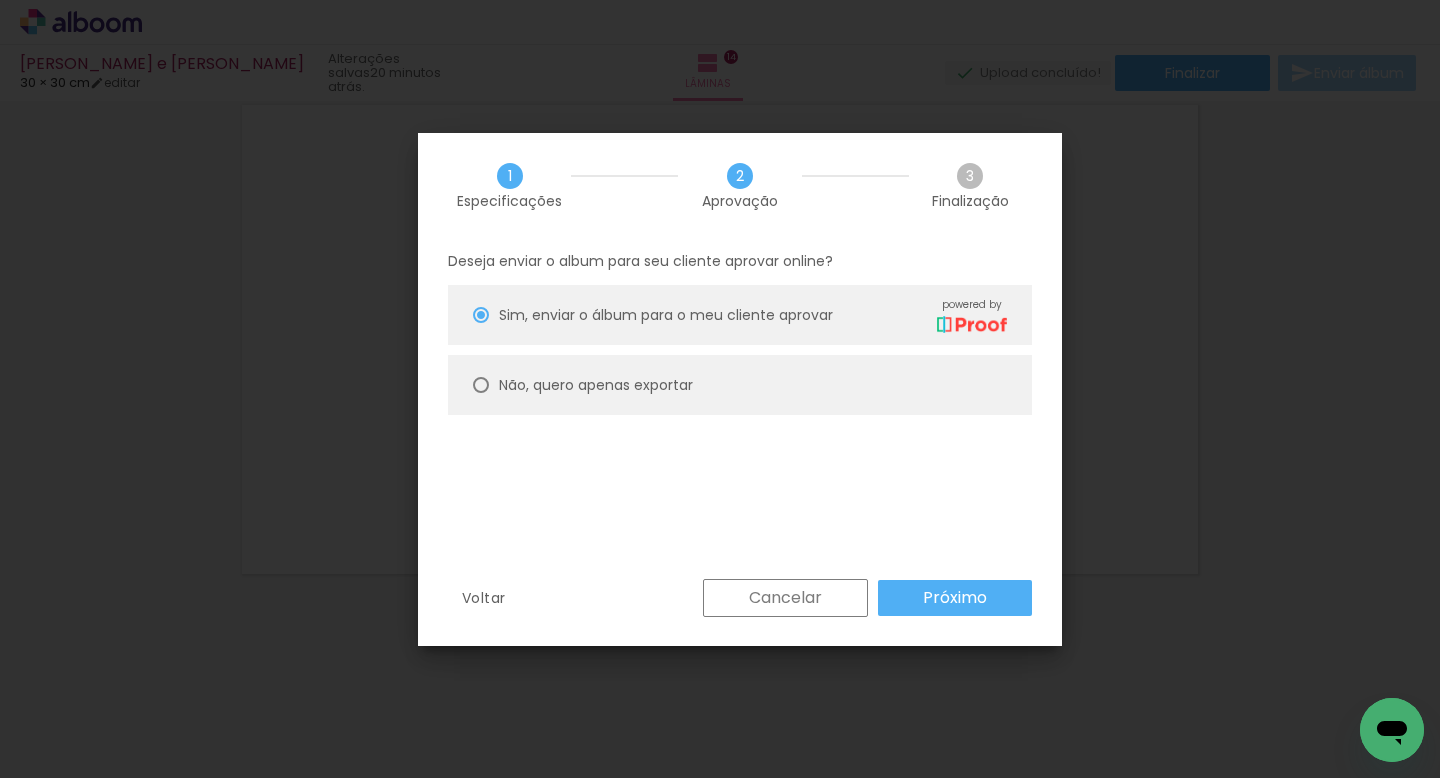 click on "Próximo" at bounding box center [955, 598] 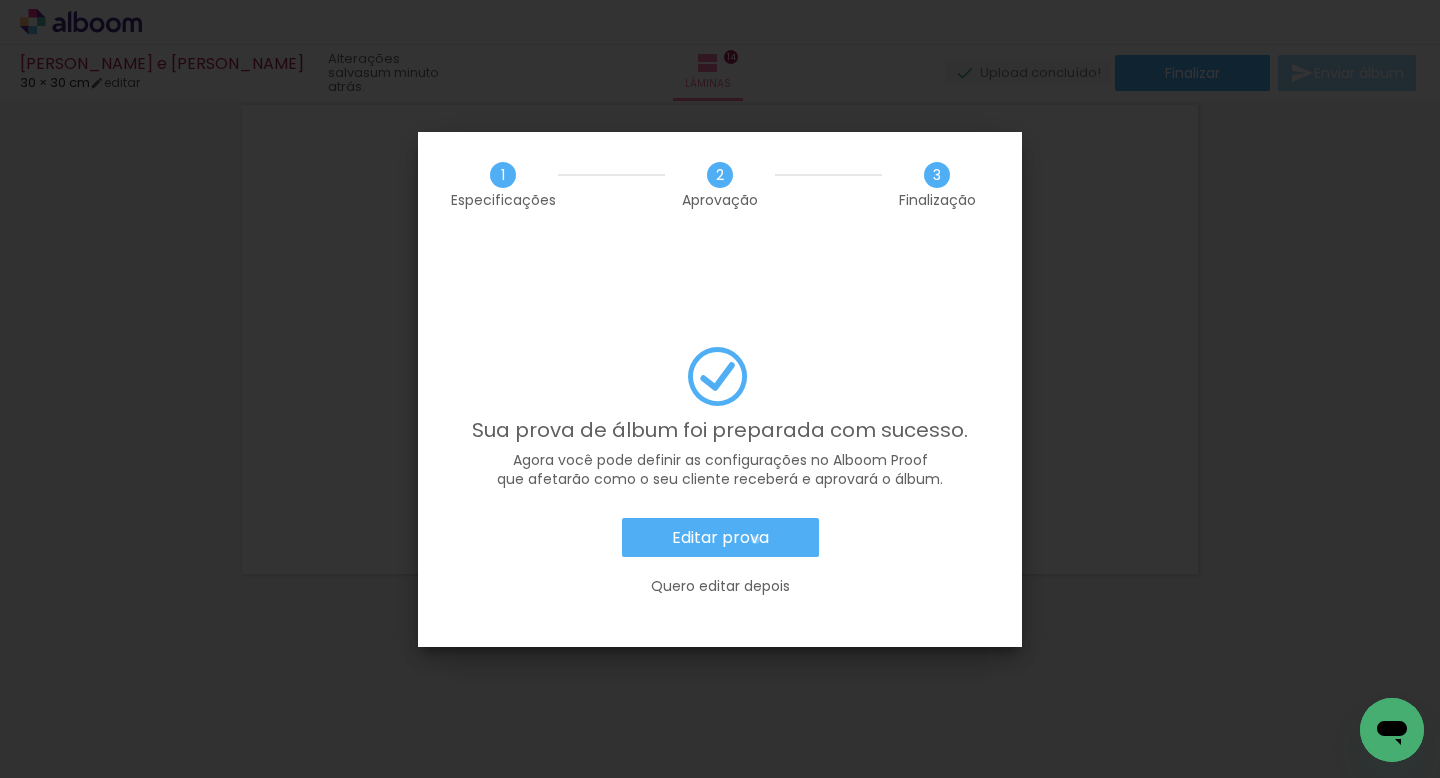 click on "Editar prova" at bounding box center (0, 0) 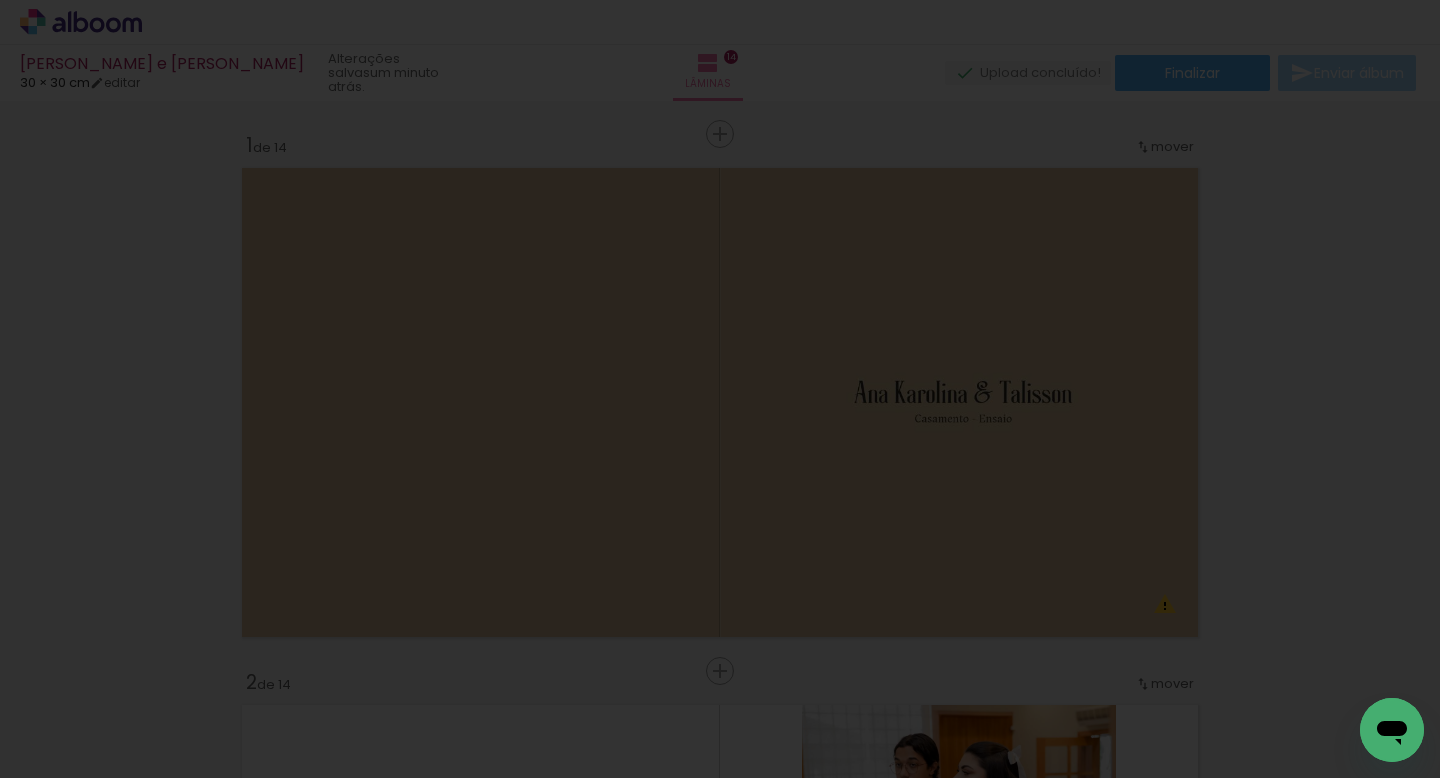 scroll, scrollTop: 0, scrollLeft: 0, axis: both 